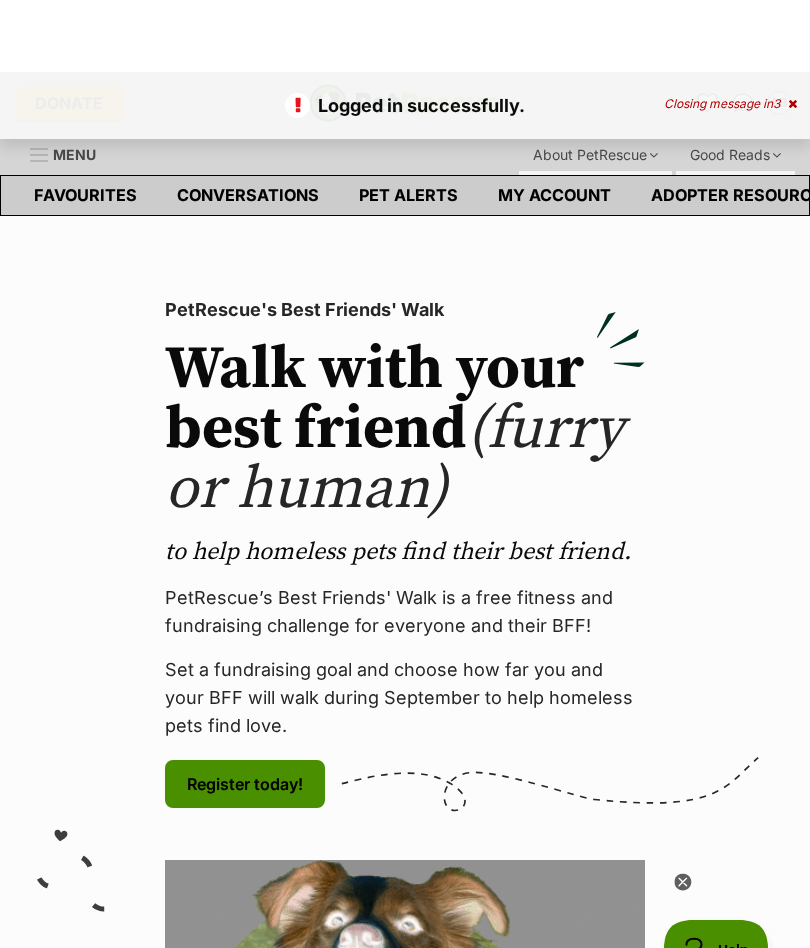 scroll, scrollTop: 0, scrollLeft: 0, axis: both 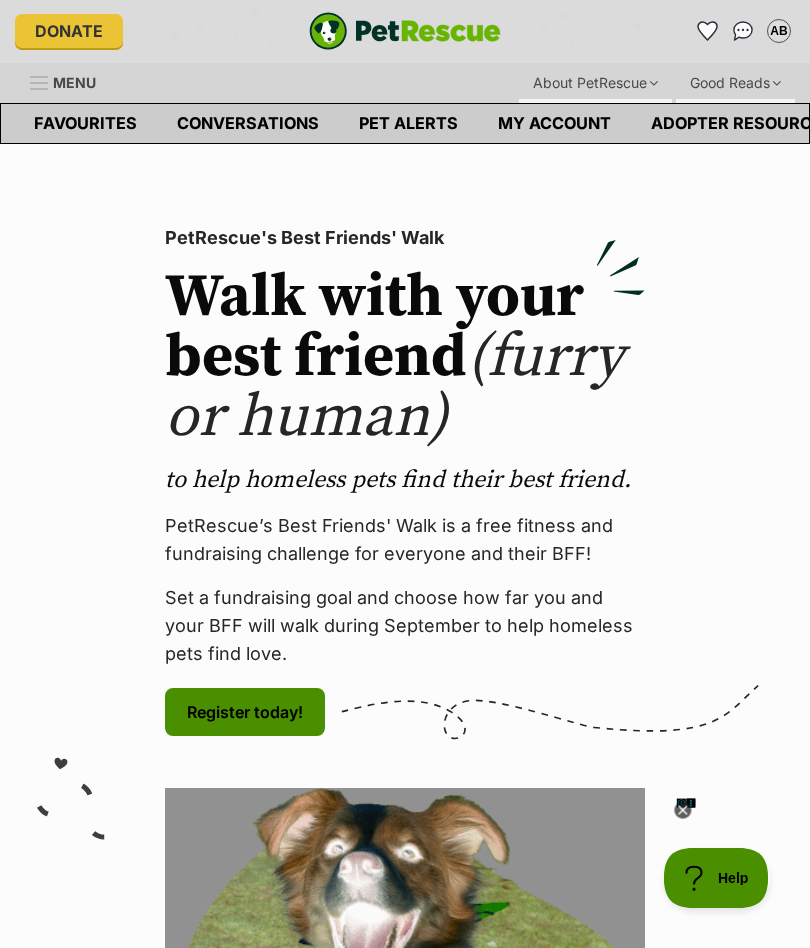 click on "Menu" at bounding box center (74, 82) 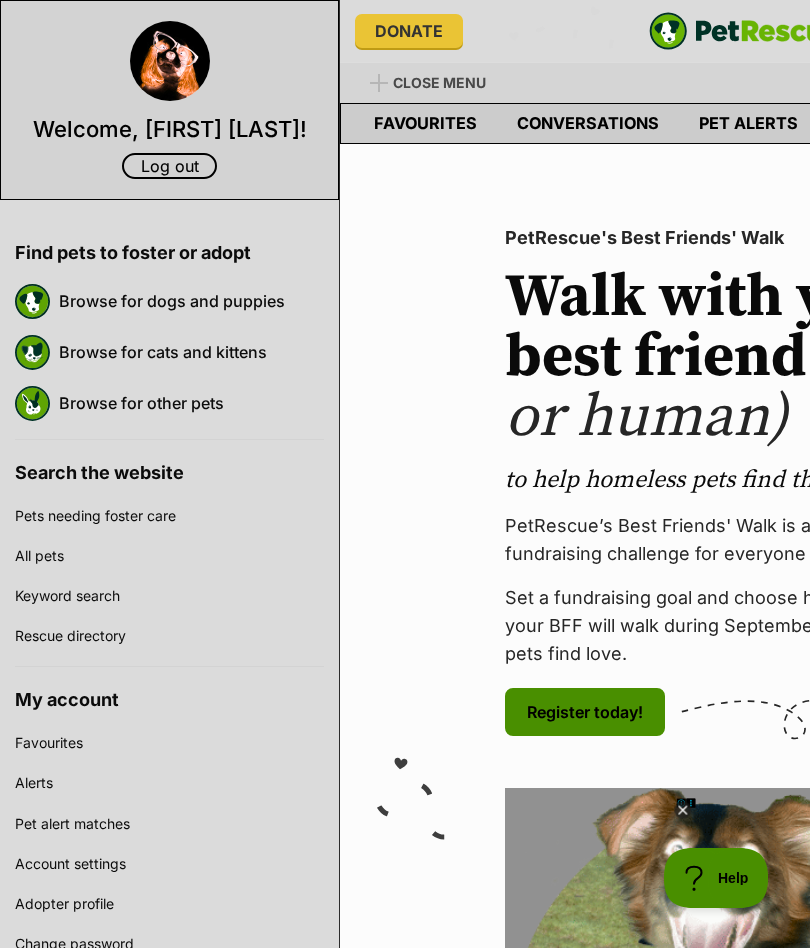 click on "Browse for cats and kittens" at bounding box center (191, 352) 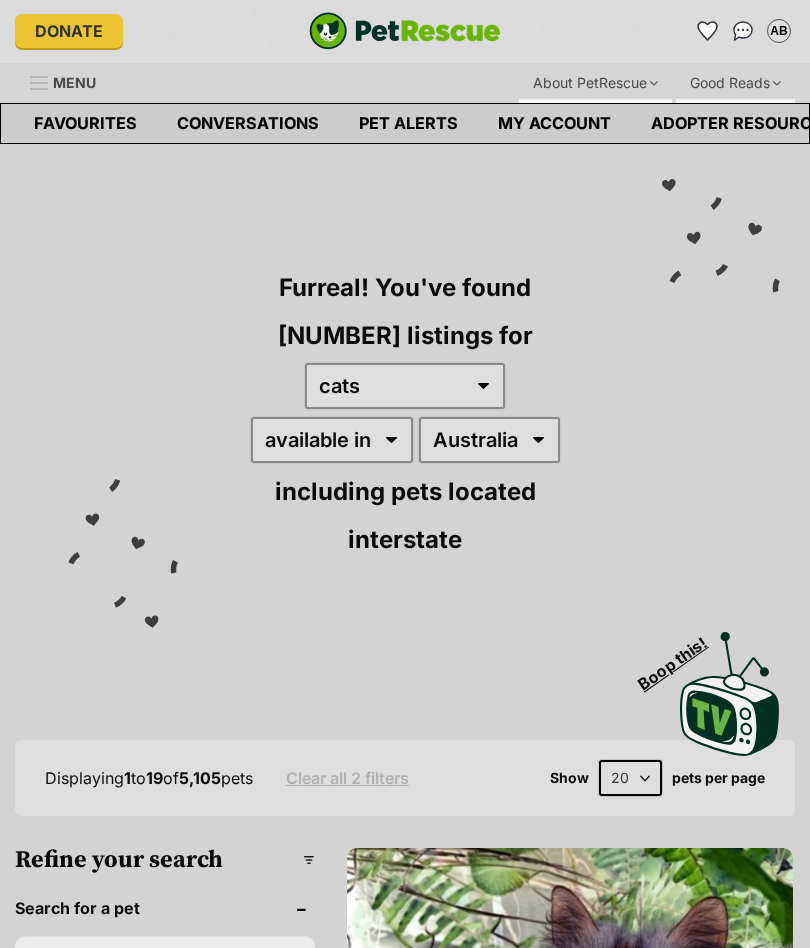 scroll, scrollTop: 0, scrollLeft: 0, axis: both 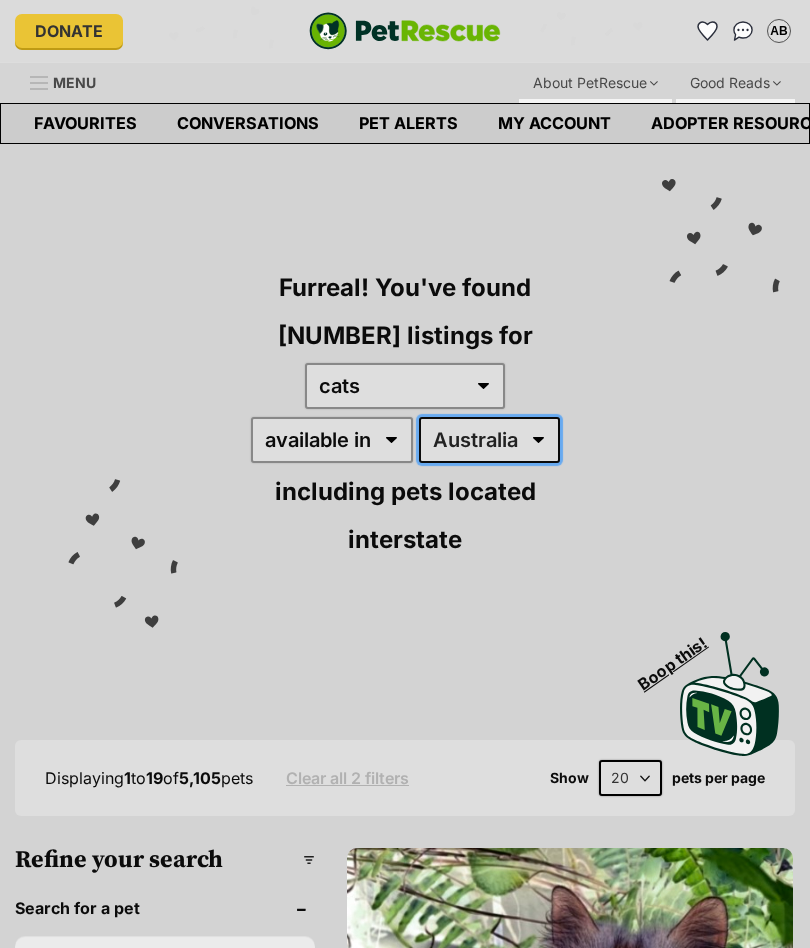 click on "Australia
ACT
NSW
NT
QLD
SA
TAS
VIC
WA" at bounding box center [489, 440] 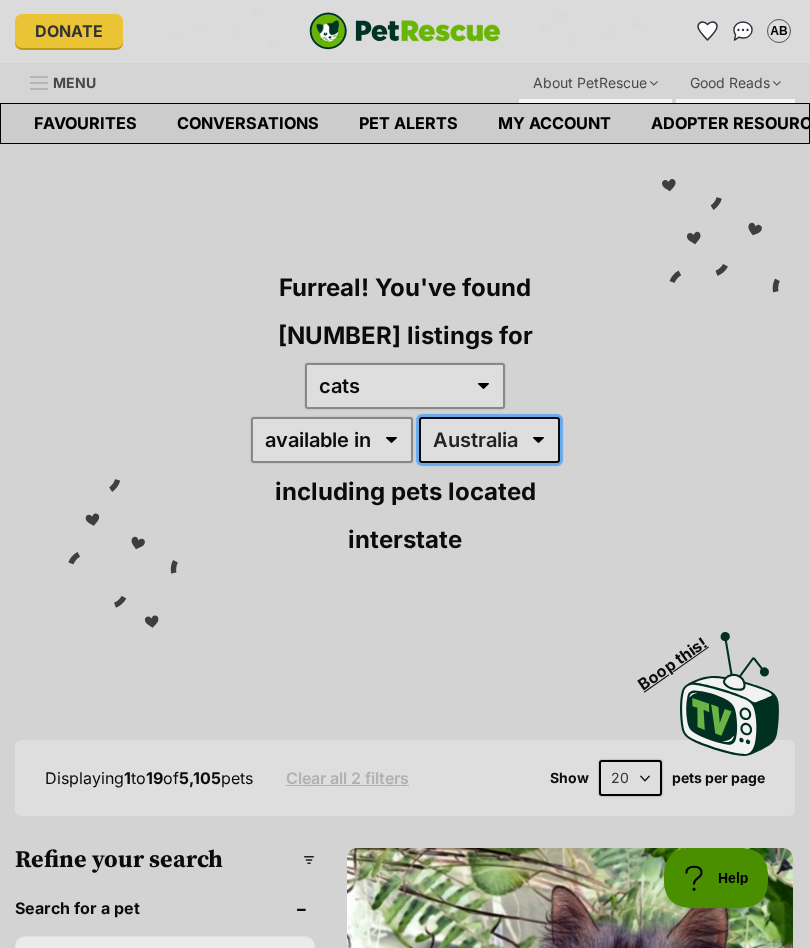 scroll, scrollTop: 0, scrollLeft: 0, axis: both 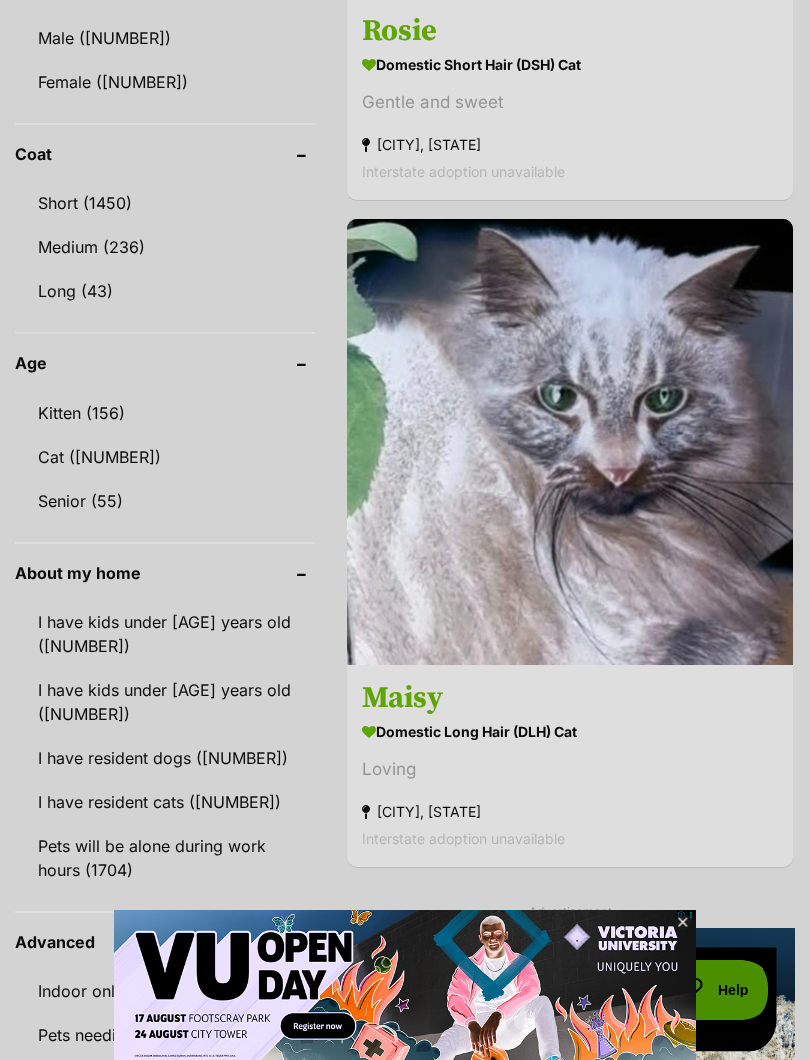 click on "Kitten (156)" at bounding box center [165, 413] 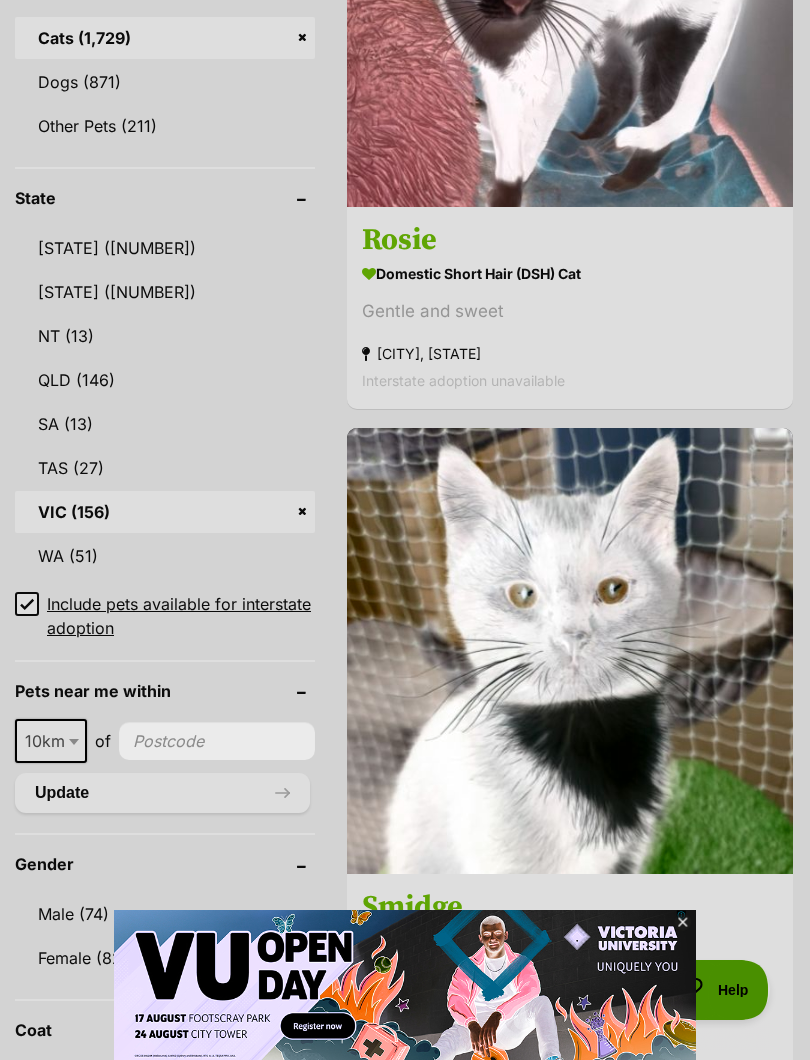 scroll, scrollTop: 1399, scrollLeft: 0, axis: vertical 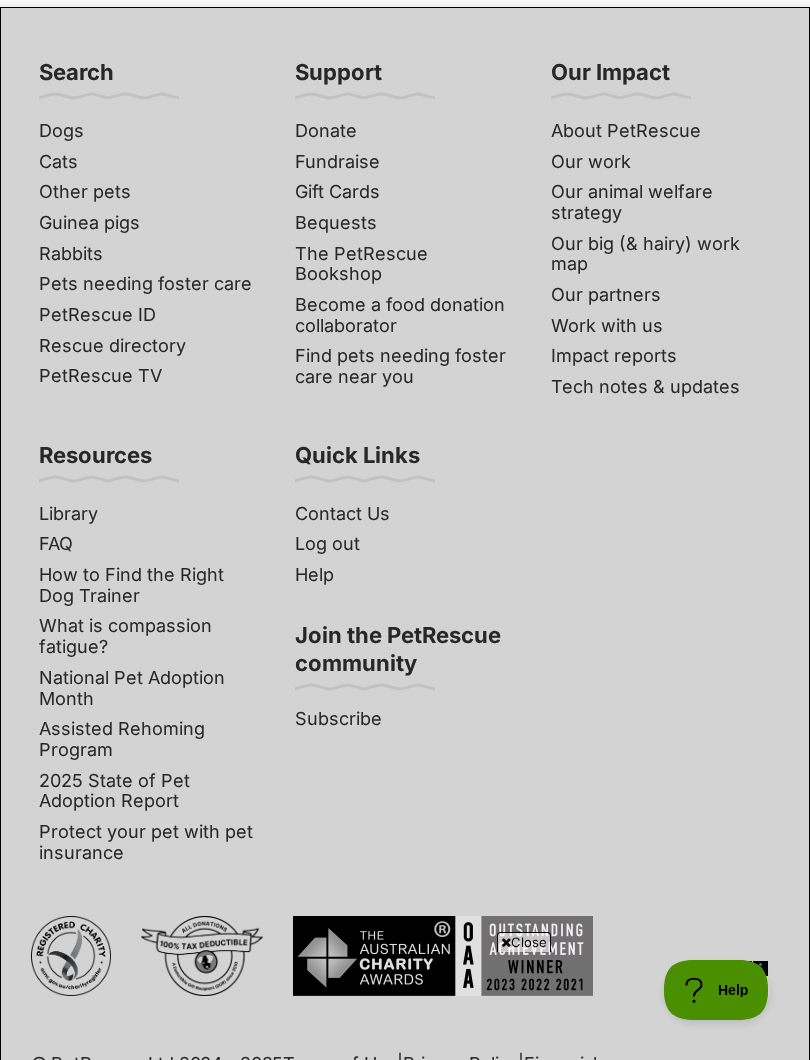 click on "Next" at bounding box center (570, -422) 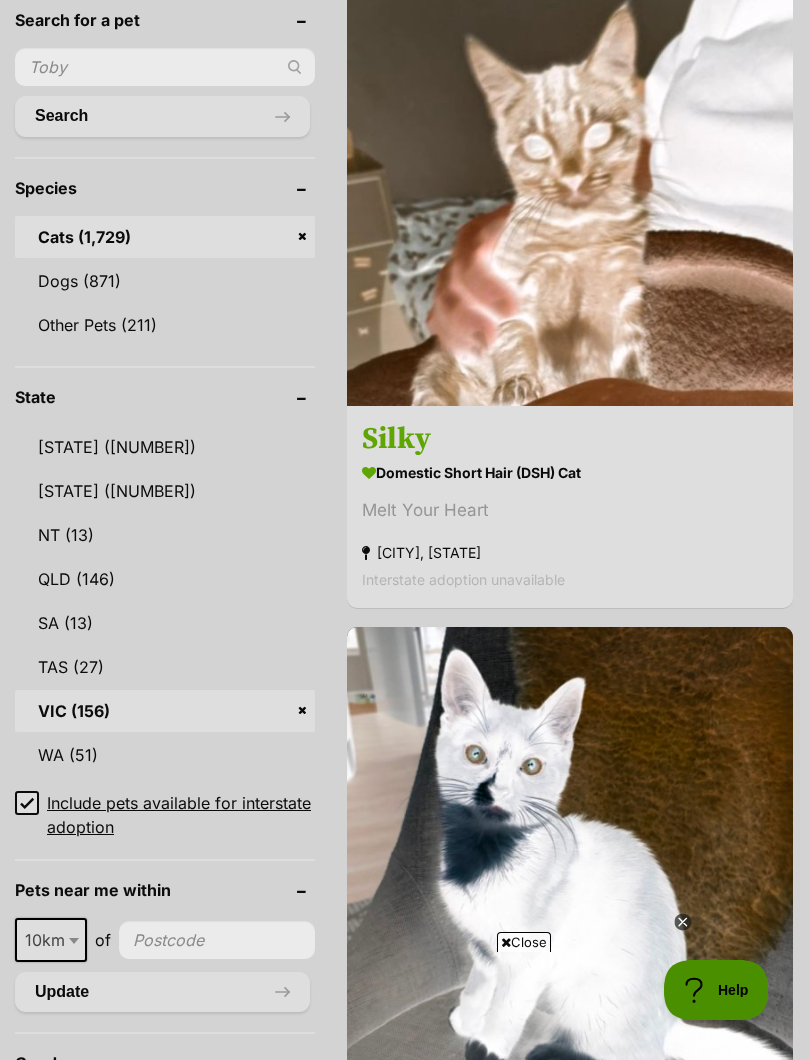 scroll, scrollTop: 0, scrollLeft: 0, axis: both 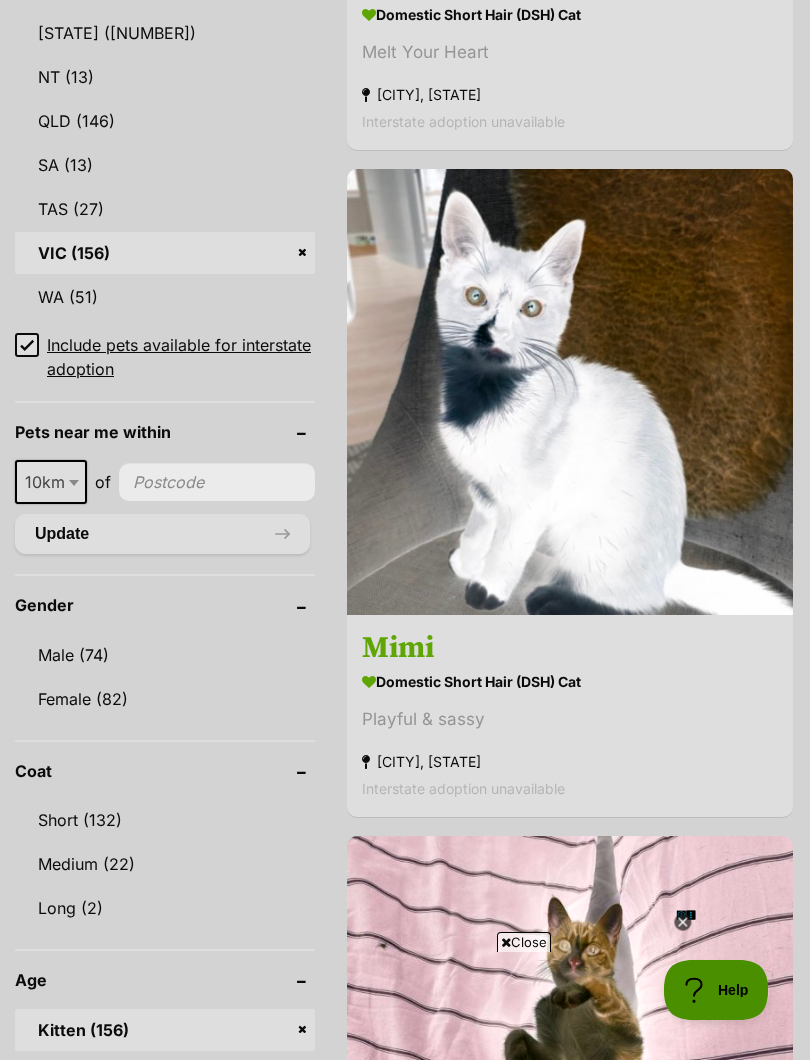click at bounding box center [76, 482] 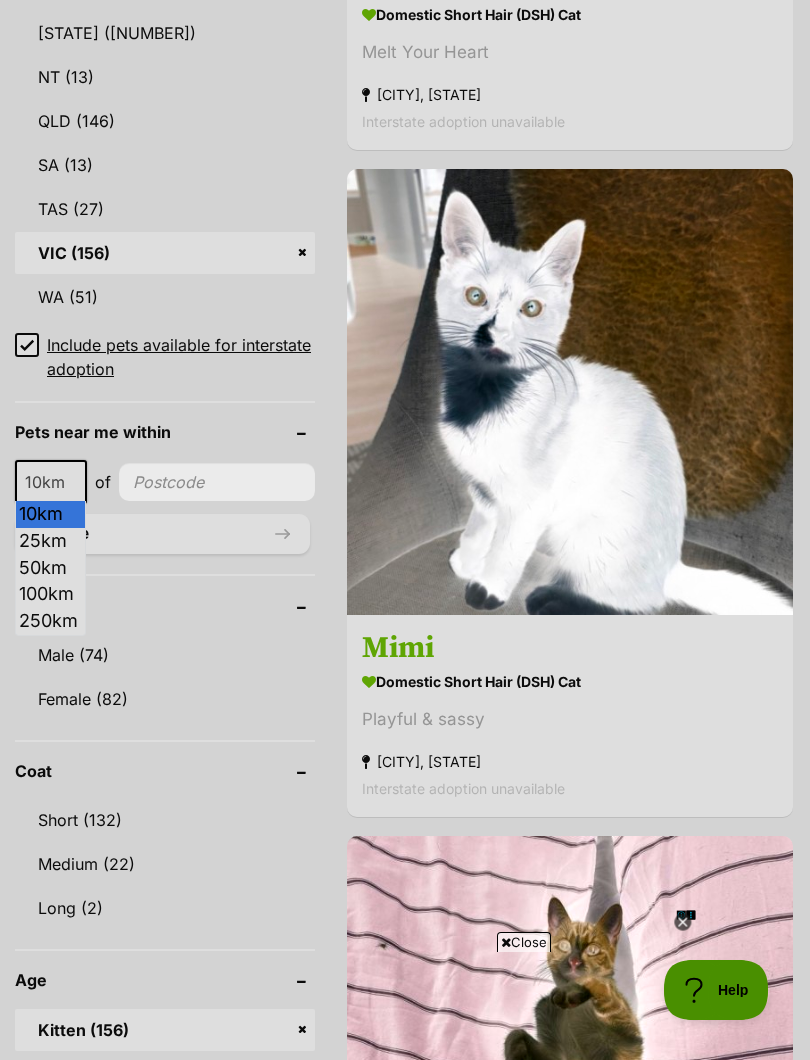 select on "100" 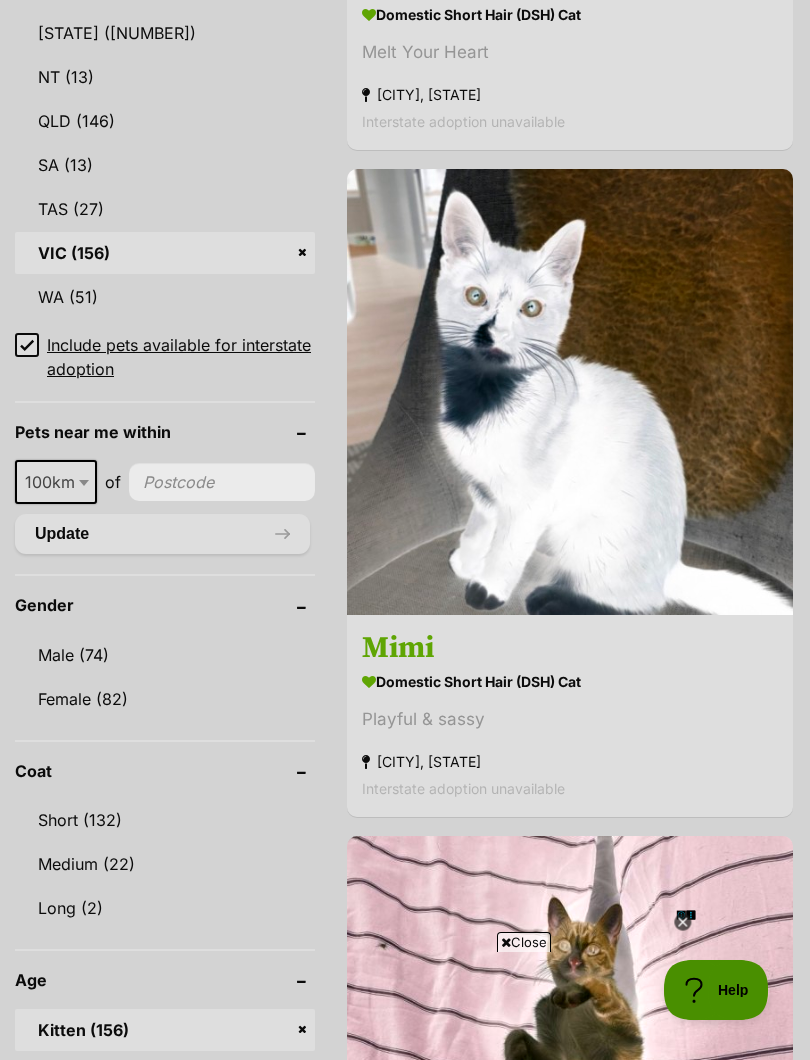 click at bounding box center [222, 482] 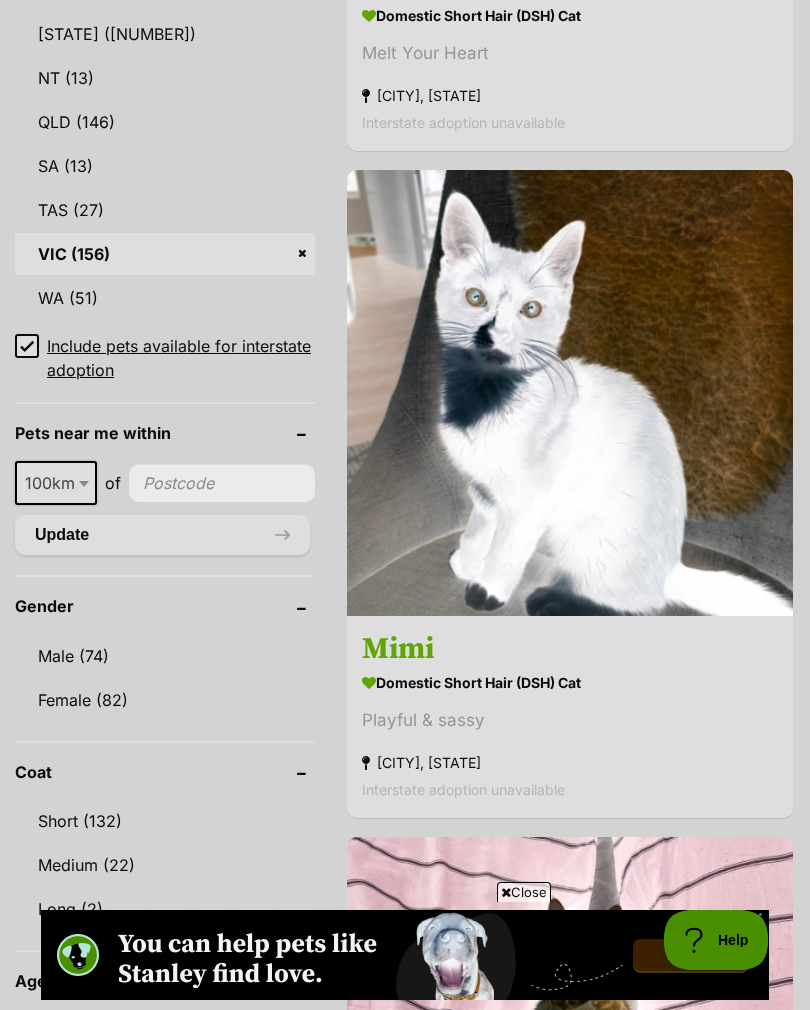 scroll, scrollTop: 0, scrollLeft: 0, axis: both 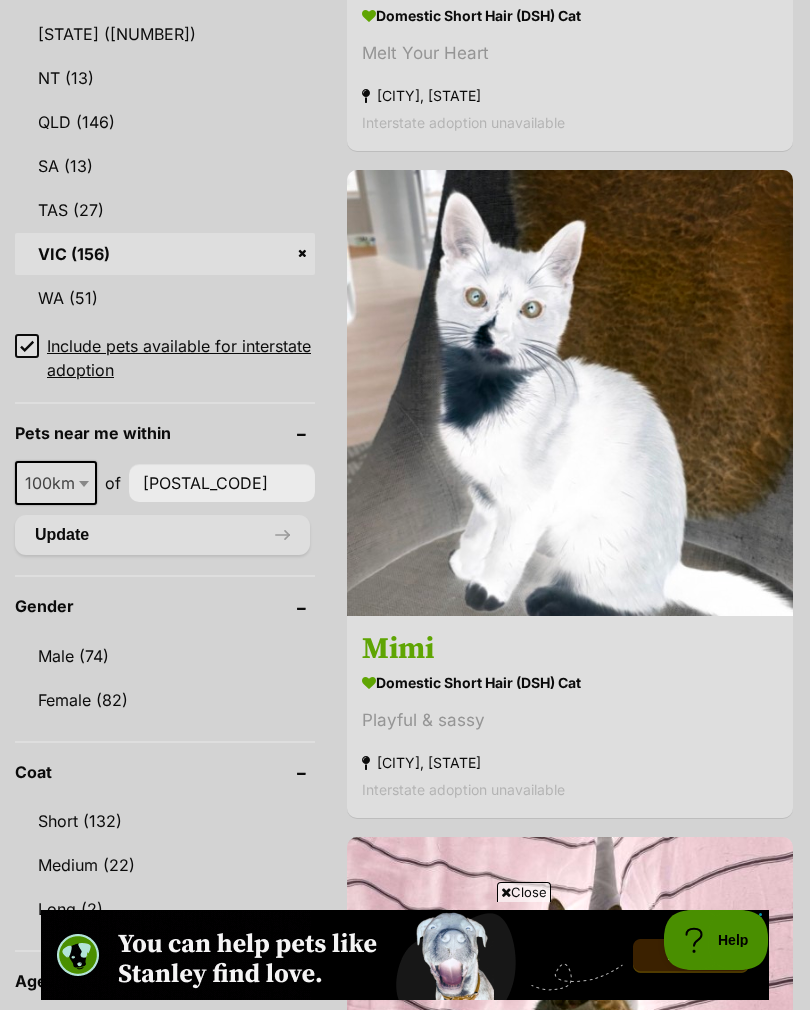 type on "[POSTAL_CODE]" 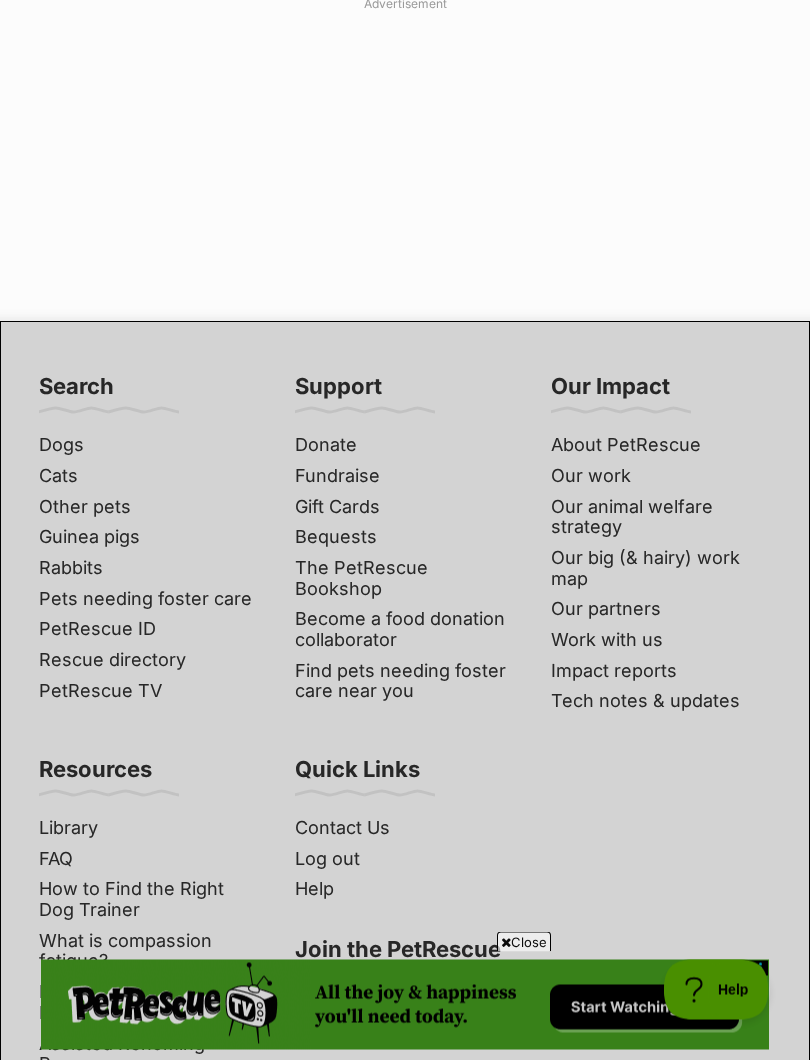 scroll, scrollTop: 14590, scrollLeft: 0, axis: vertical 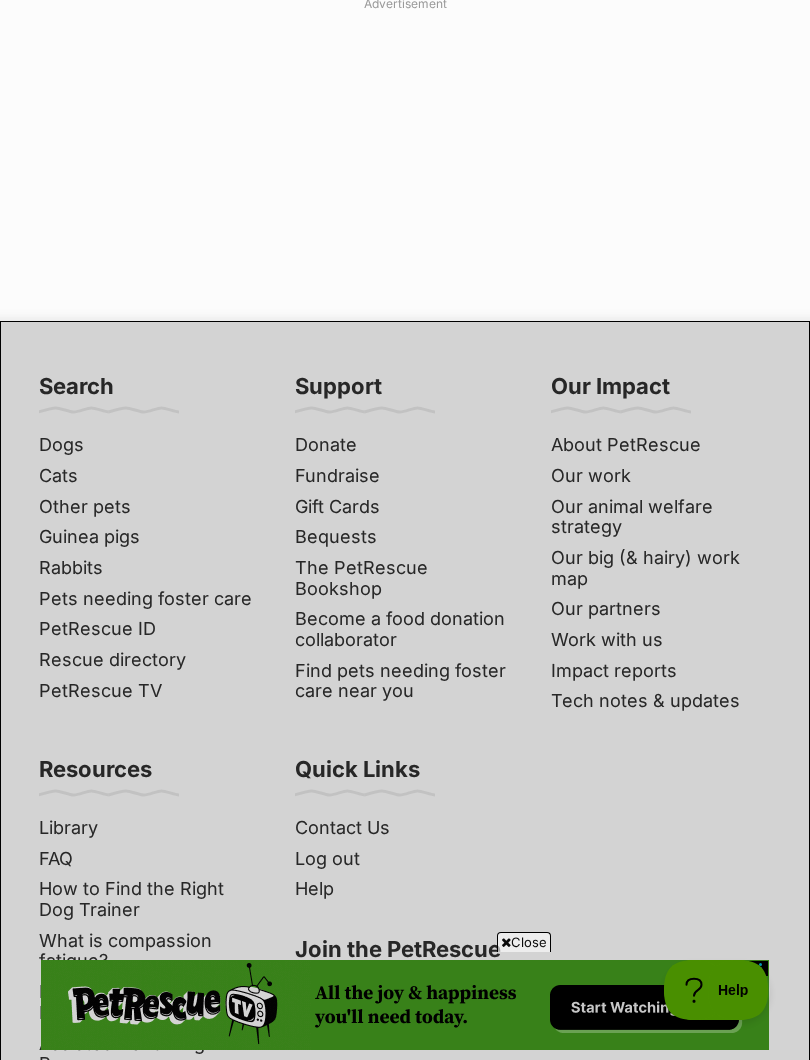 click on "Next" at bounding box center [567, -108] 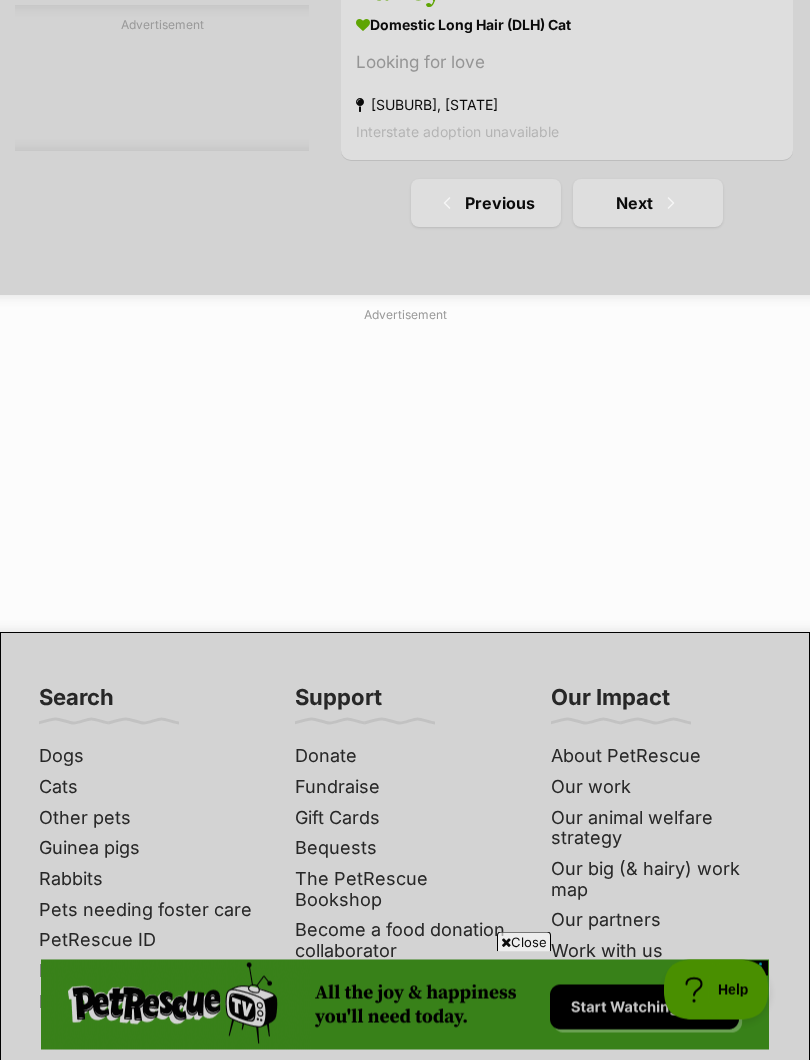 scroll, scrollTop: 14350, scrollLeft: 0, axis: vertical 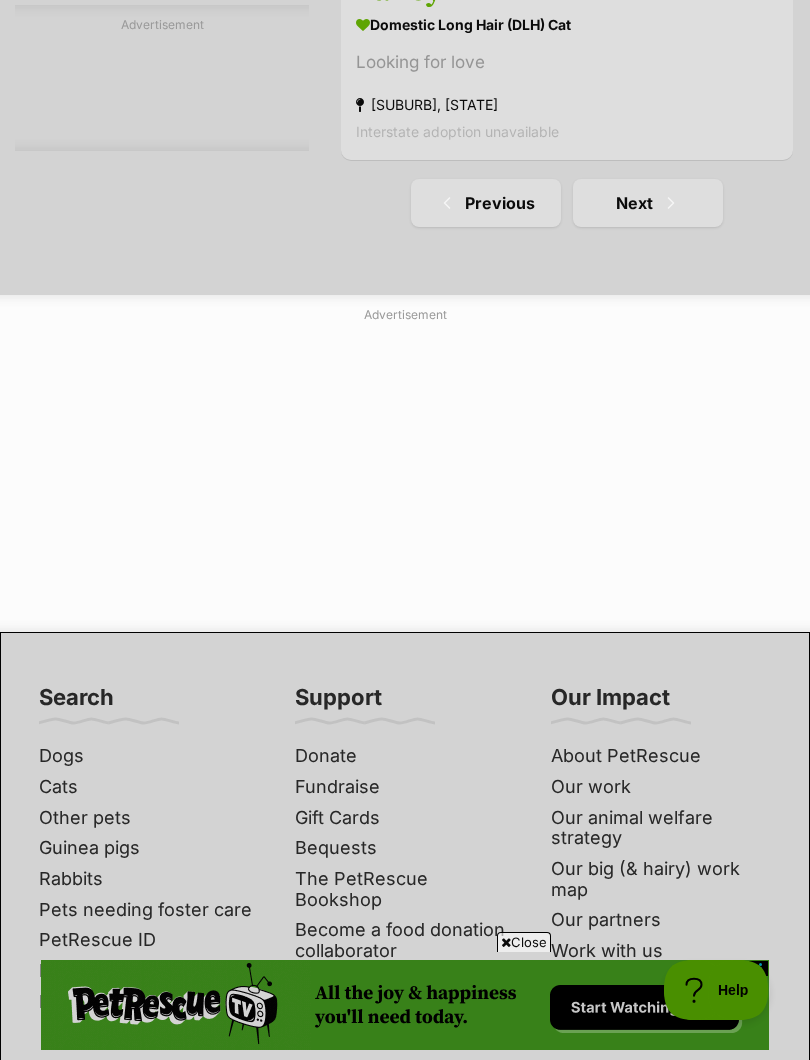 click at bounding box center (671, 203) 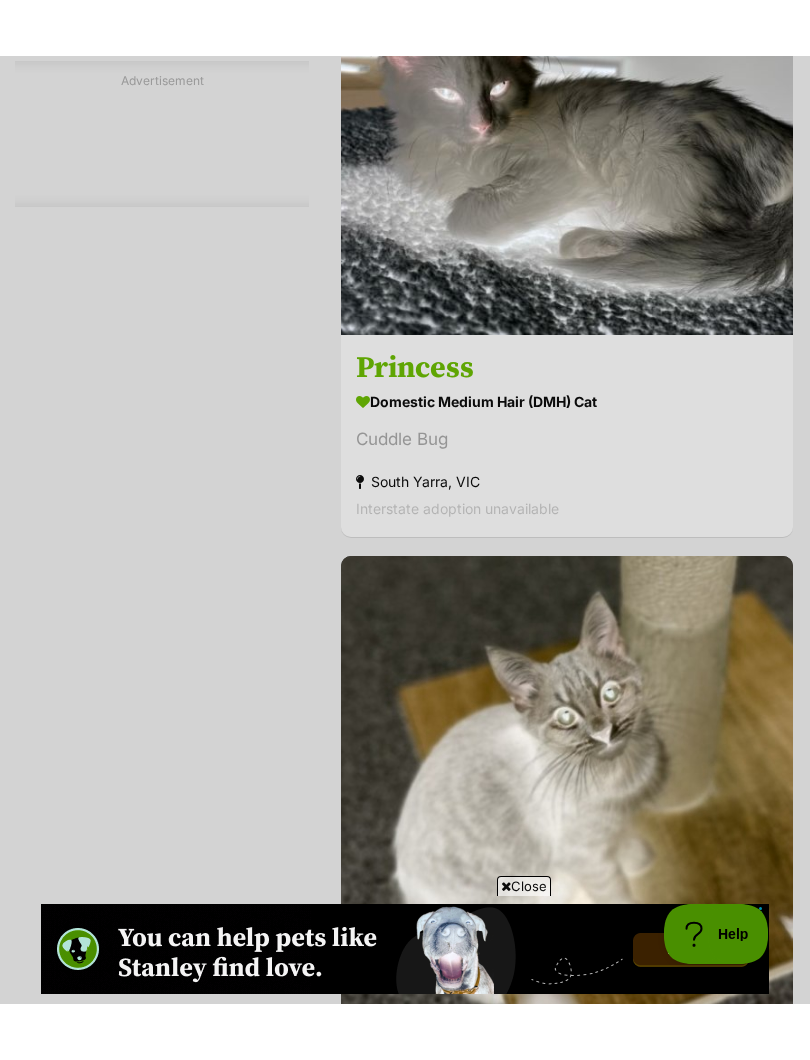 scroll, scrollTop: 4883, scrollLeft: 0, axis: vertical 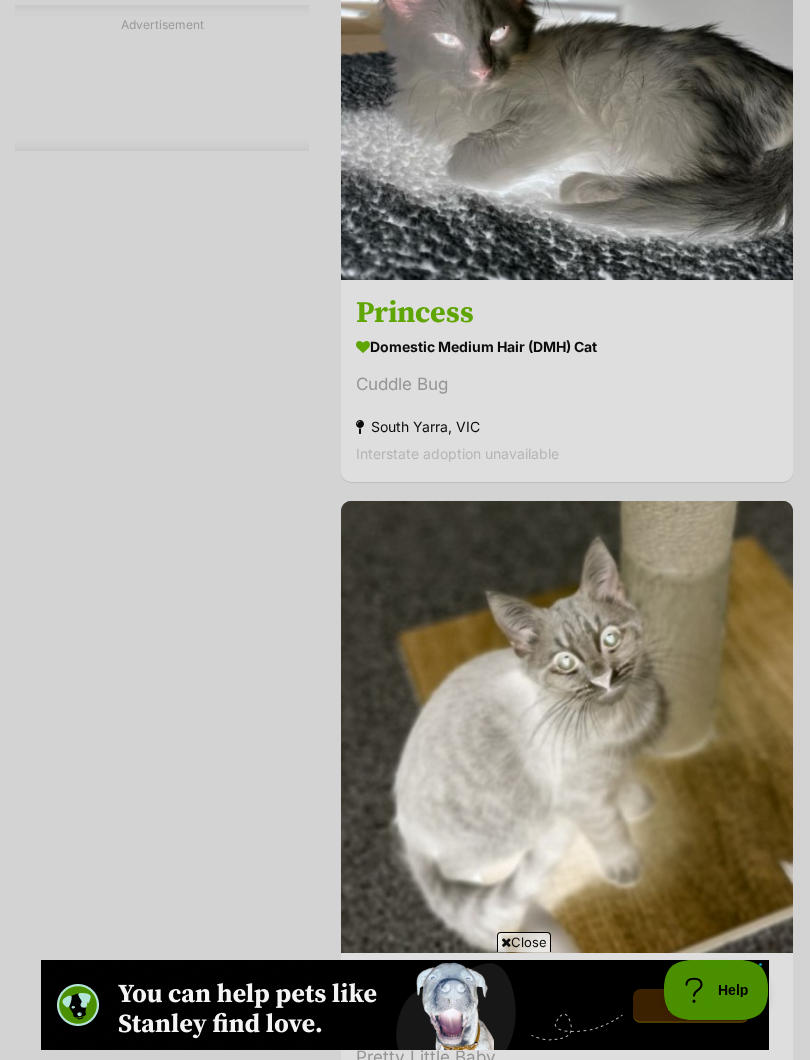click on "Princess" at bounding box center (567, 313) 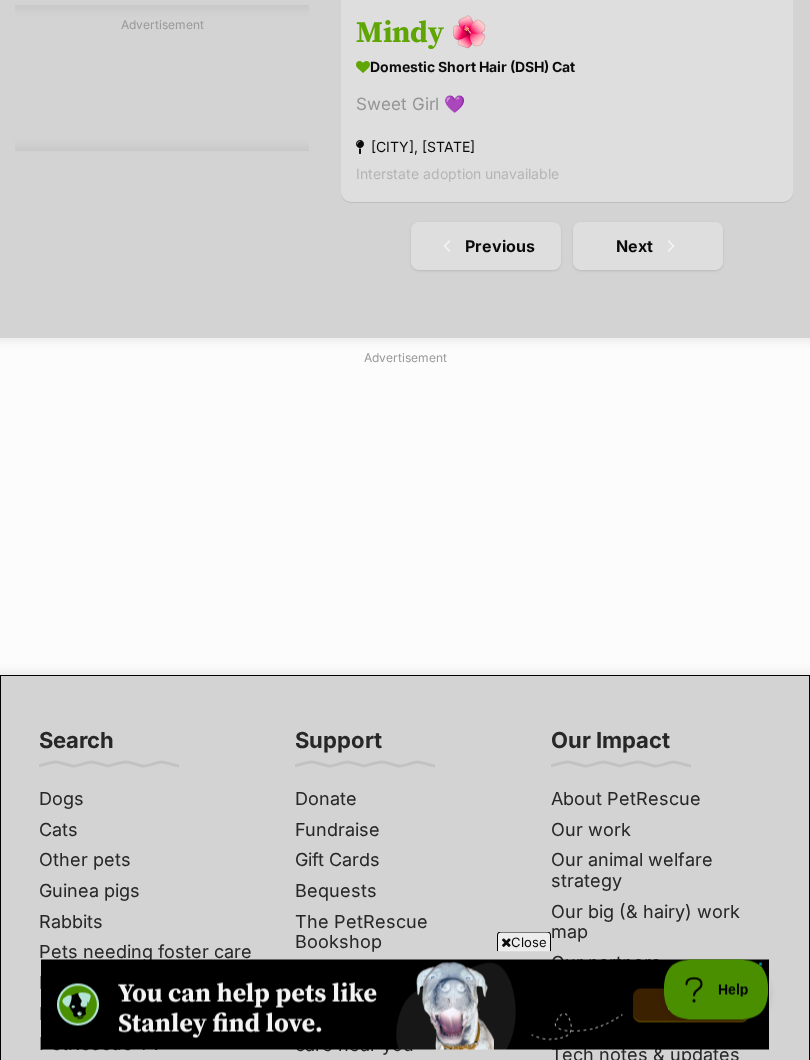 scroll, scrollTop: 14590, scrollLeft: 0, axis: vertical 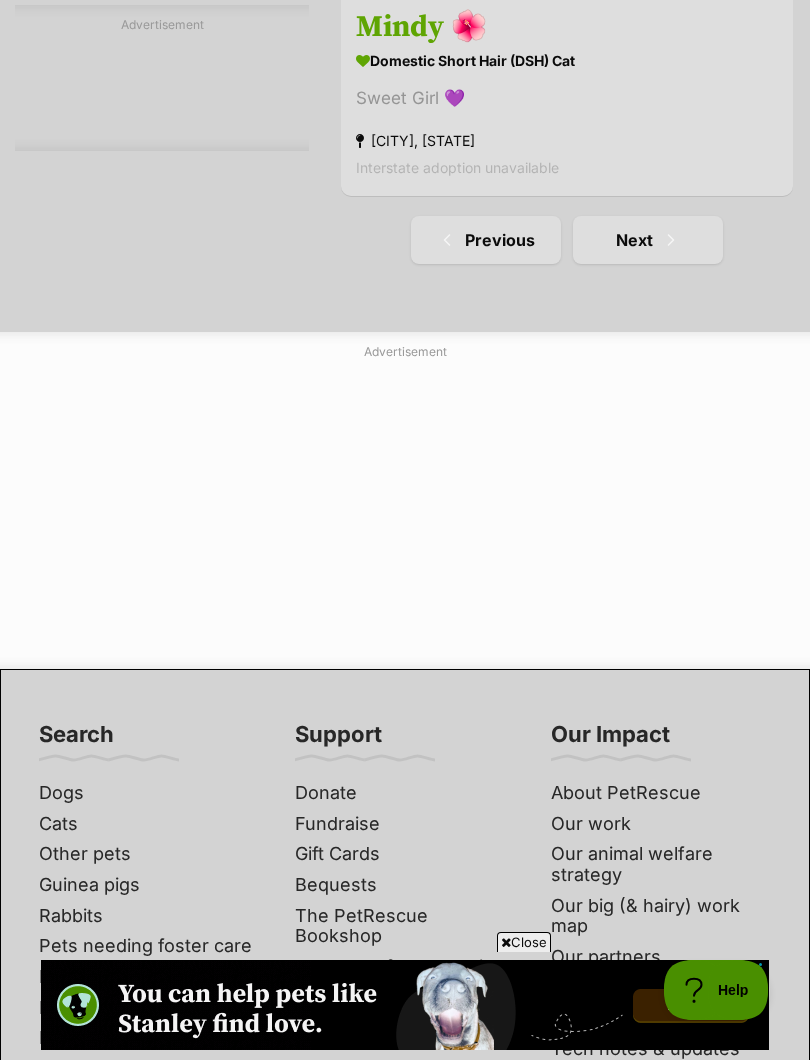 click on "Next" at bounding box center [648, 240] 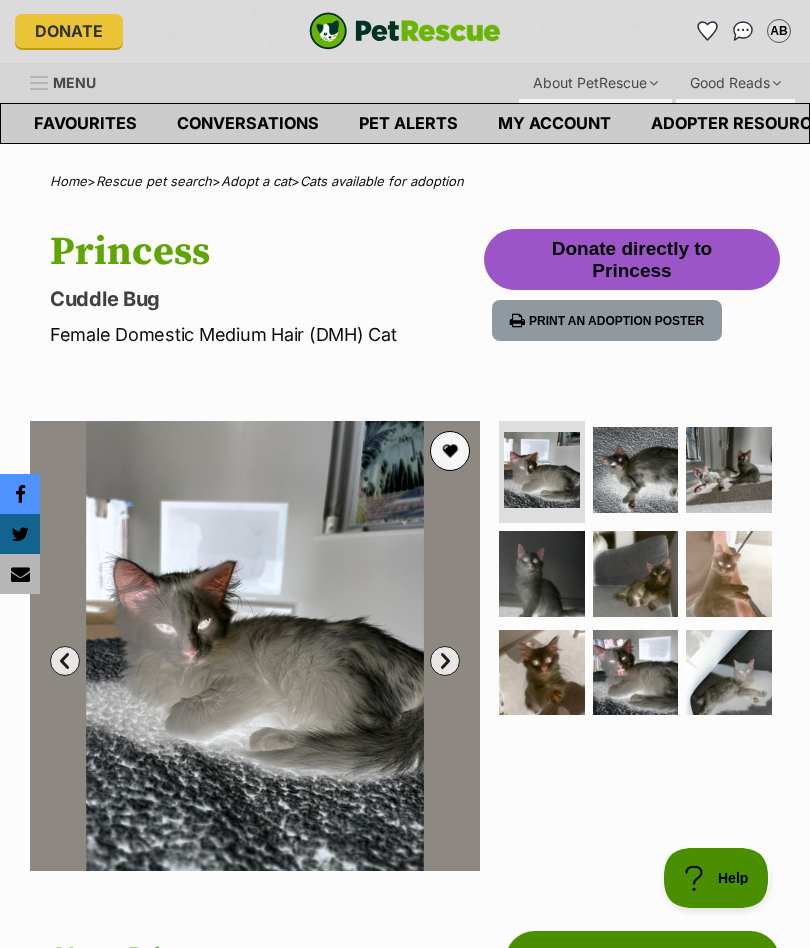 scroll, scrollTop: 0, scrollLeft: 0, axis: both 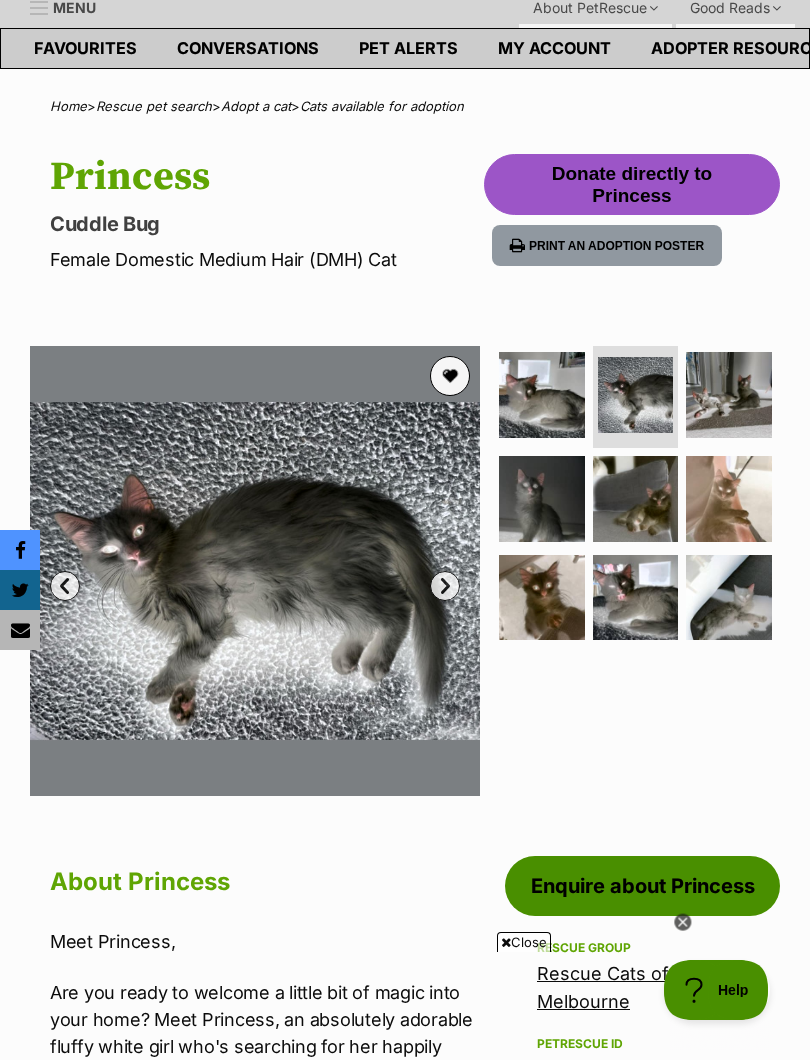 click at bounding box center (729, 395) 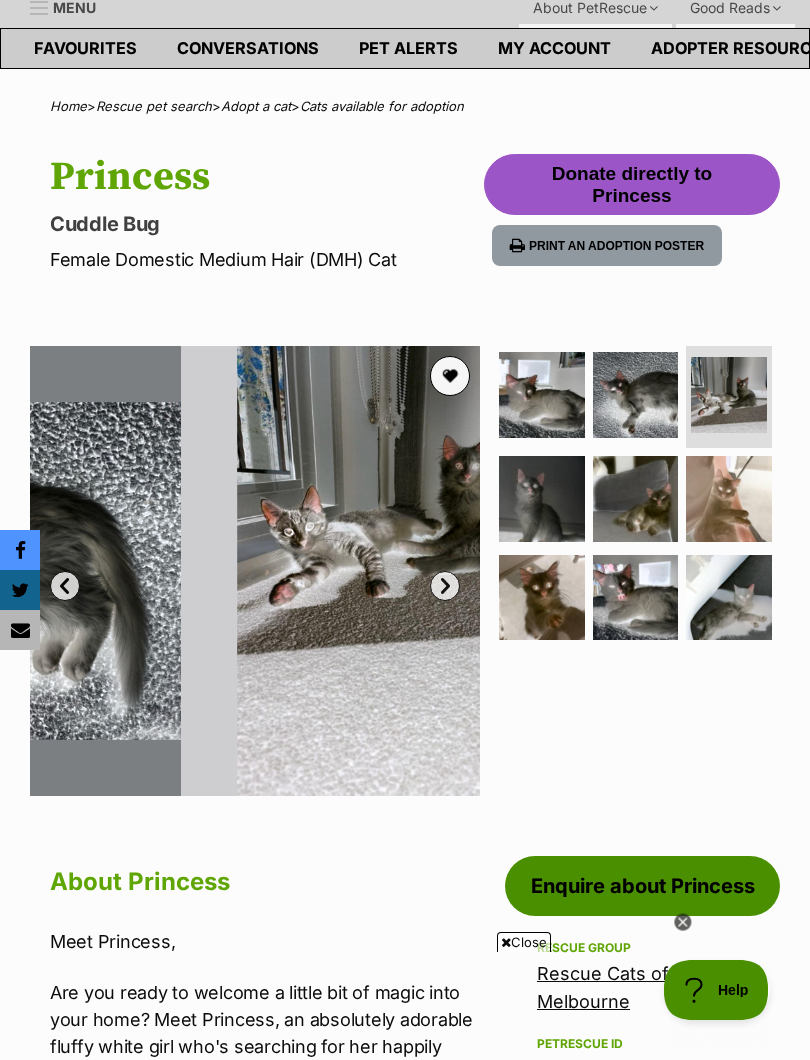 scroll, scrollTop: 0, scrollLeft: 0, axis: both 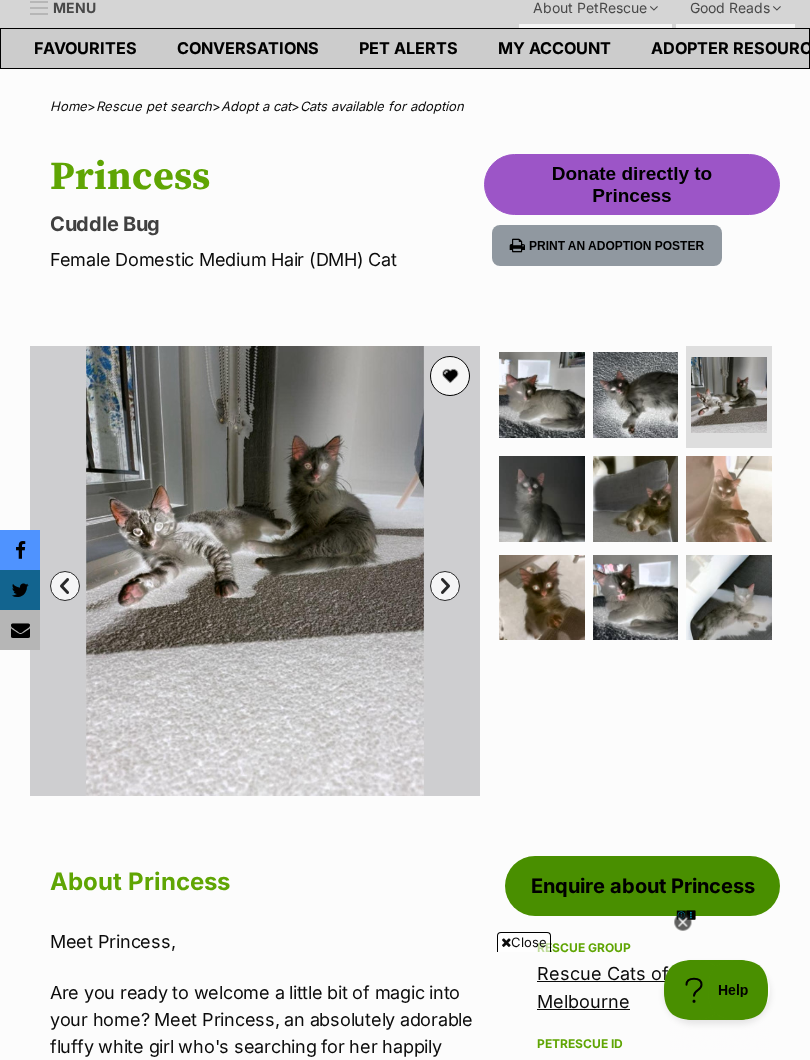 click at bounding box center [542, 499] 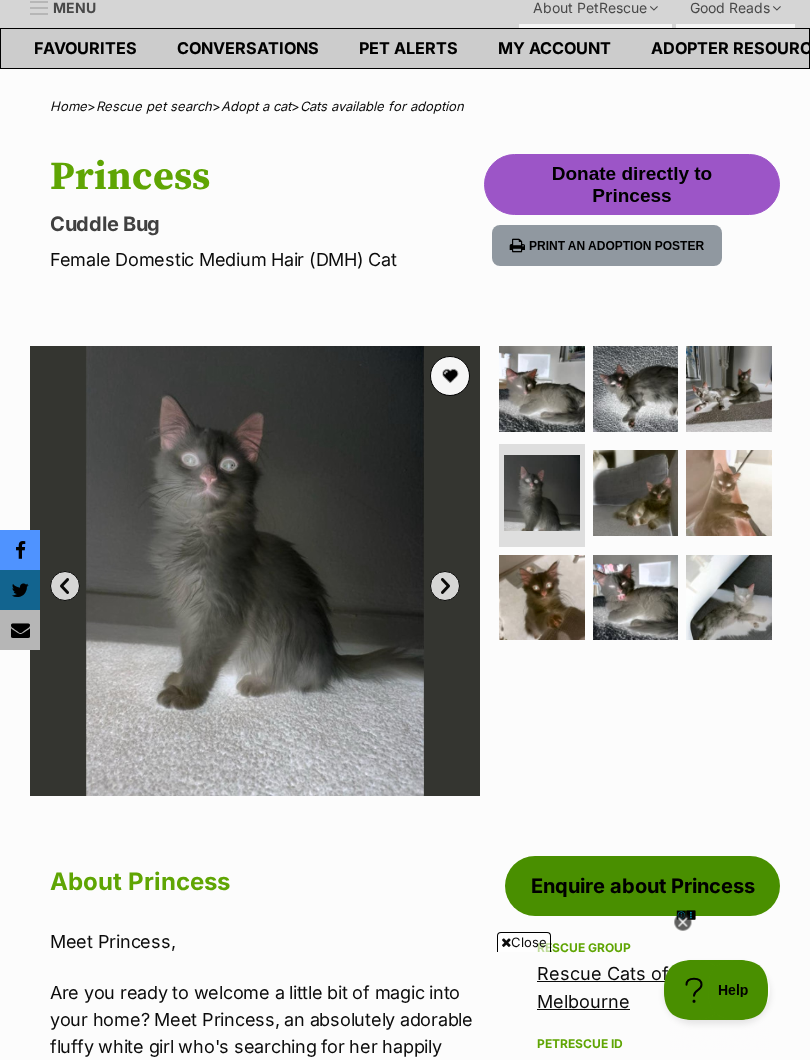 click at bounding box center [636, 493] 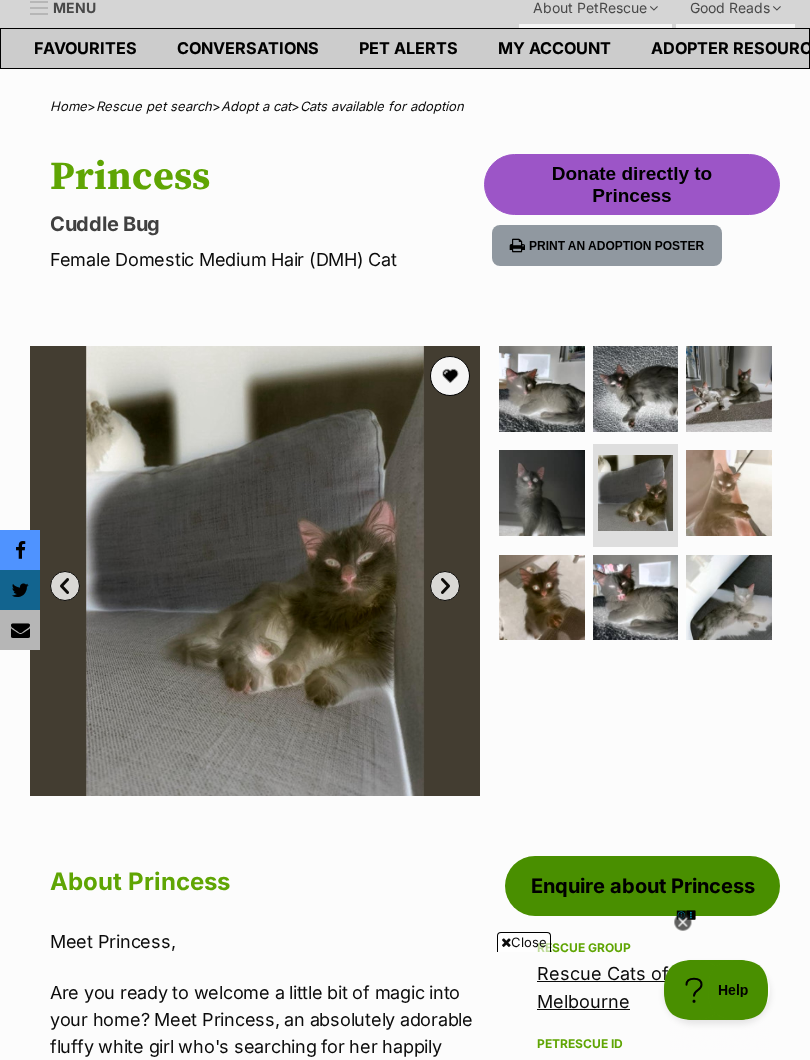 click at bounding box center [729, 493] 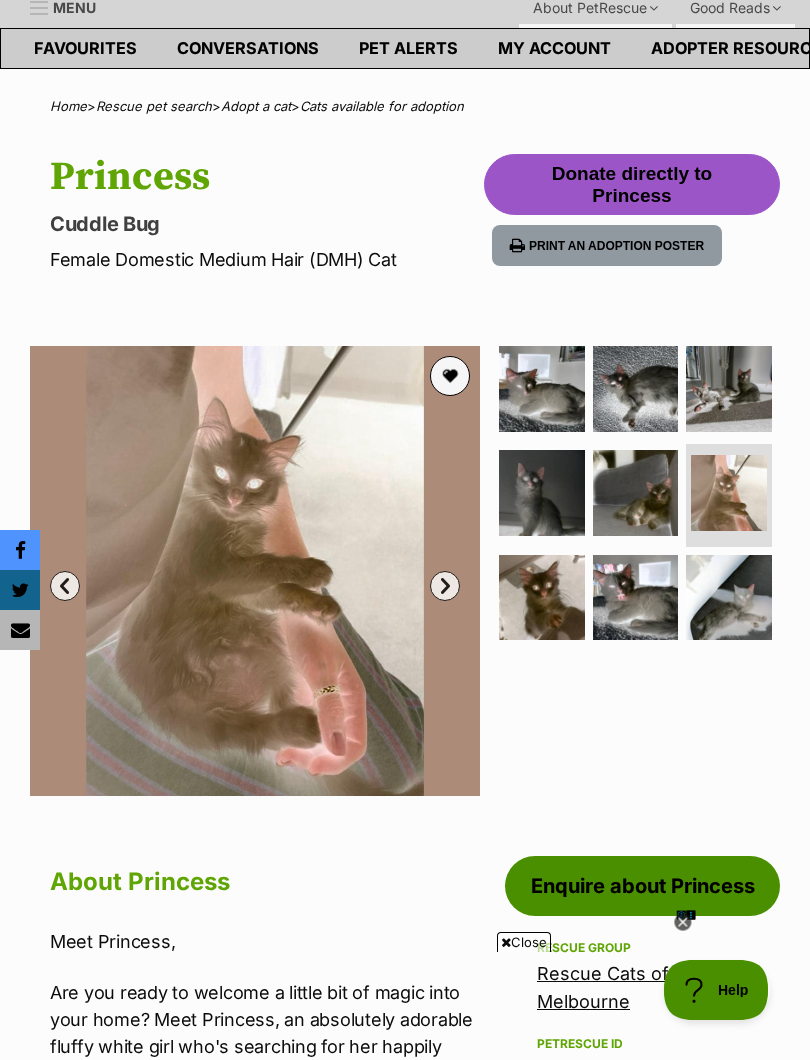 click at bounding box center (542, 598) 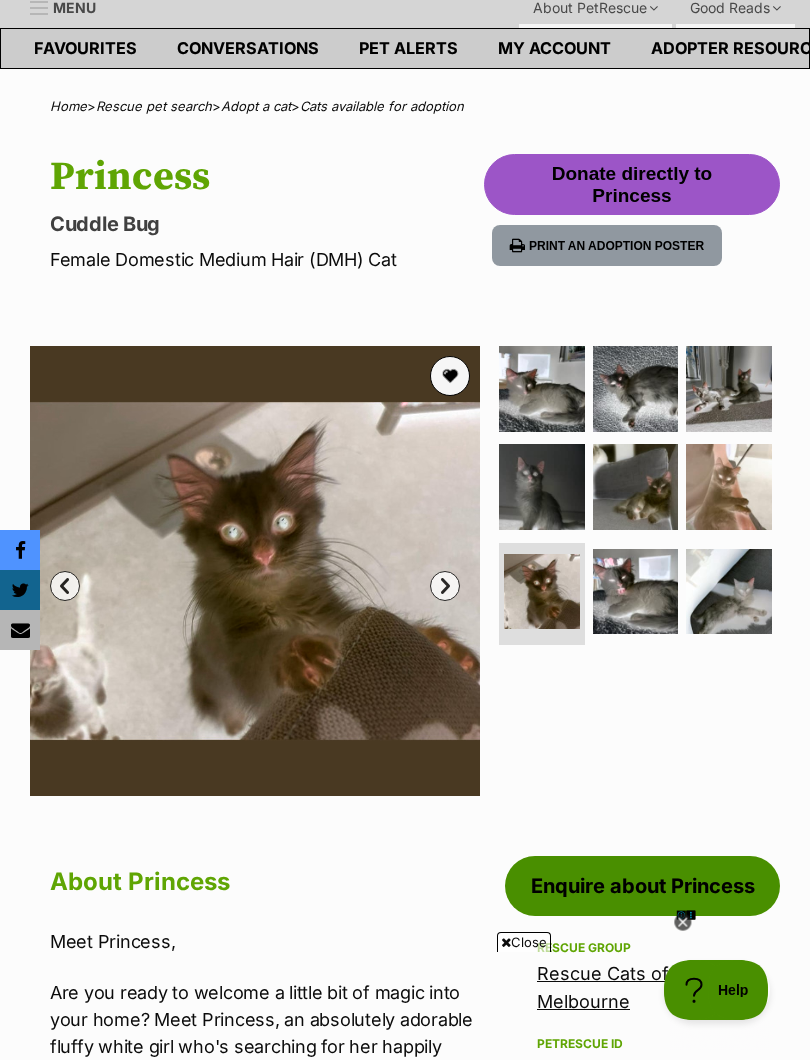 click at bounding box center [636, 592] 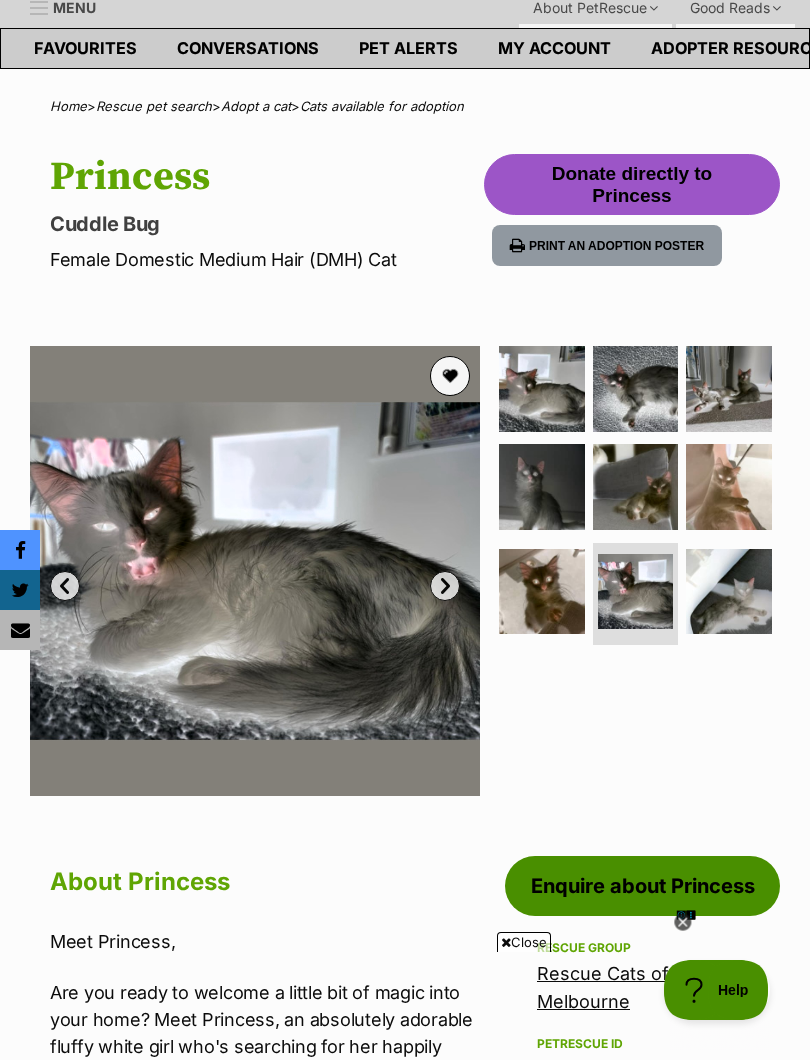 click at bounding box center [729, 592] 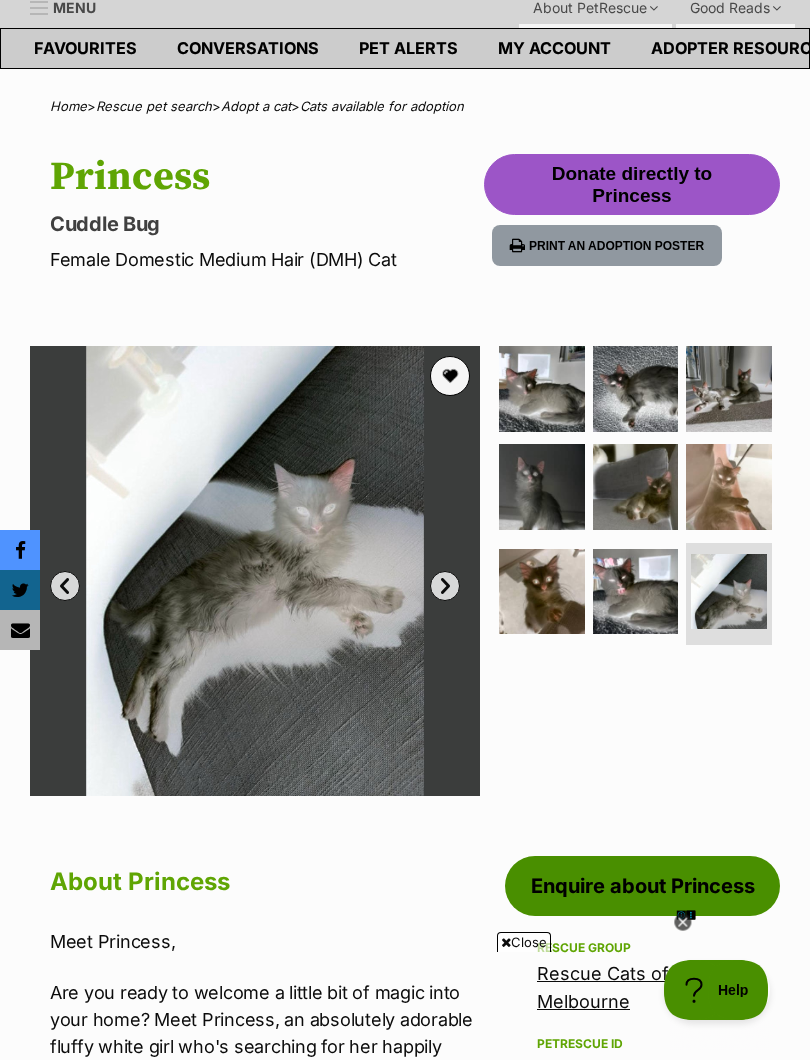 click at bounding box center (542, 389) 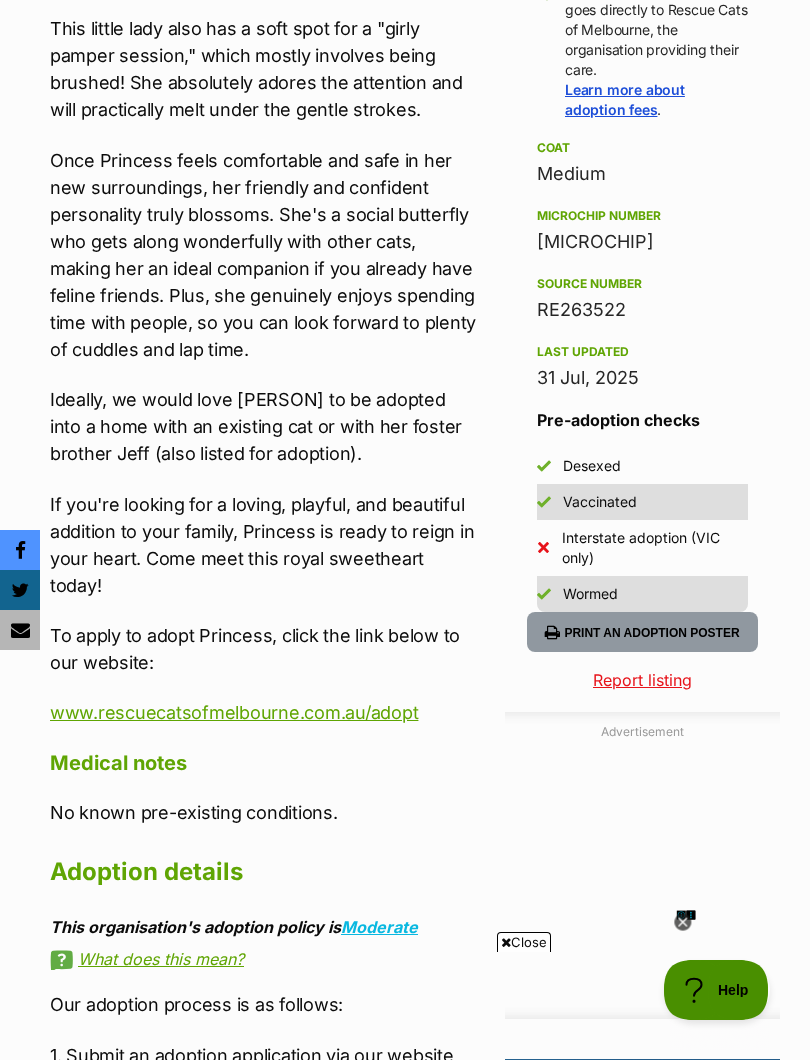 scroll, scrollTop: 0, scrollLeft: 0, axis: both 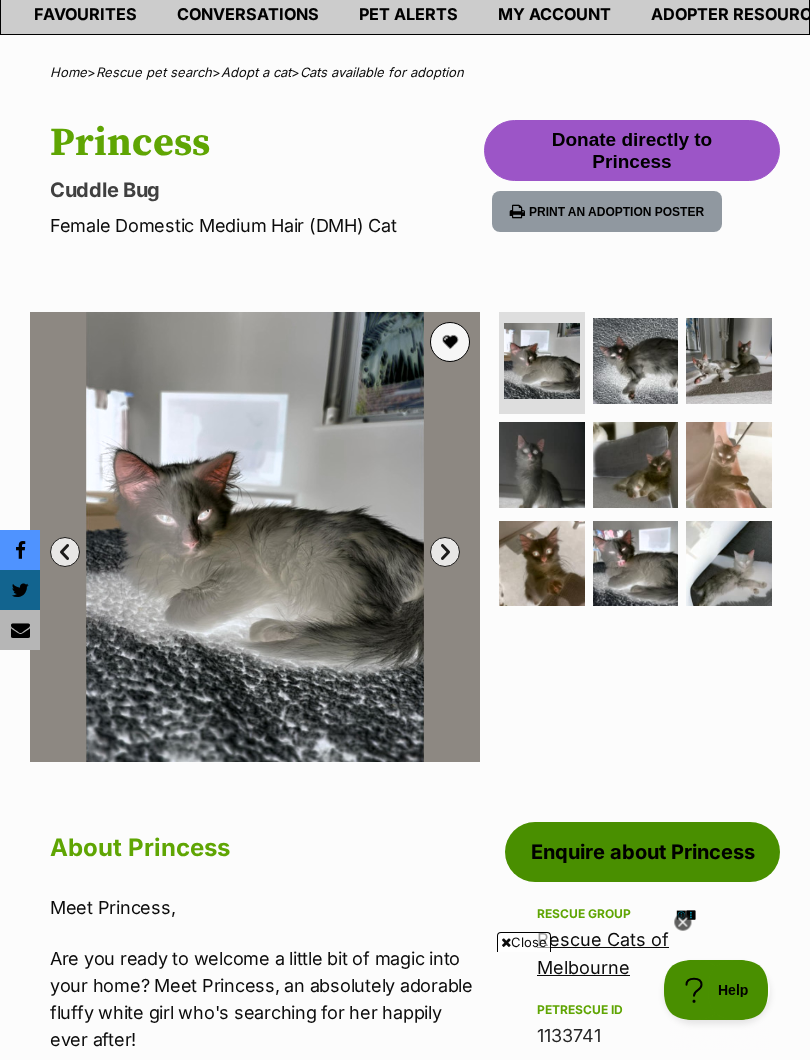 click at bounding box center [636, 564] 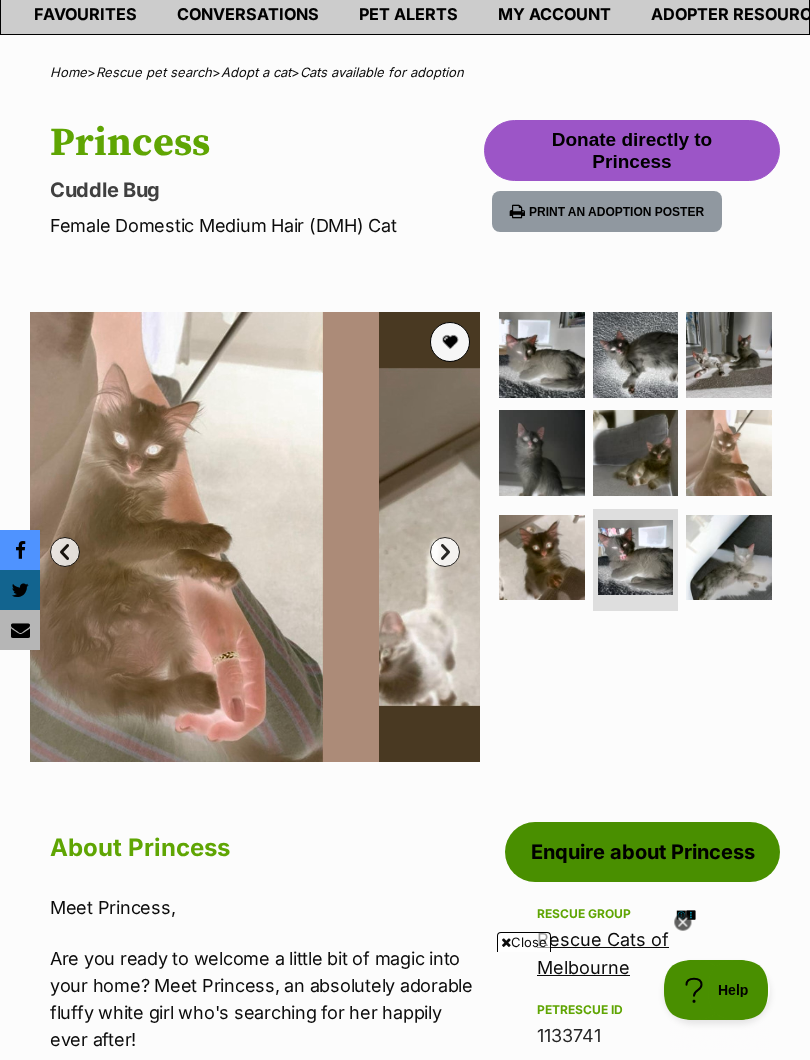 click at bounding box center [729, 558] 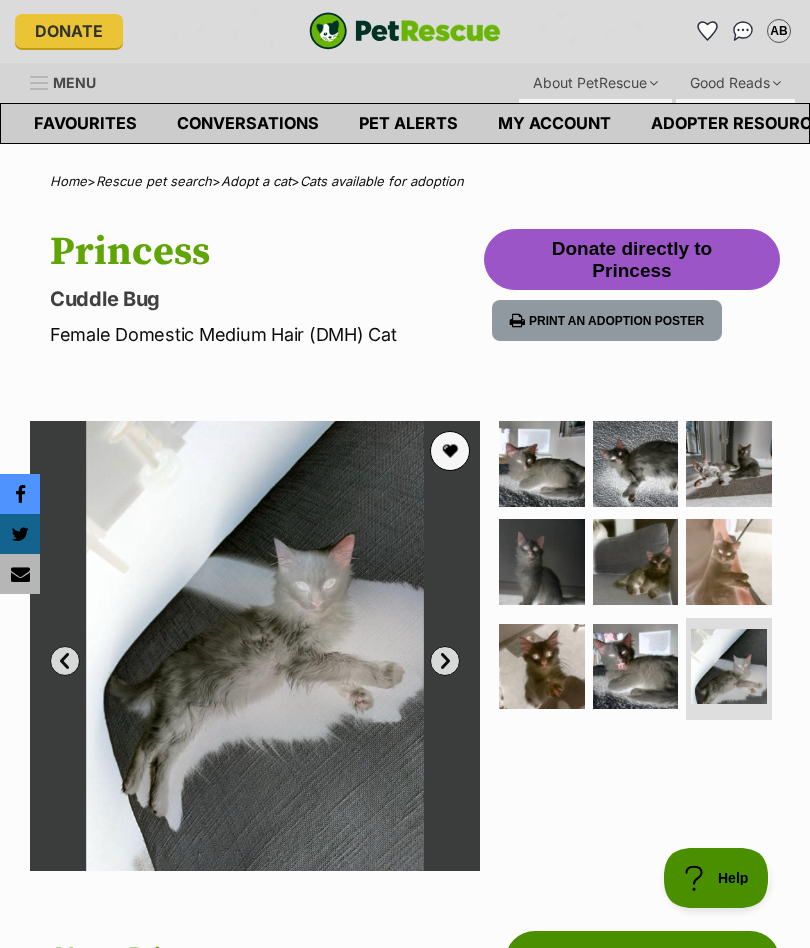 scroll, scrollTop: 0, scrollLeft: 0, axis: both 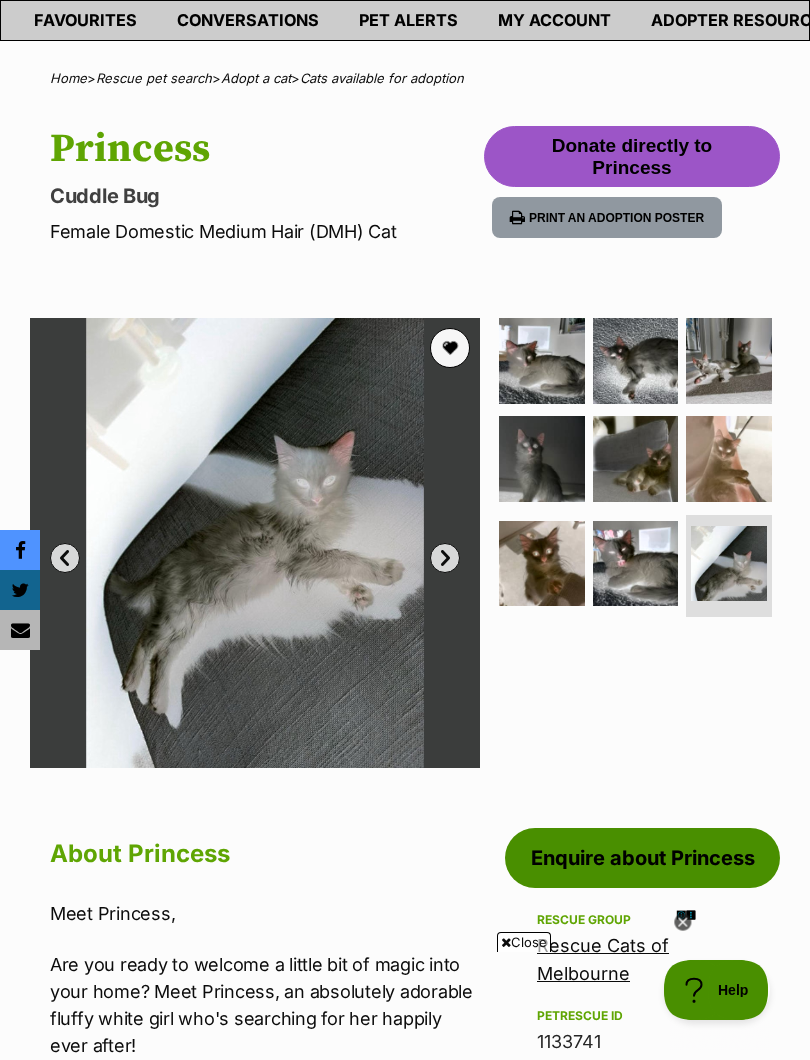 click at bounding box center (542, 361) 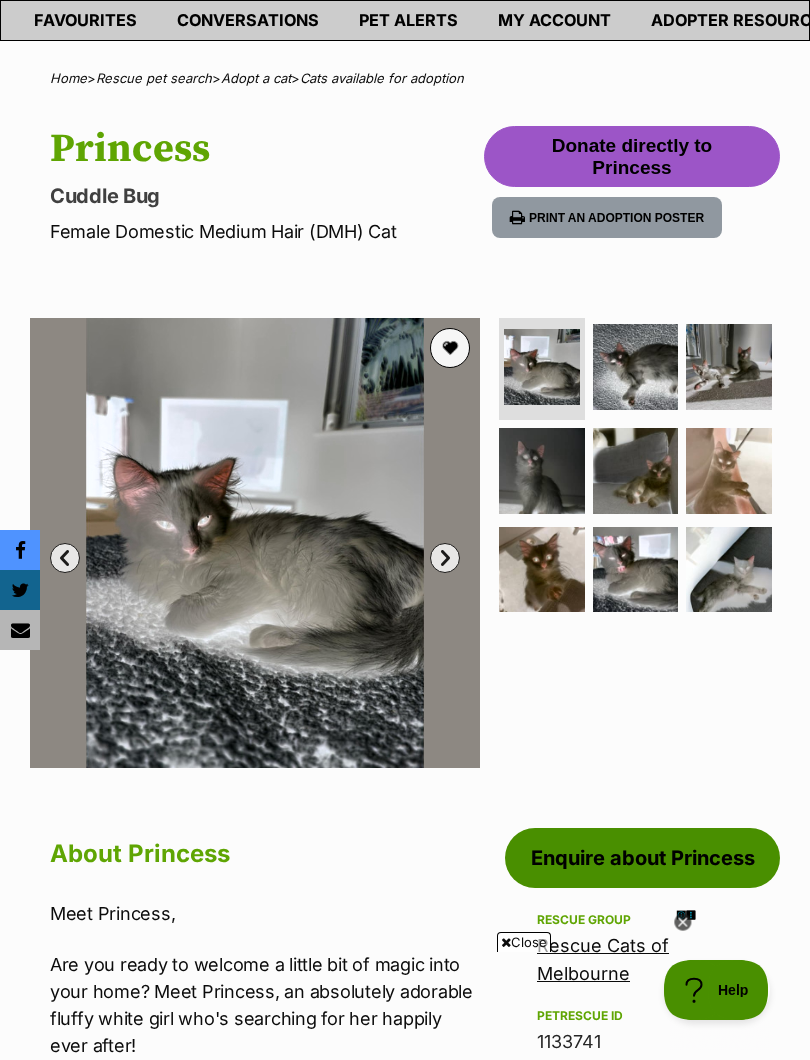 click at bounding box center (729, 570) 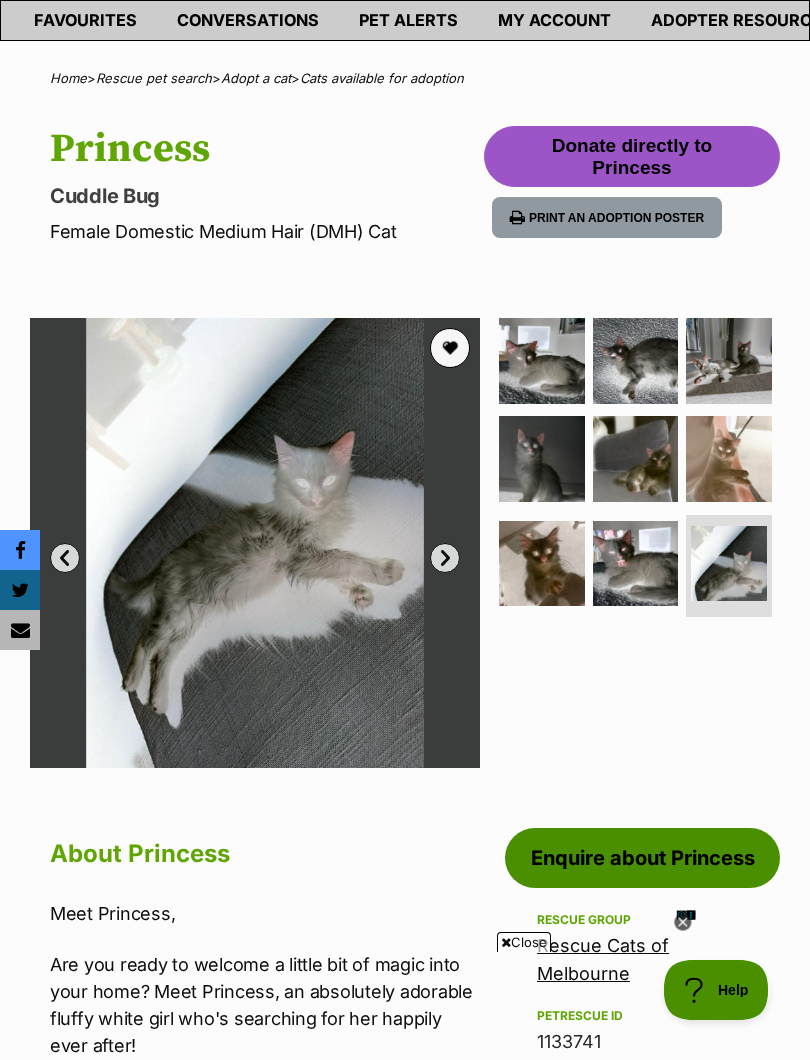 click at bounding box center [636, 564] 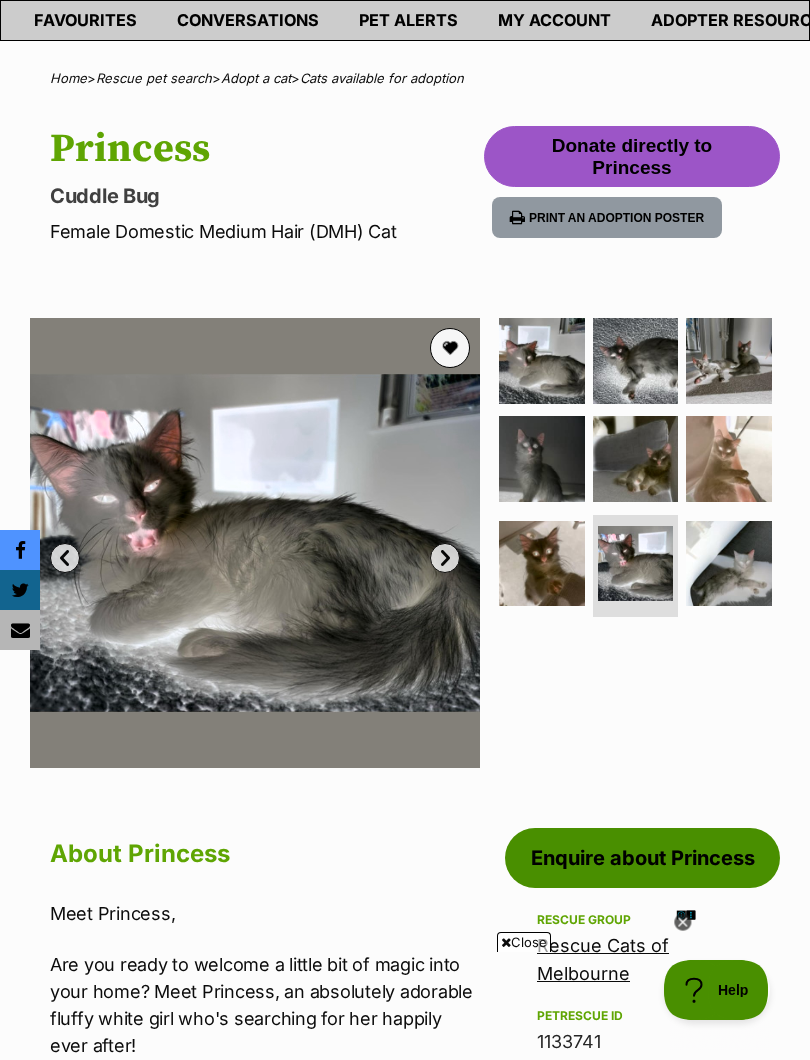 click at bounding box center (542, 564) 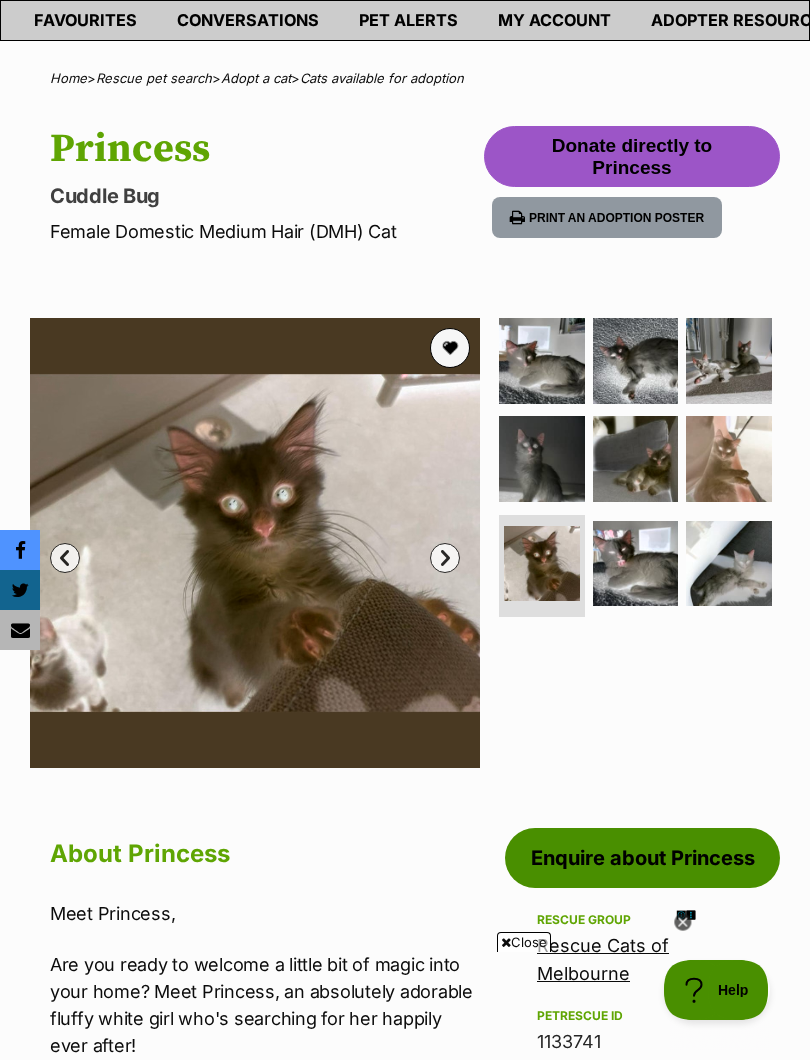 click at bounding box center [729, 459] 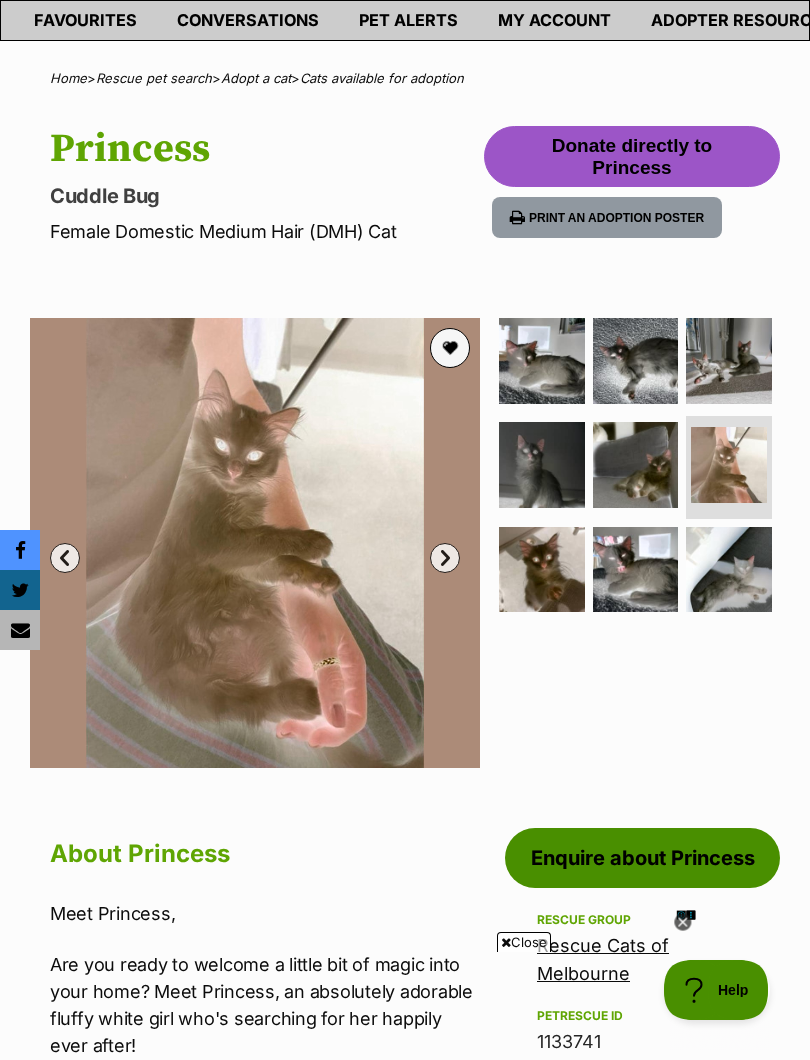 click at bounding box center [636, 465] 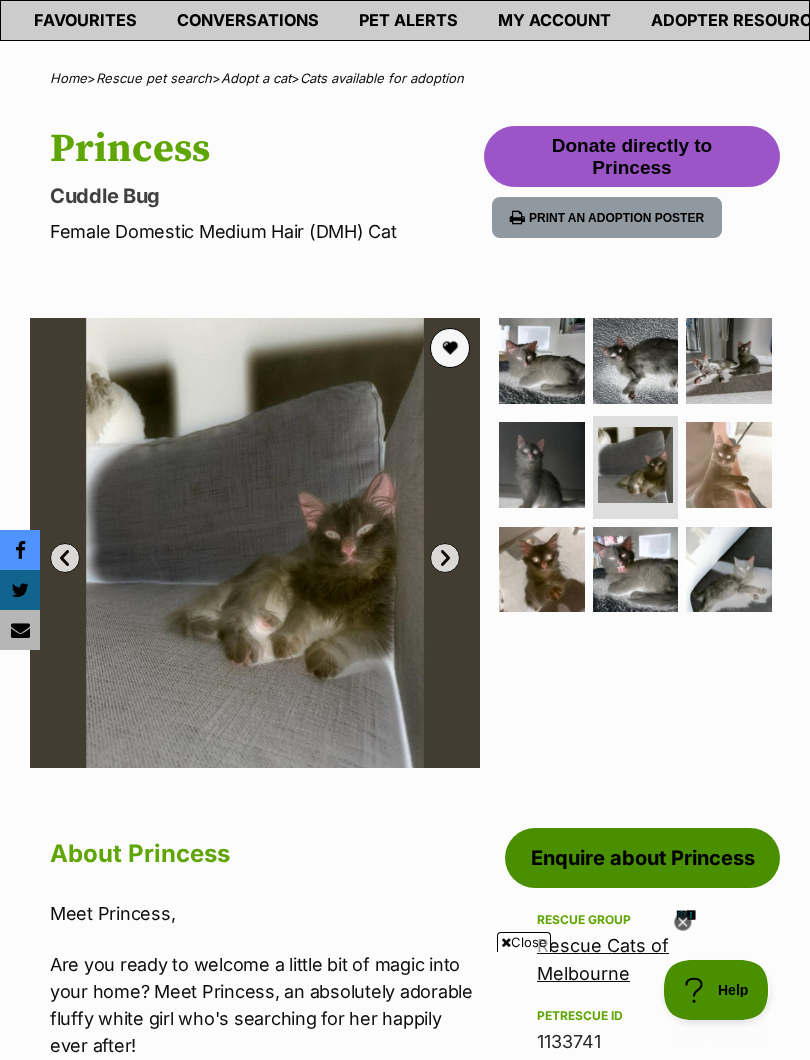 click at bounding box center (542, 465) 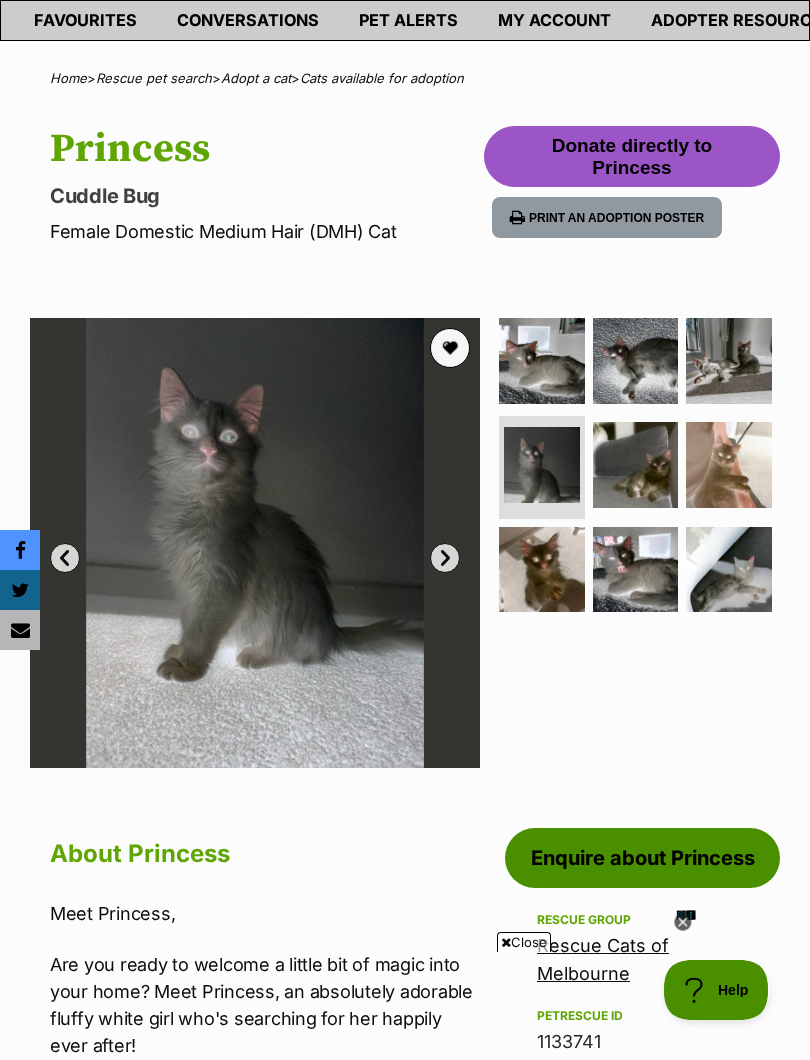 click at bounding box center (729, 361) 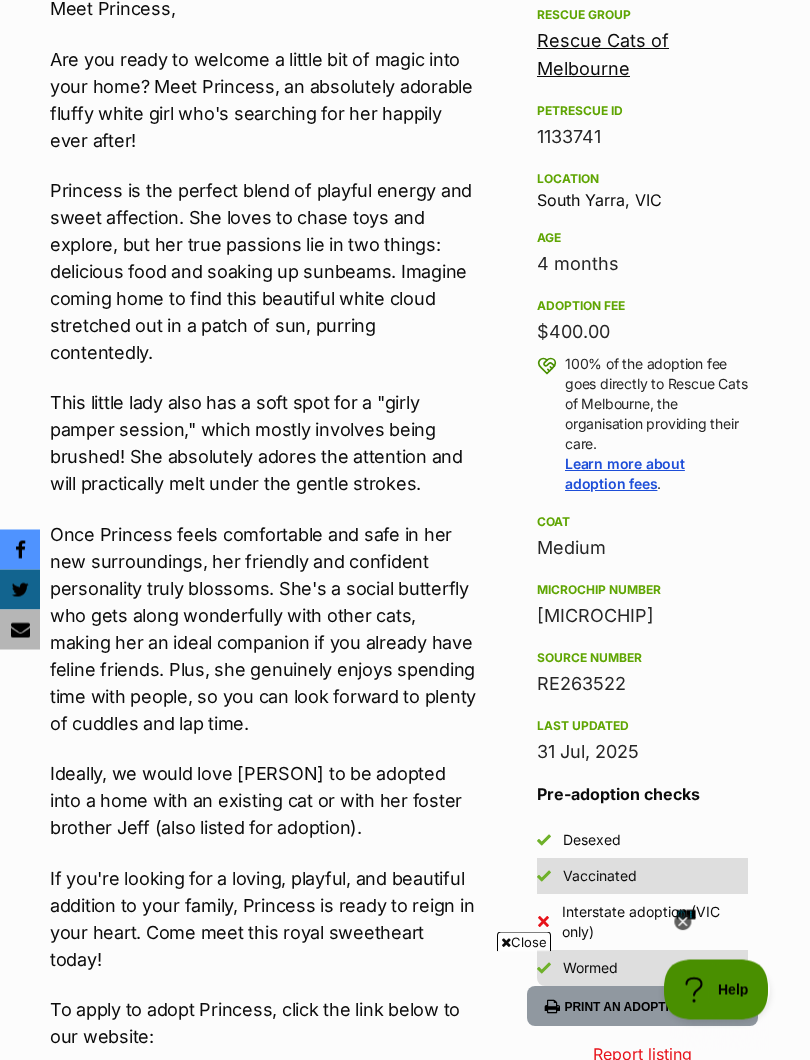 scroll, scrollTop: 1010, scrollLeft: 0, axis: vertical 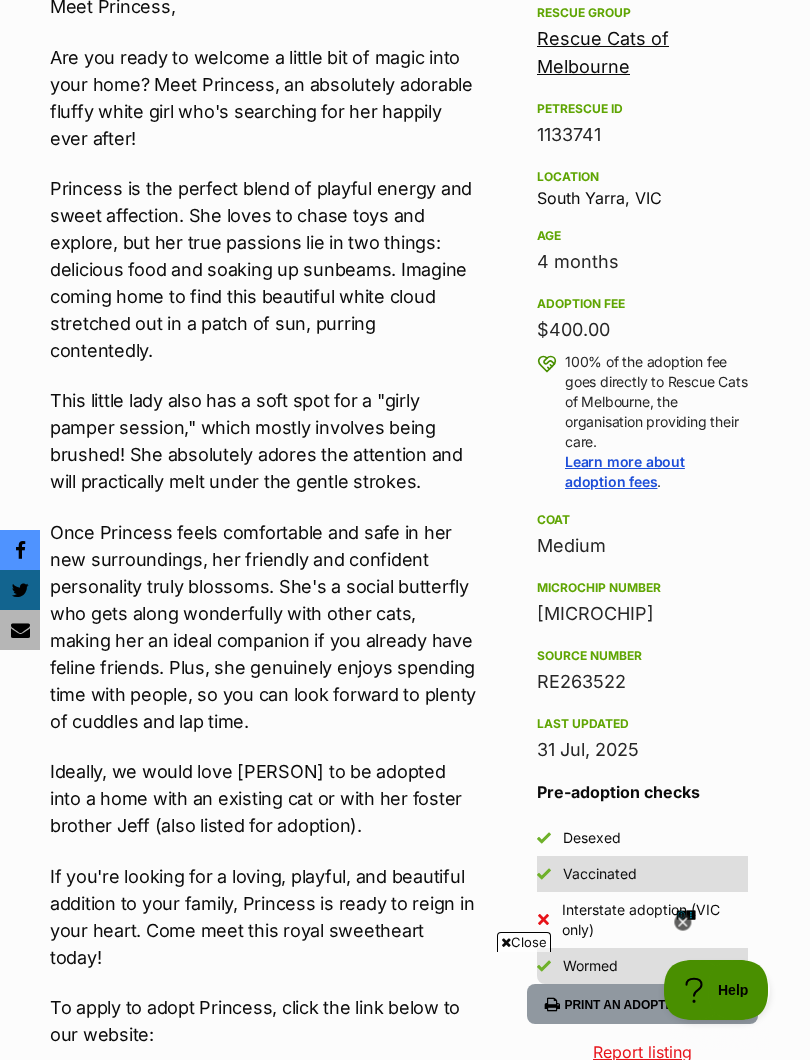 click on "Donate to Princess
Donate to Princess at Rescue Cats of Melbourne via Shout
Advertisement
Adoption information
I've been adopted!
This pet is no longer available
On Hold
Enquire about Princess
Find available pets like this!
Rescue group
Rescue Cats of Melbourne
PetRescue ID
1133741
Location
South Yarra, VIC
Age
4 months
Adoption fee
$400.00
100% of the adoption fee goes directly to Rescue Cats of Melbourne, the organisation providing their care.
Learn more about adoption fees .
Coat
Medium
Microchip number
956000017358136
Source number
RE263522
Last updated
31 Jul, 2025
Pre-adoption checks
Desexed
Vaccinated
Interstate adoption (VIC only)
Wormed
About Princess
Meet Princess,
Medical notes" at bounding box center (405, 1029) 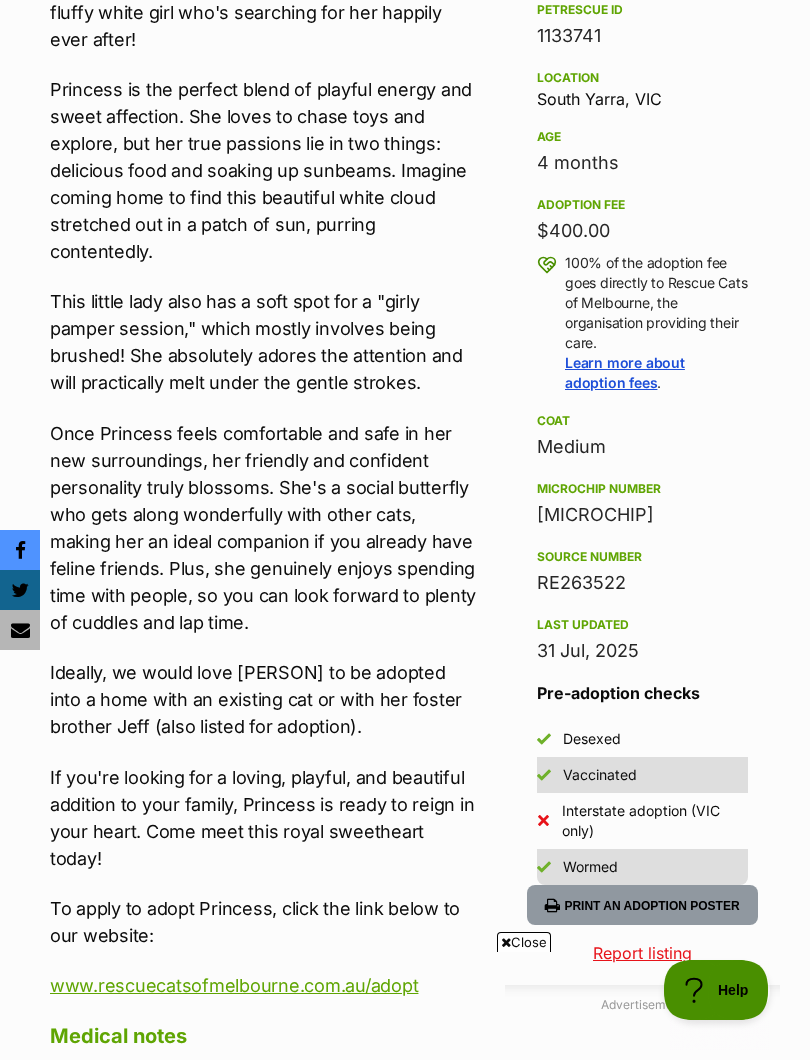 scroll, scrollTop: 0, scrollLeft: 0, axis: both 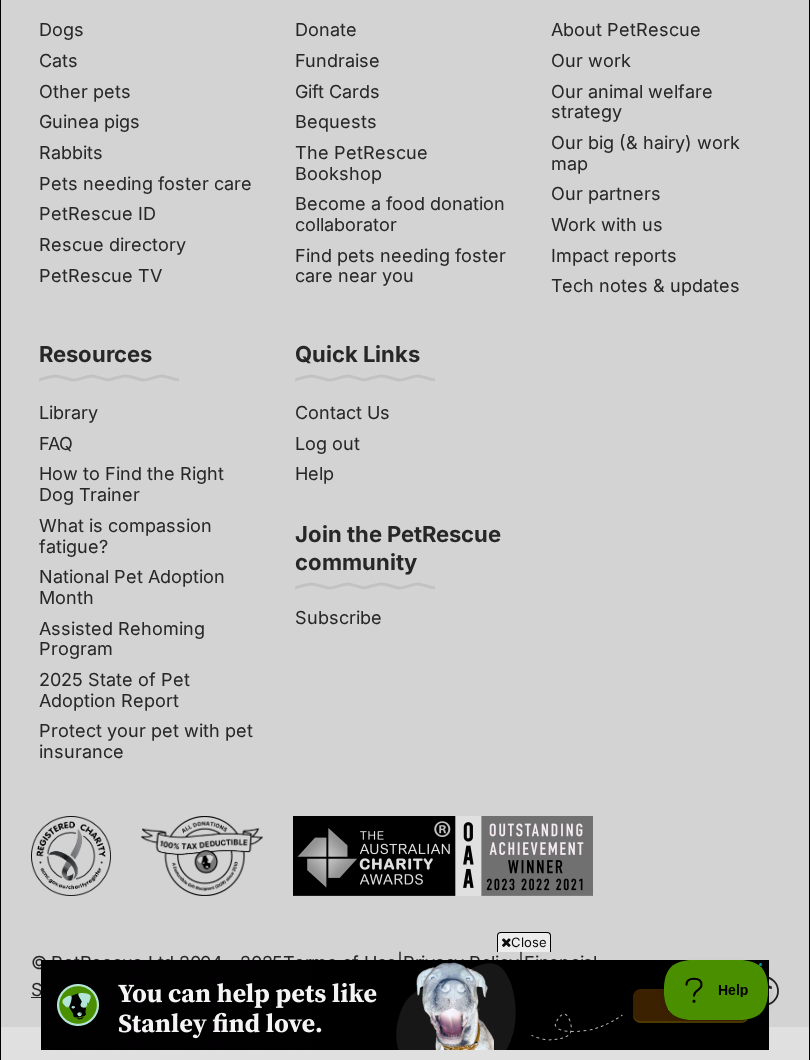 click on "Next" at bounding box center (648, -523) 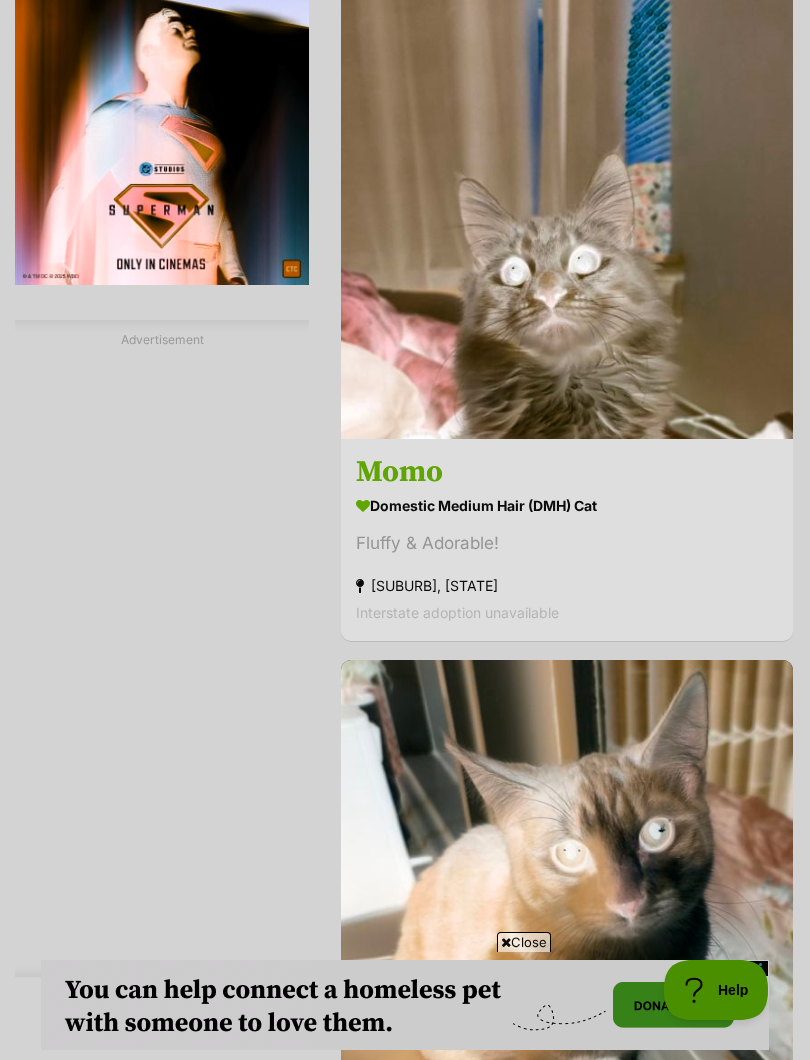scroll, scrollTop: 3110, scrollLeft: 0, axis: vertical 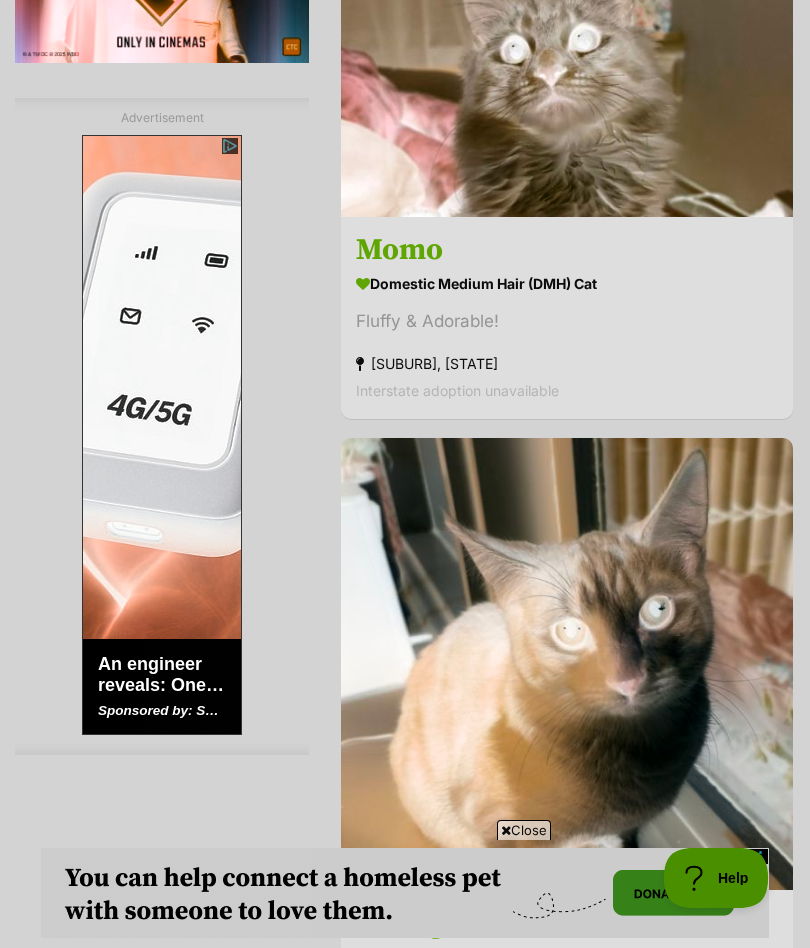 click on "Momo" at bounding box center (567, 250) 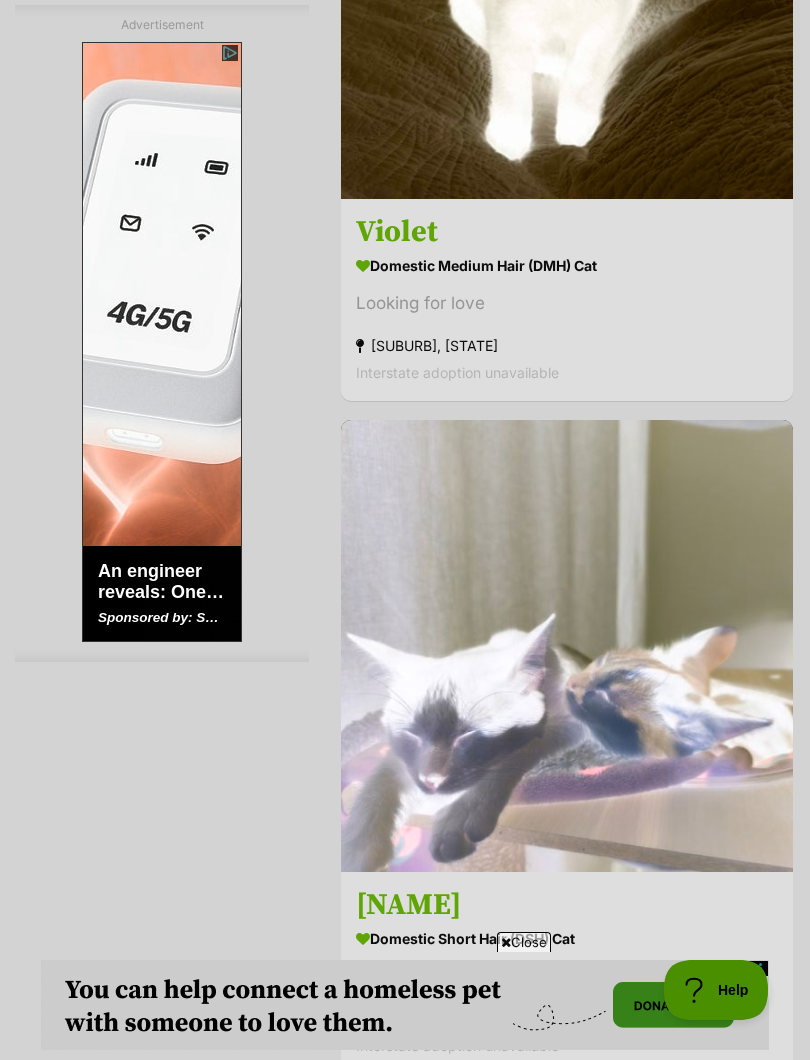 scroll, scrollTop: 10758, scrollLeft: 0, axis: vertical 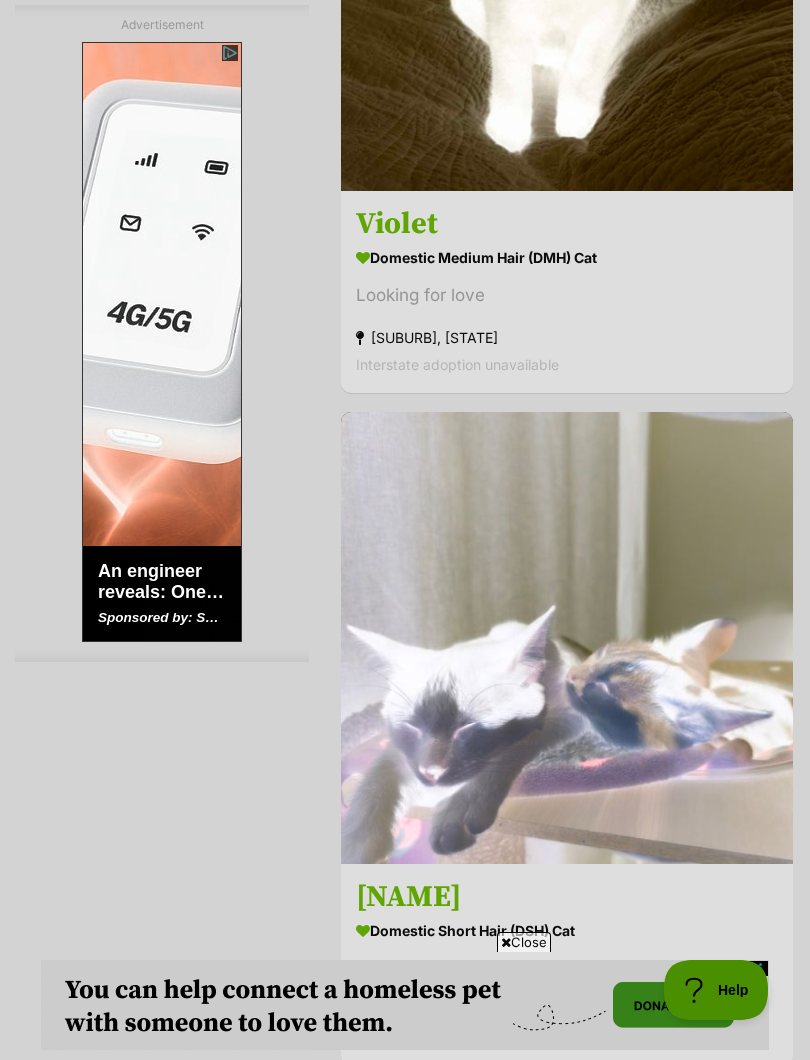 click on "Domestic Medium Hair (DMH) Cat" at bounding box center (567, 257) 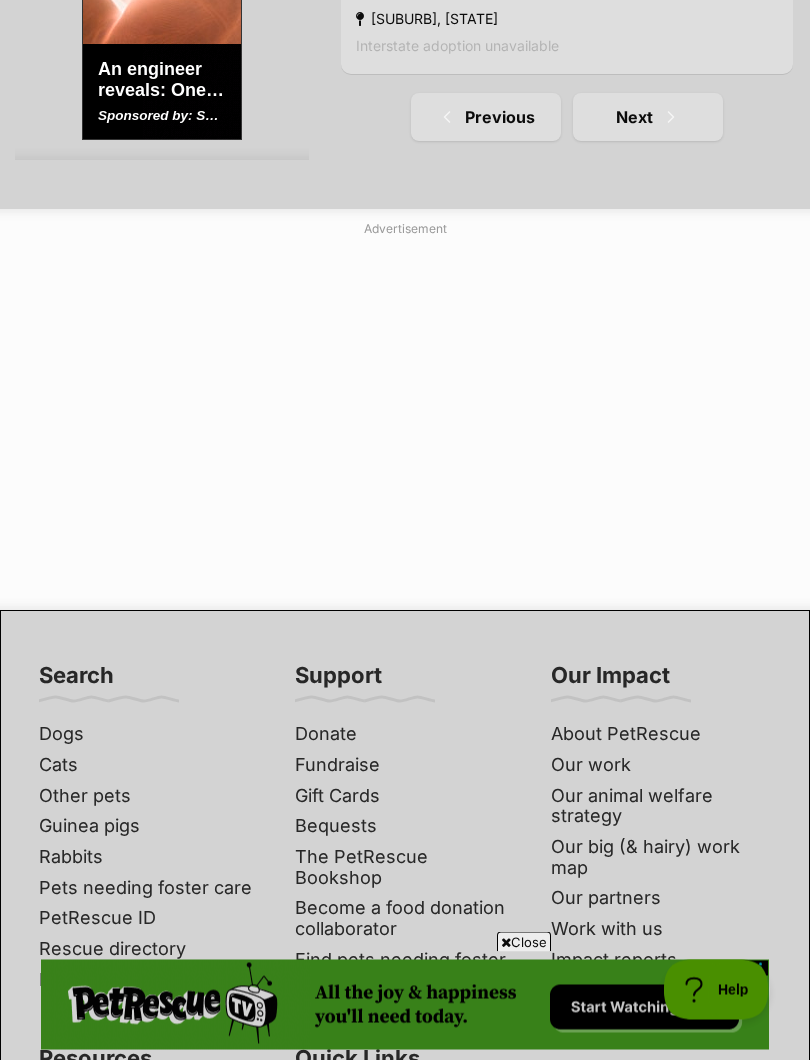 scroll, scrollTop: 14442, scrollLeft: 0, axis: vertical 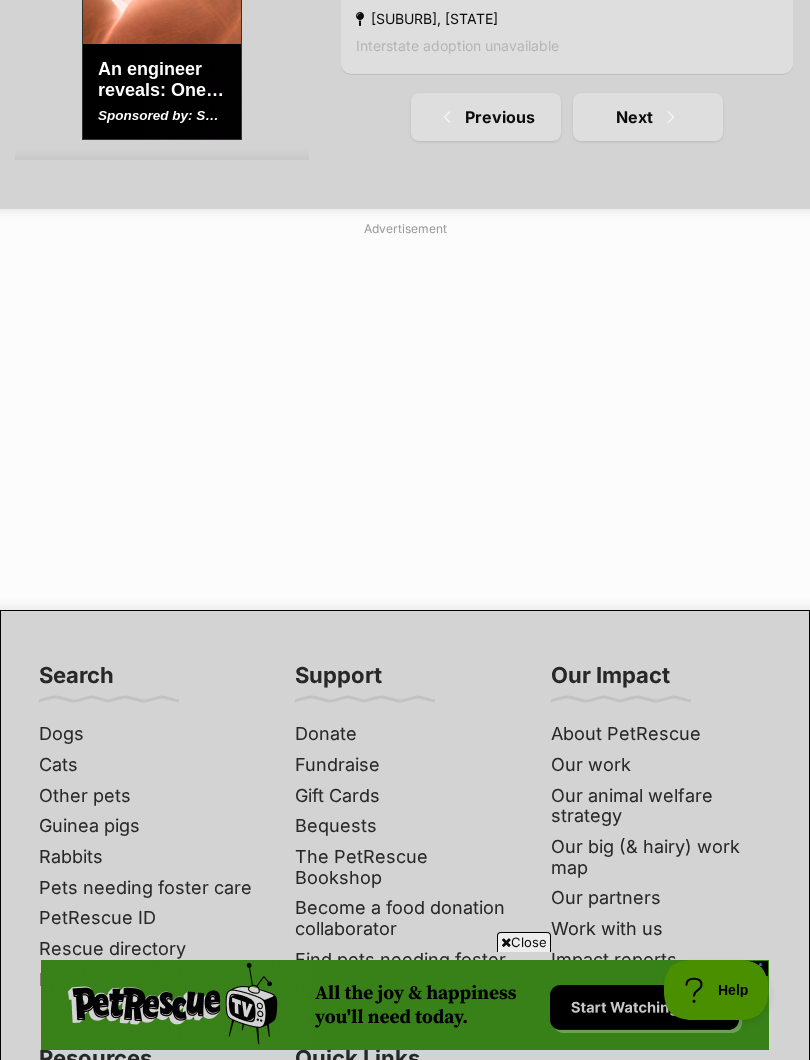 click at bounding box center (671, 117) 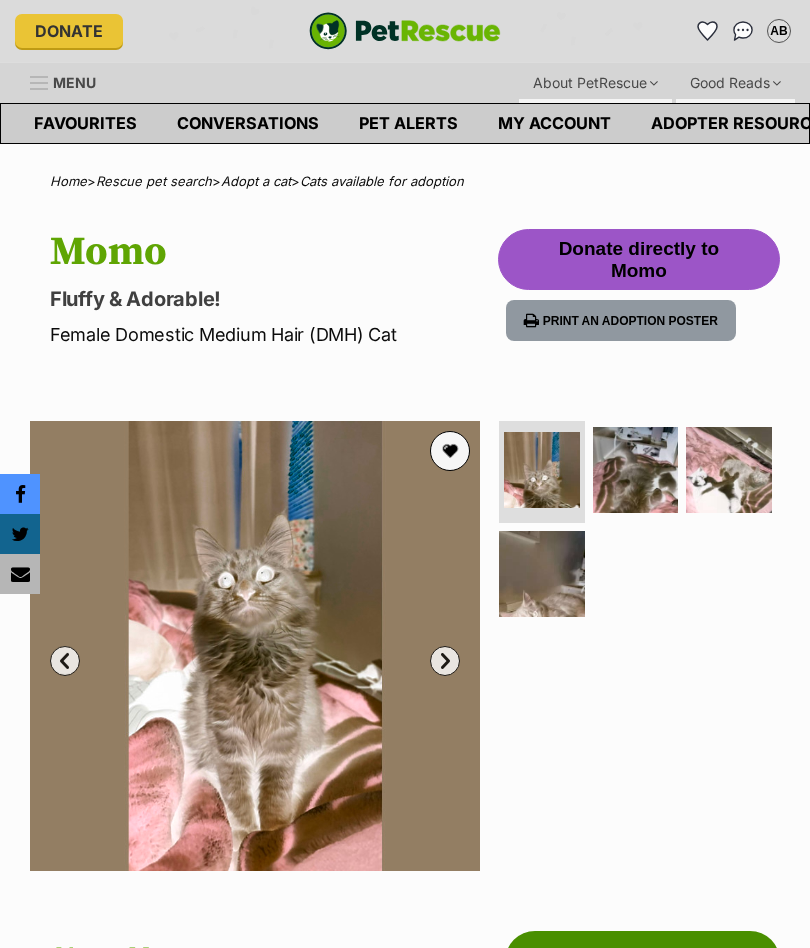 scroll, scrollTop: 0, scrollLeft: 0, axis: both 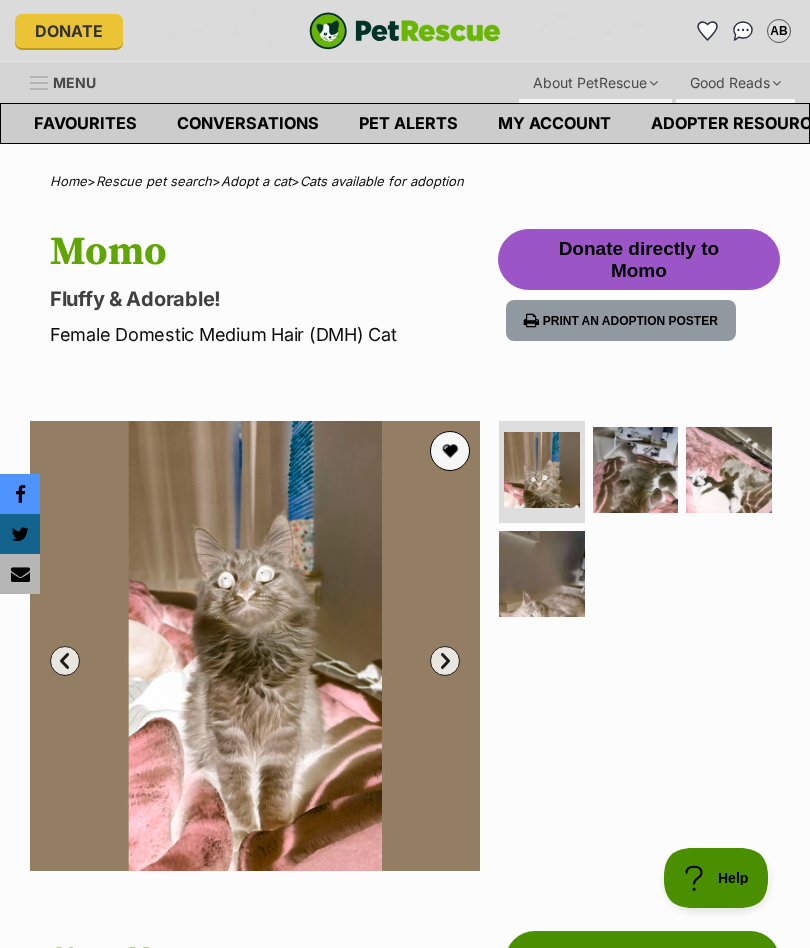 click at bounding box center (636, 470) 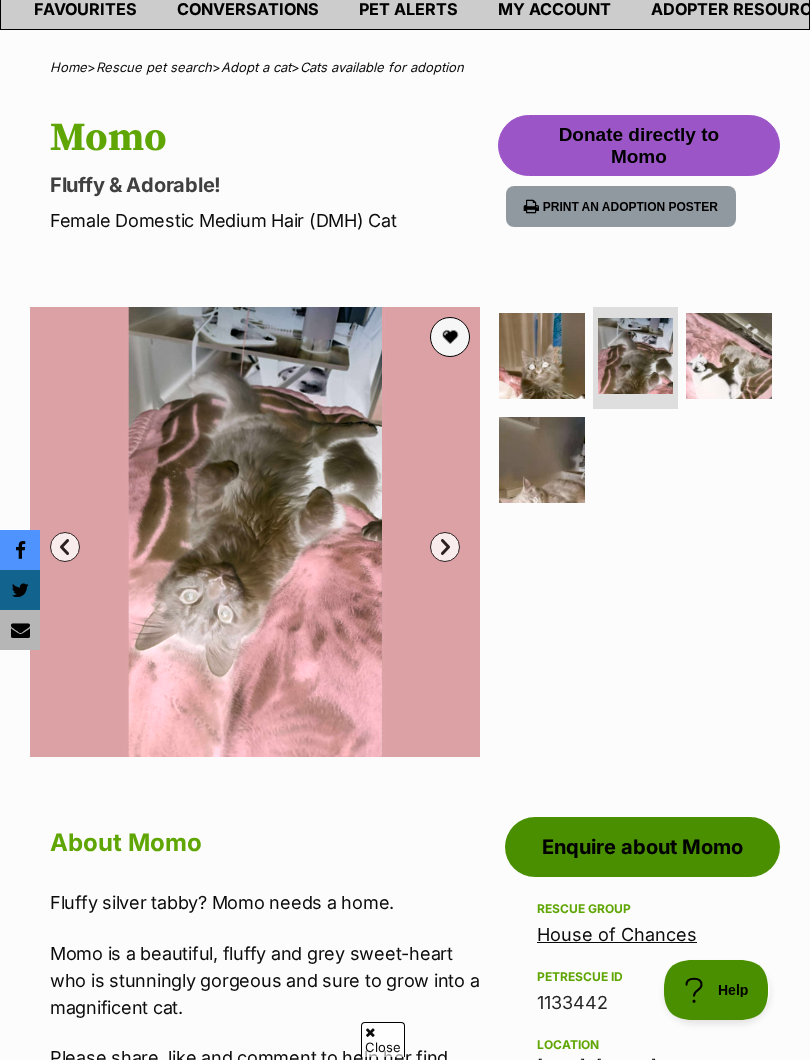 scroll, scrollTop: 0, scrollLeft: 0, axis: both 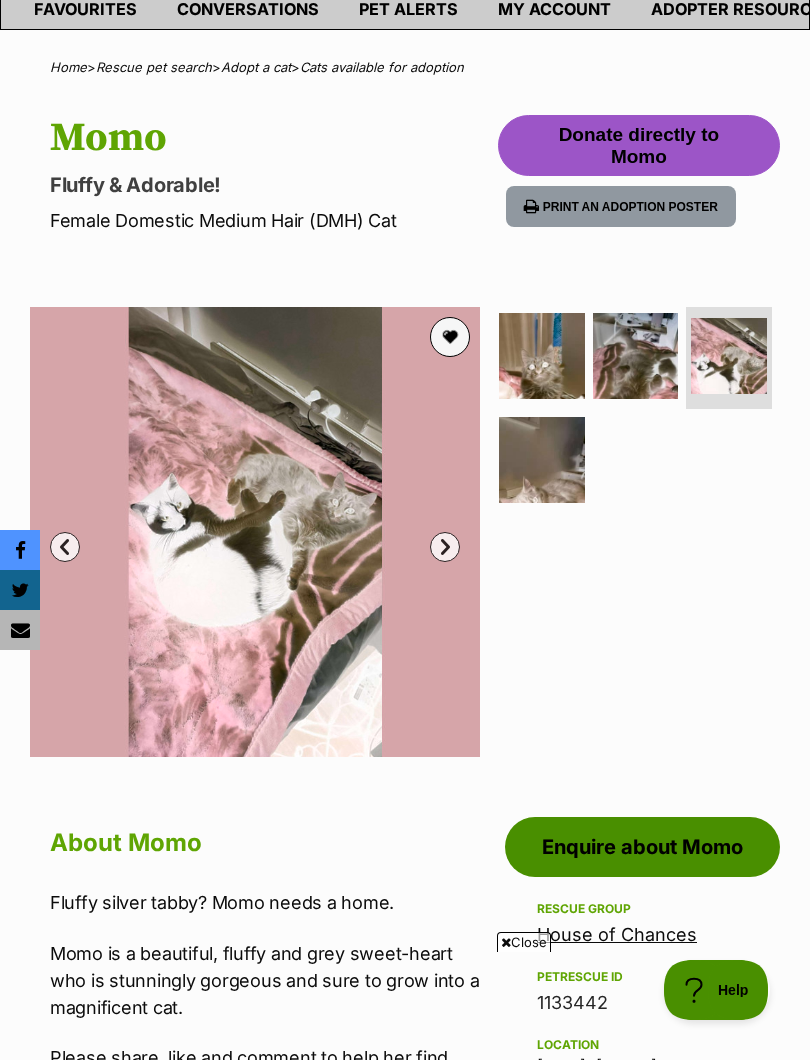 click at bounding box center (542, 460) 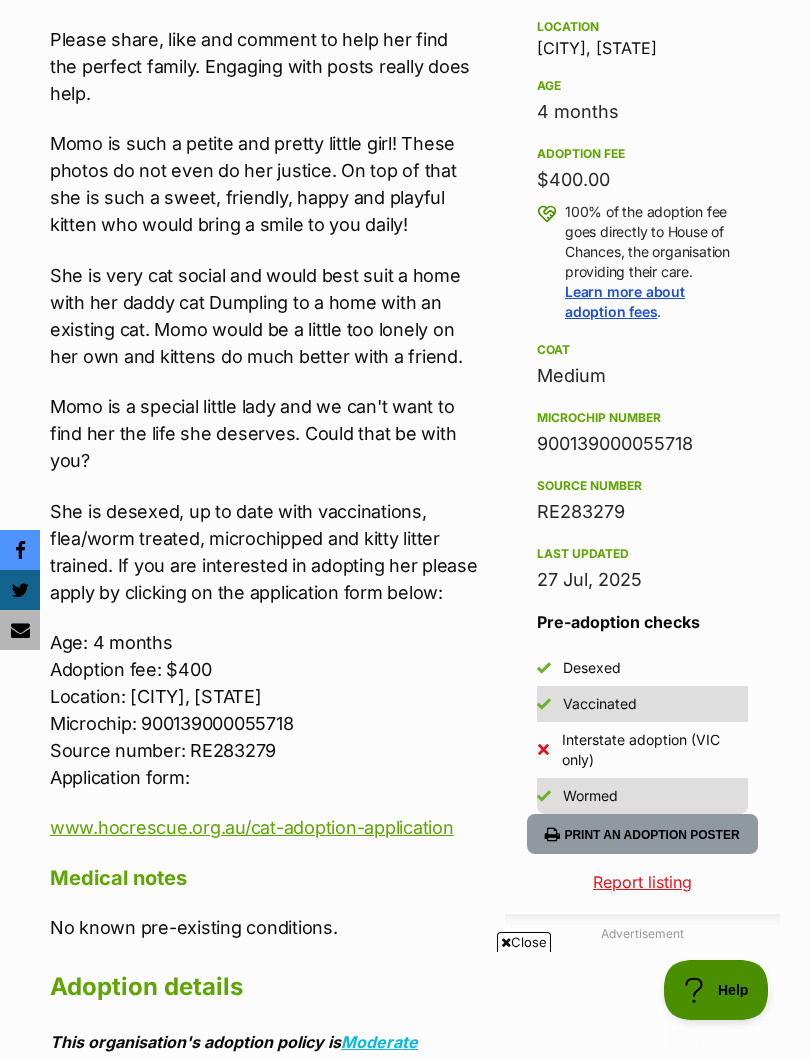 scroll, scrollTop: 0, scrollLeft: 0, axis: both 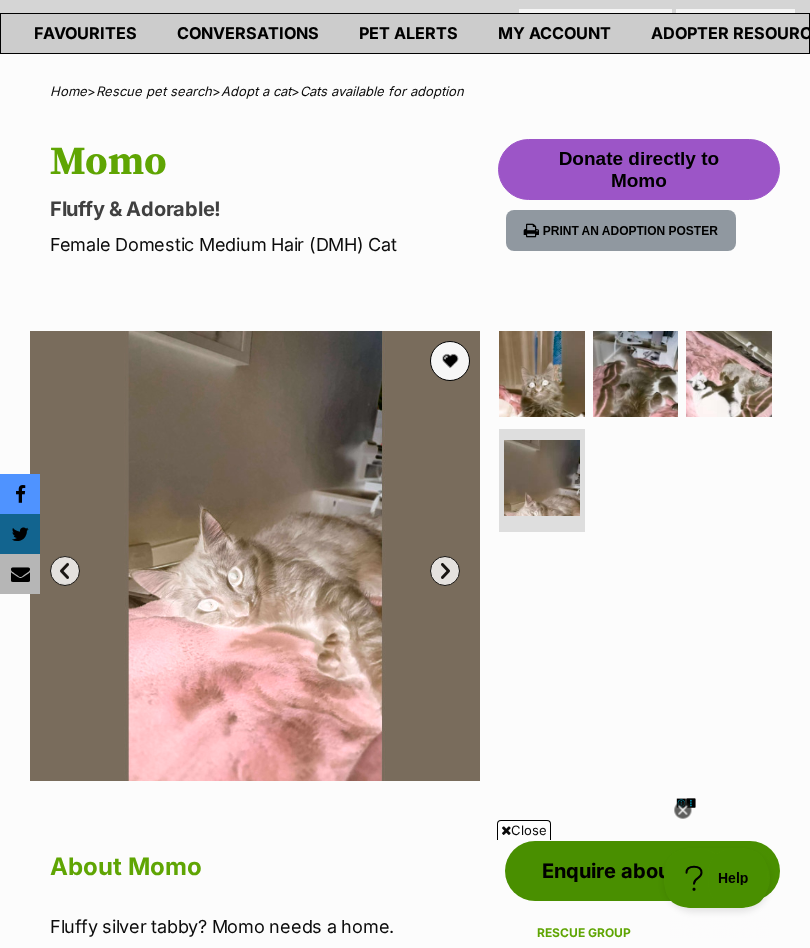 click at bounding box center [450, 361] 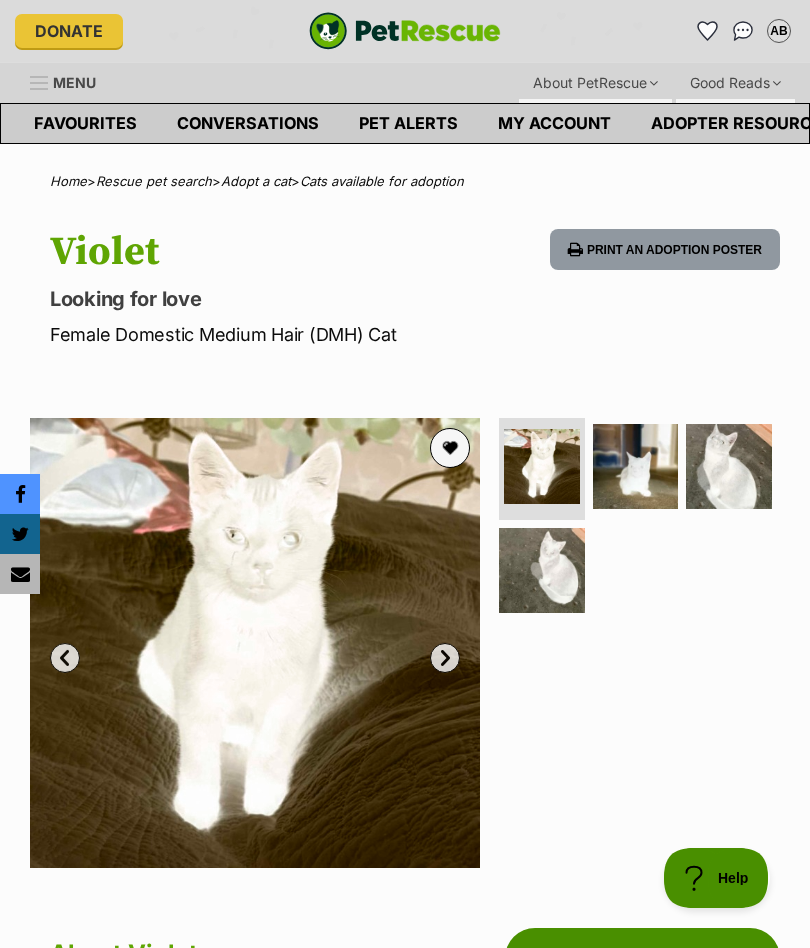scroll, scrollTop: 0, scrollLeft: 0, axis: both 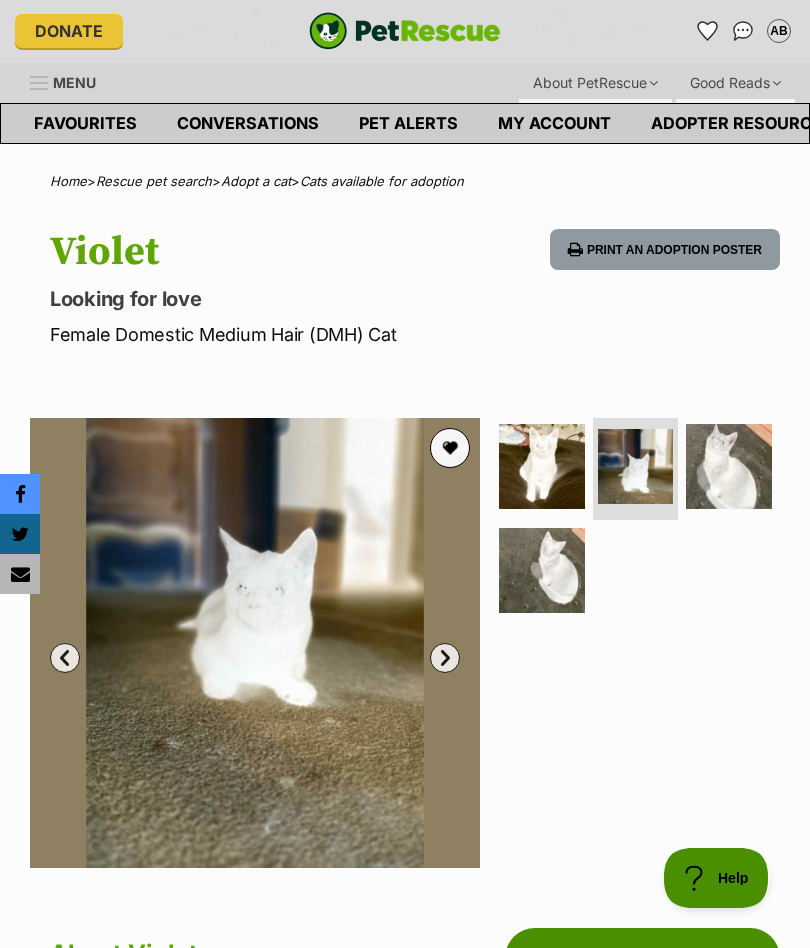 click at bounding box center (729, 467) 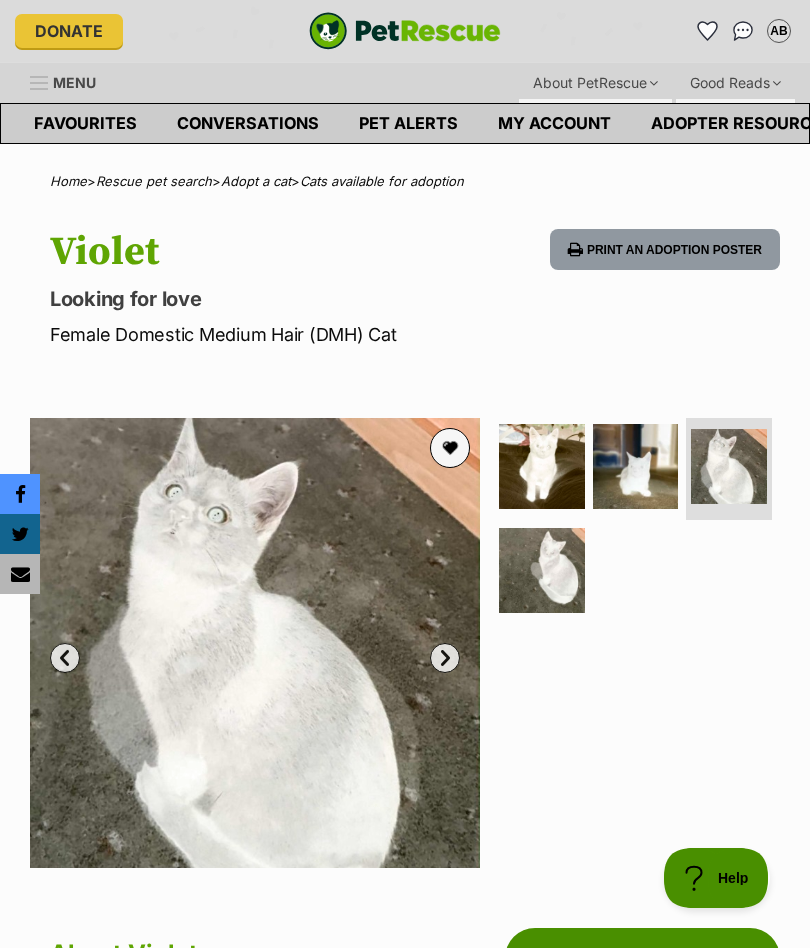 click at bounding box center (542, 571) 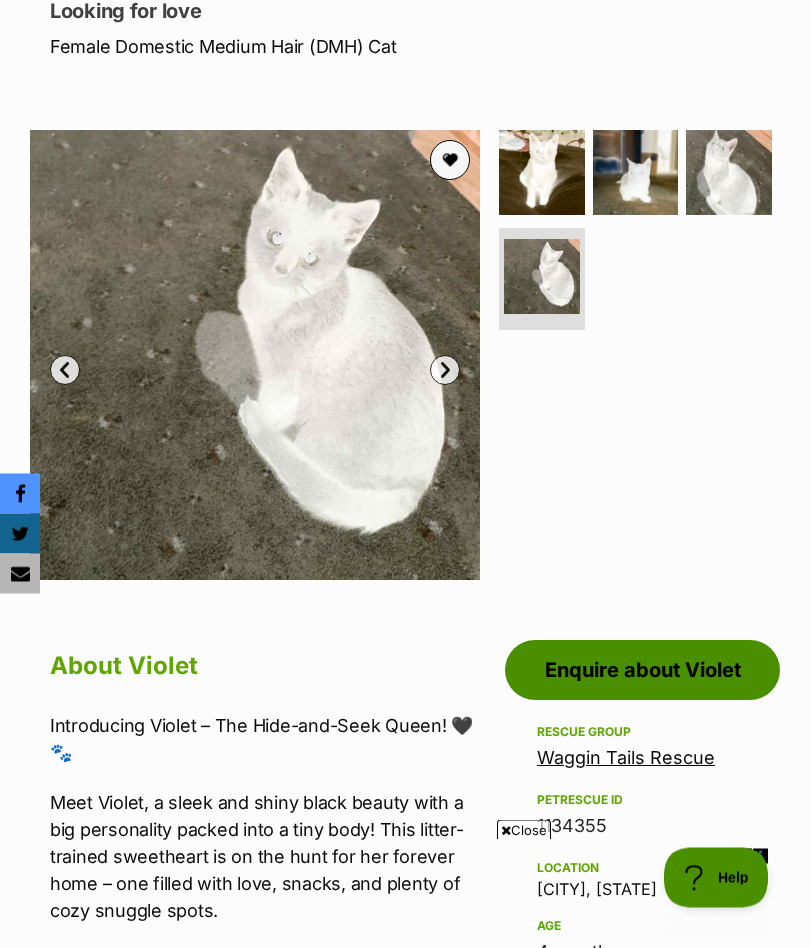 scroll, scrollTop: 255, scrollLeft: 0, axis: vertical 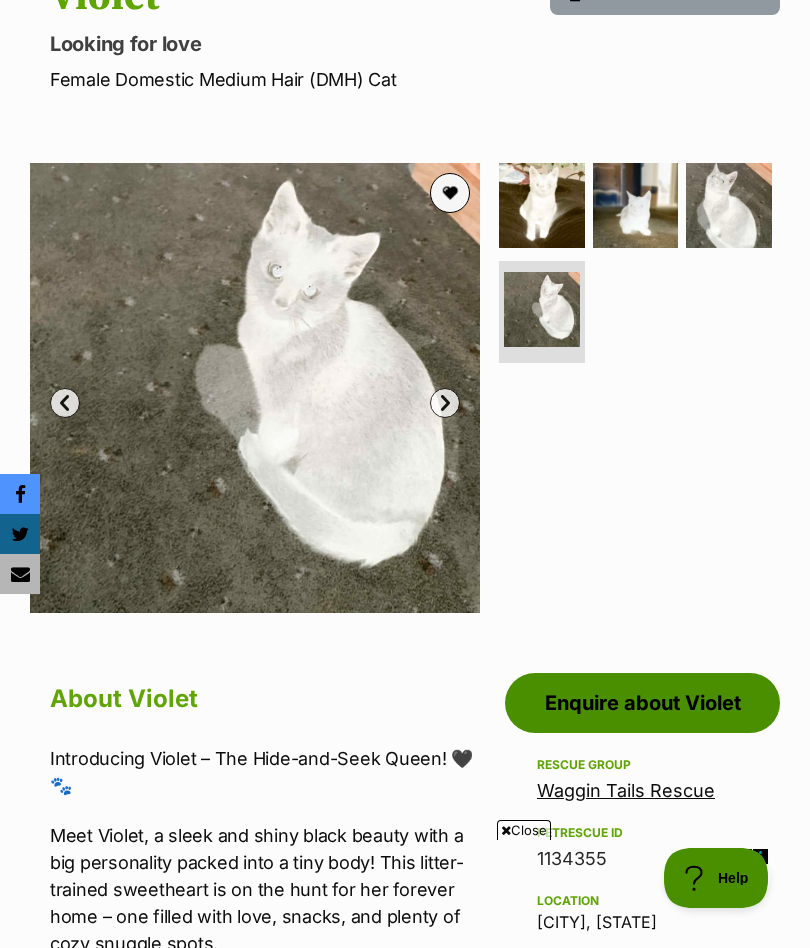 click at bounding box center (542, 206) 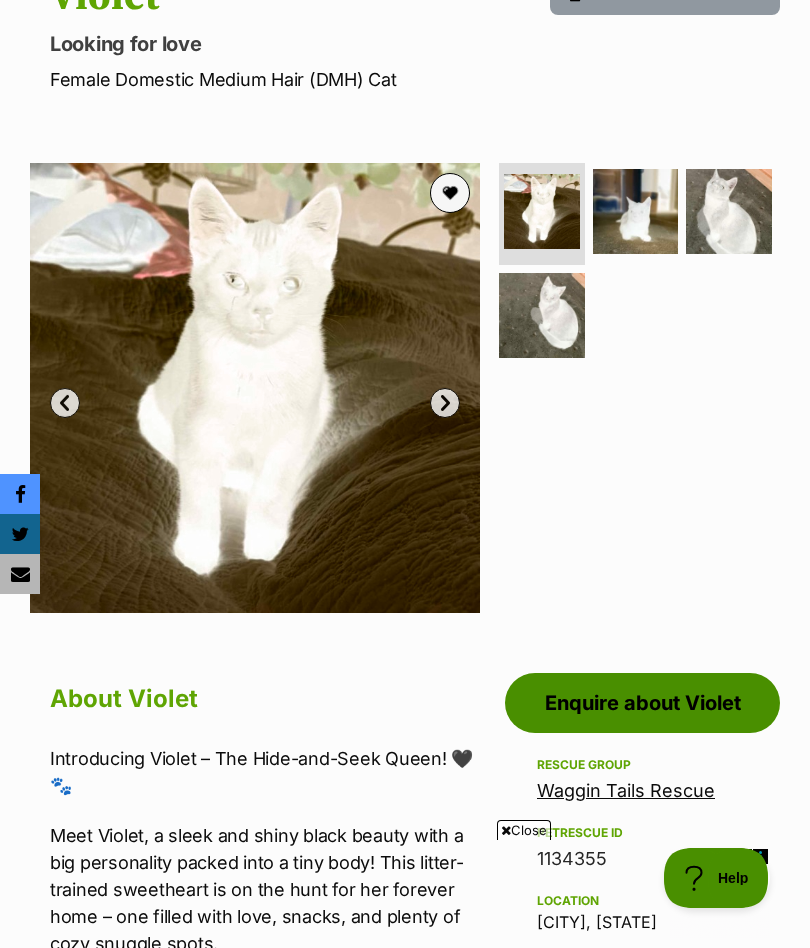 click at bounding box center (636, 212) 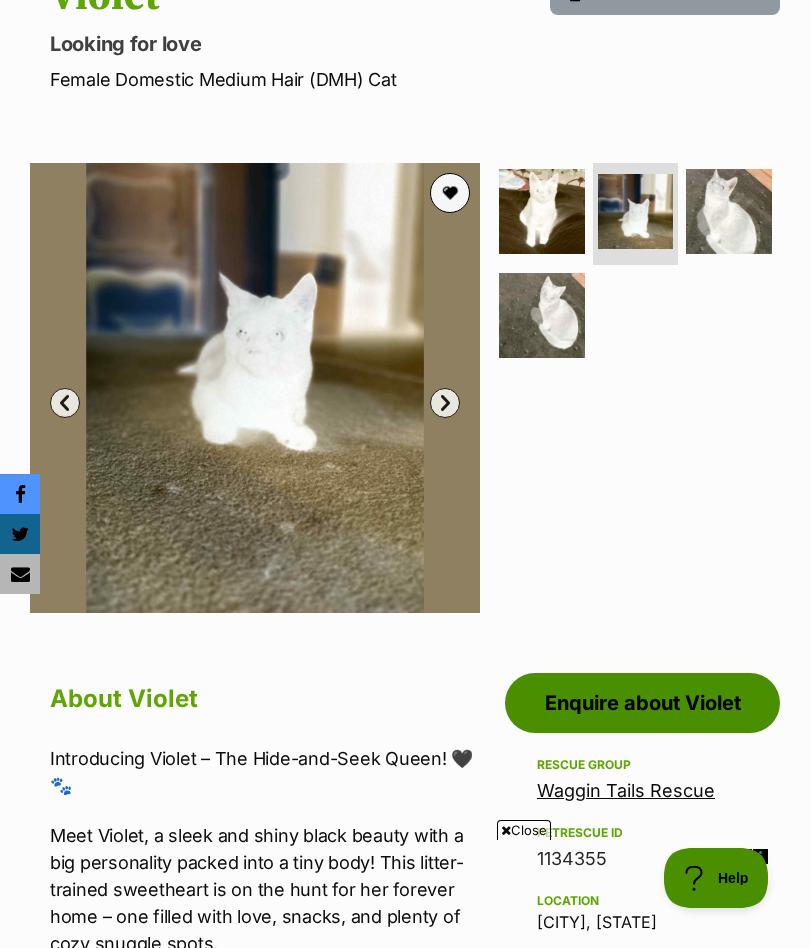 click at bounding box center (542, 212) 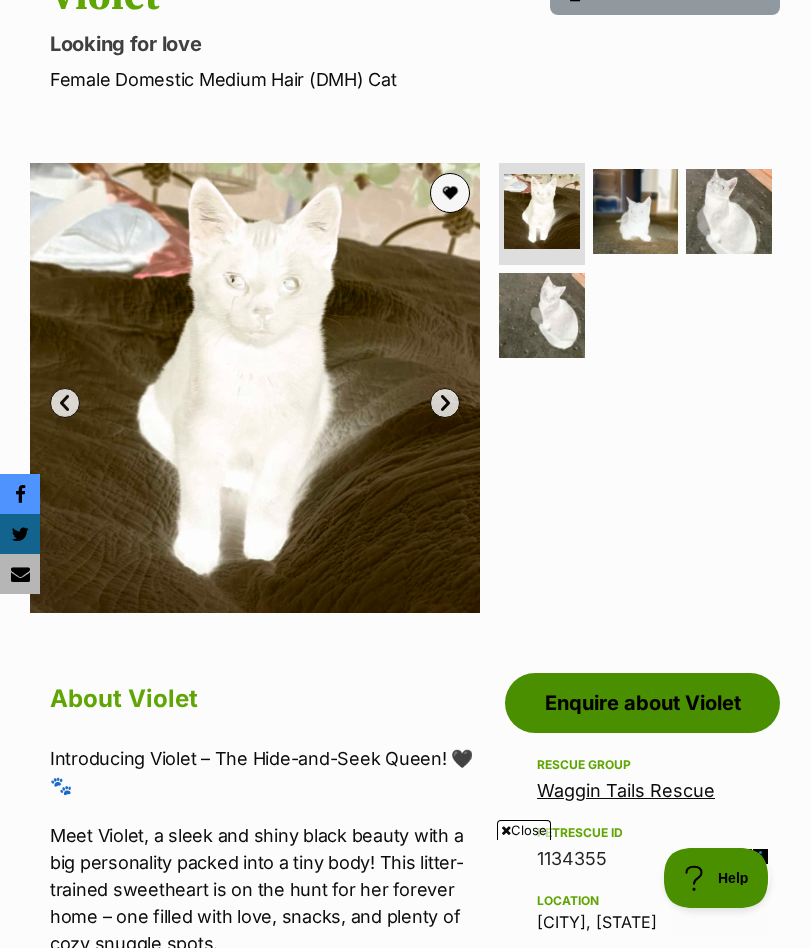 scroll, scrollTop: 0, scrollLeft: 0, axis: both 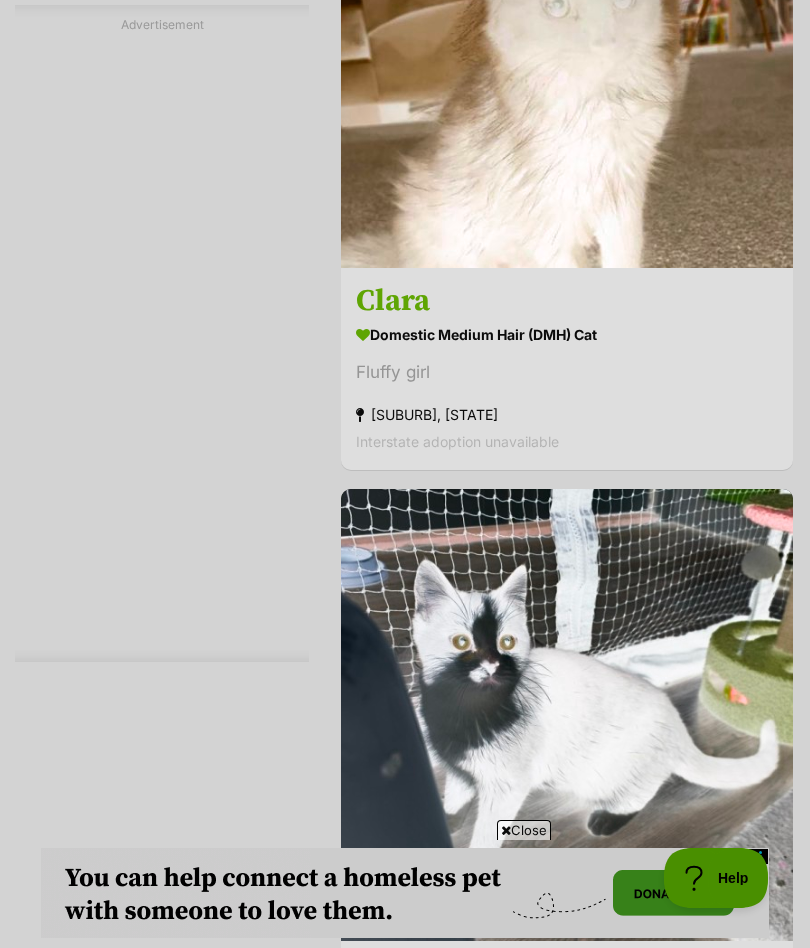 click on "Domestic Medium Hair (DMH) Cat" at bounding box center (567, 334) 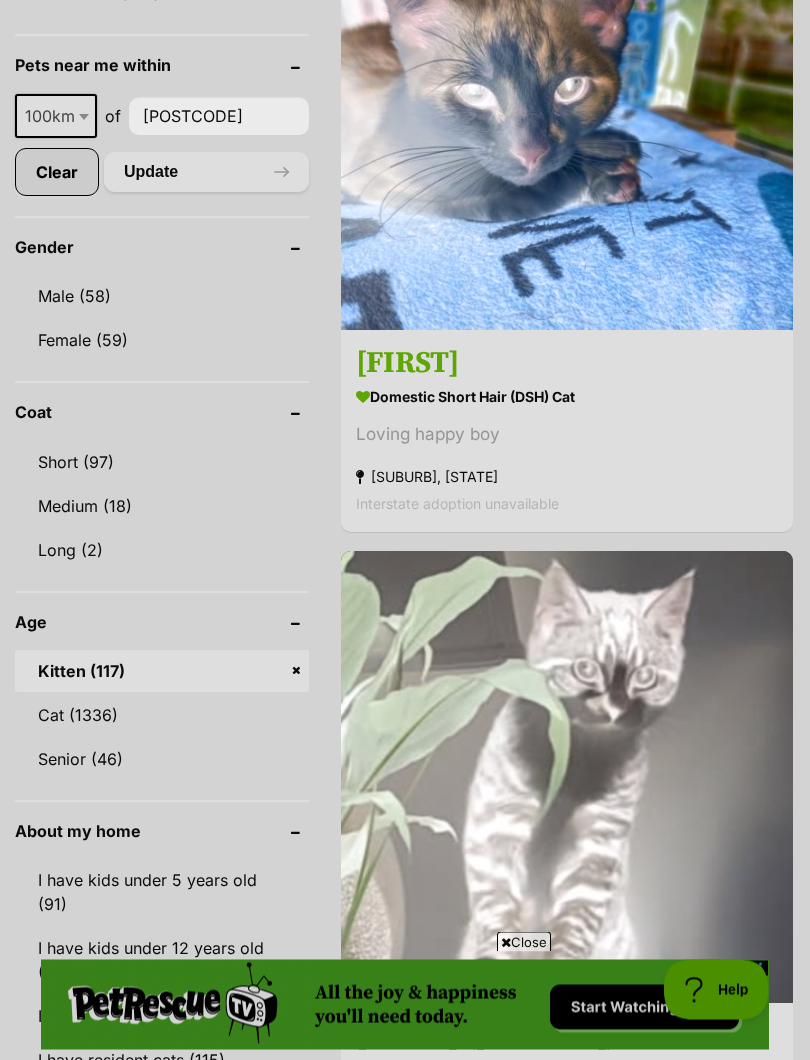 scroll, scrollTop: 1239, scrollLeft: 0, axis: vertical 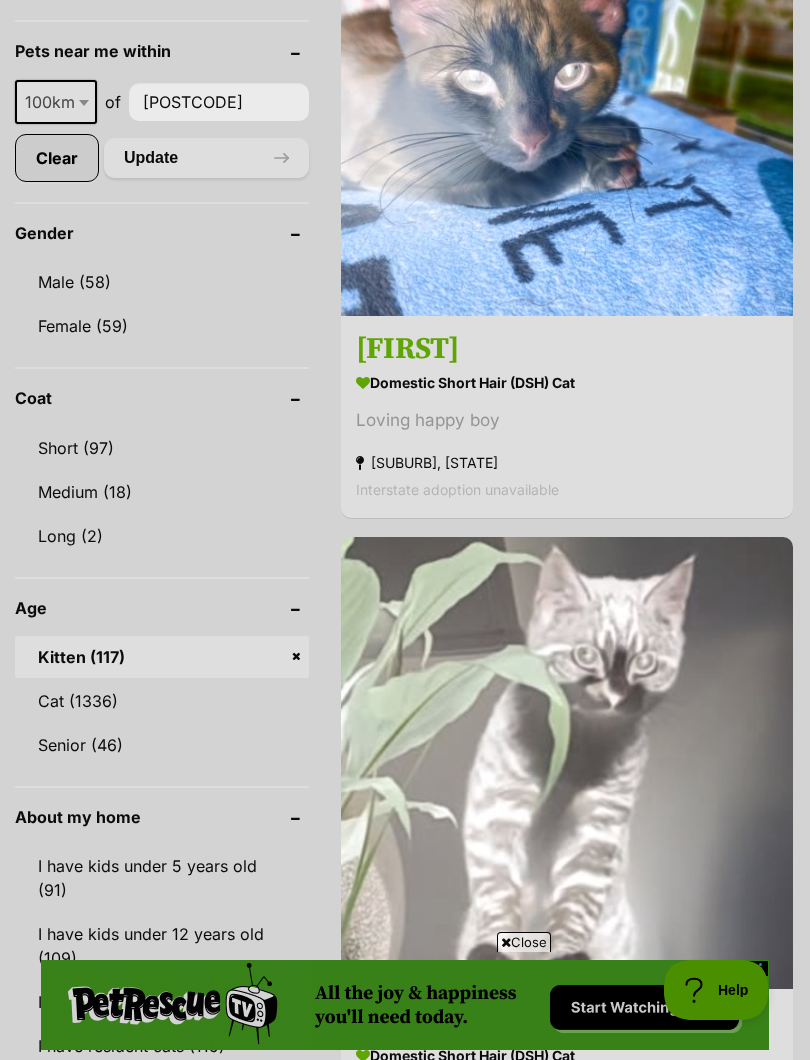 click on "Kitten (117)" at bounding box center [162, 657] 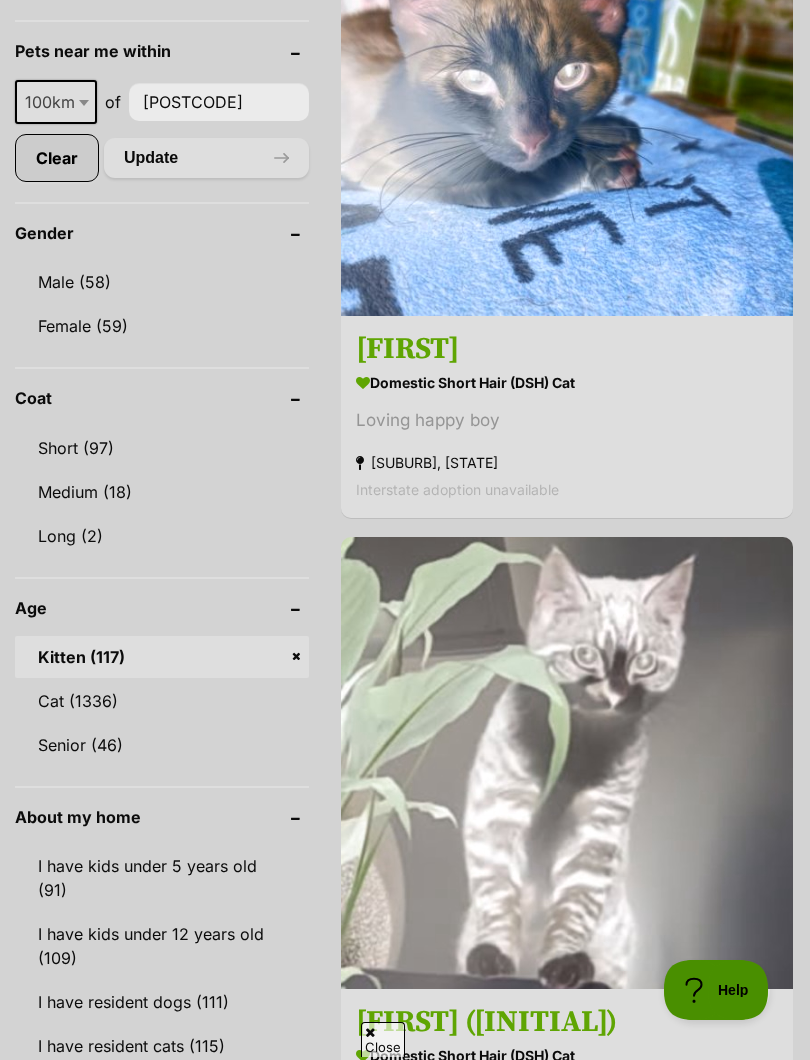click on "Kitten (117)" at bounding box center (162, 657) 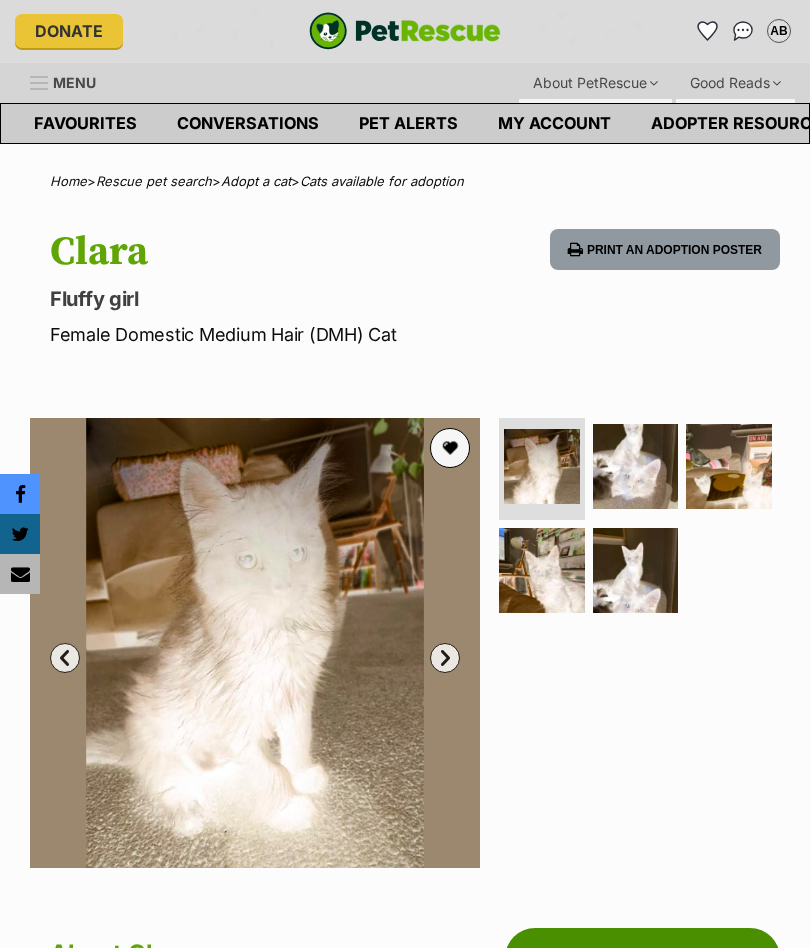 scroll, scrollTop: 0, scrollLeft: 0, axis: both 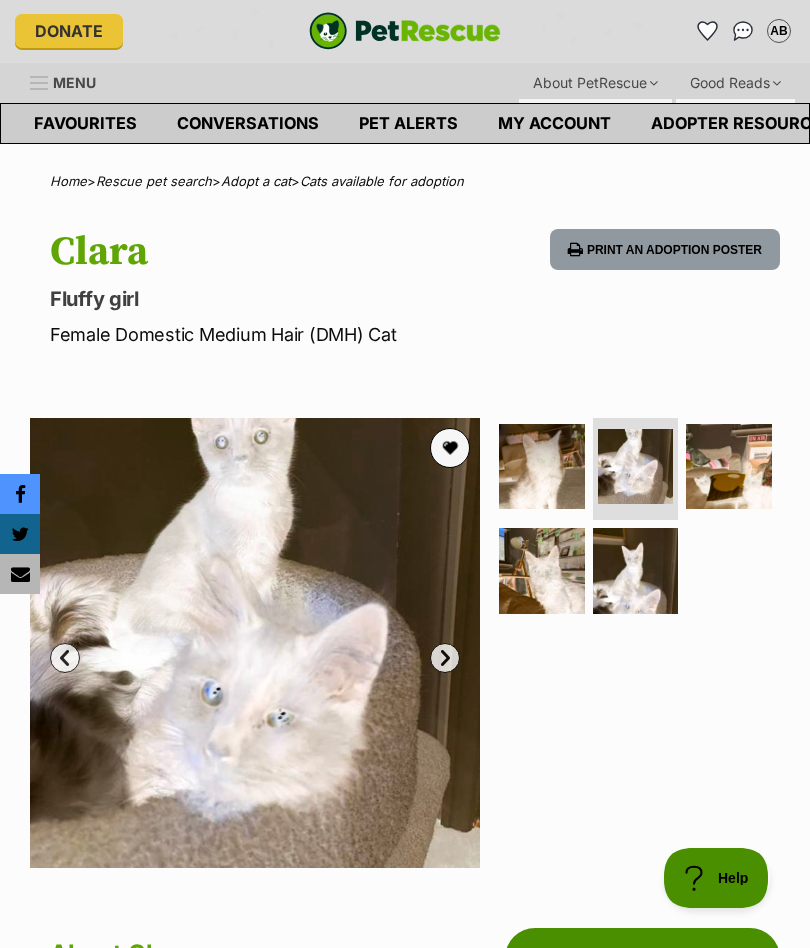click at bounding box center (729, 467) 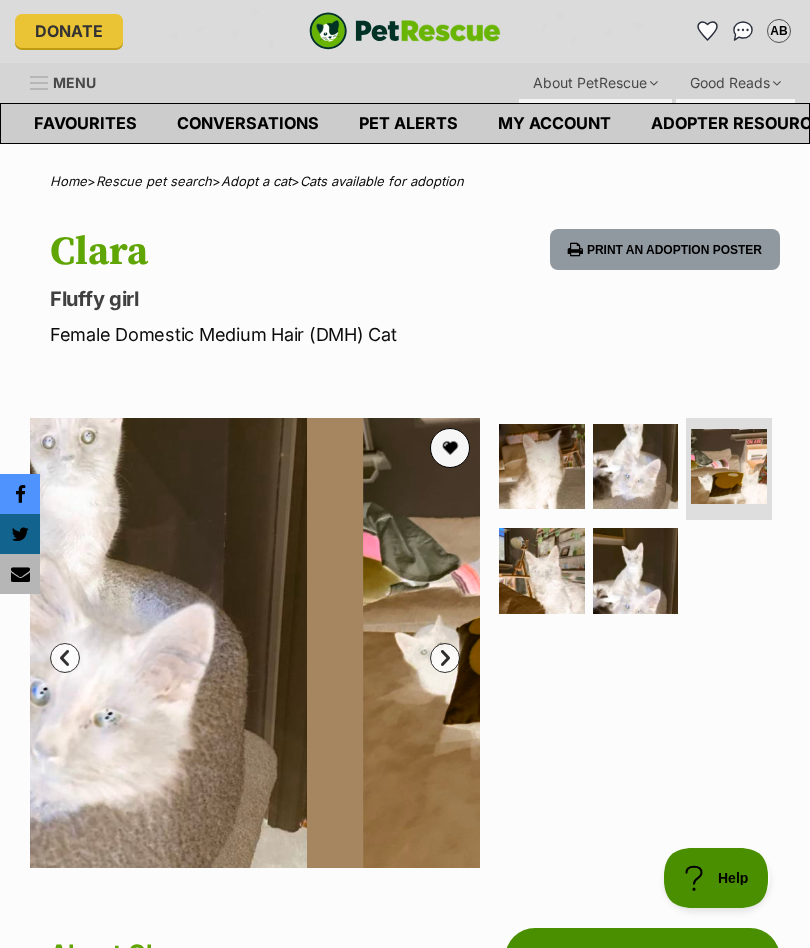 scroll, scrollTop: 0, scrollLeft: 0, axis: both 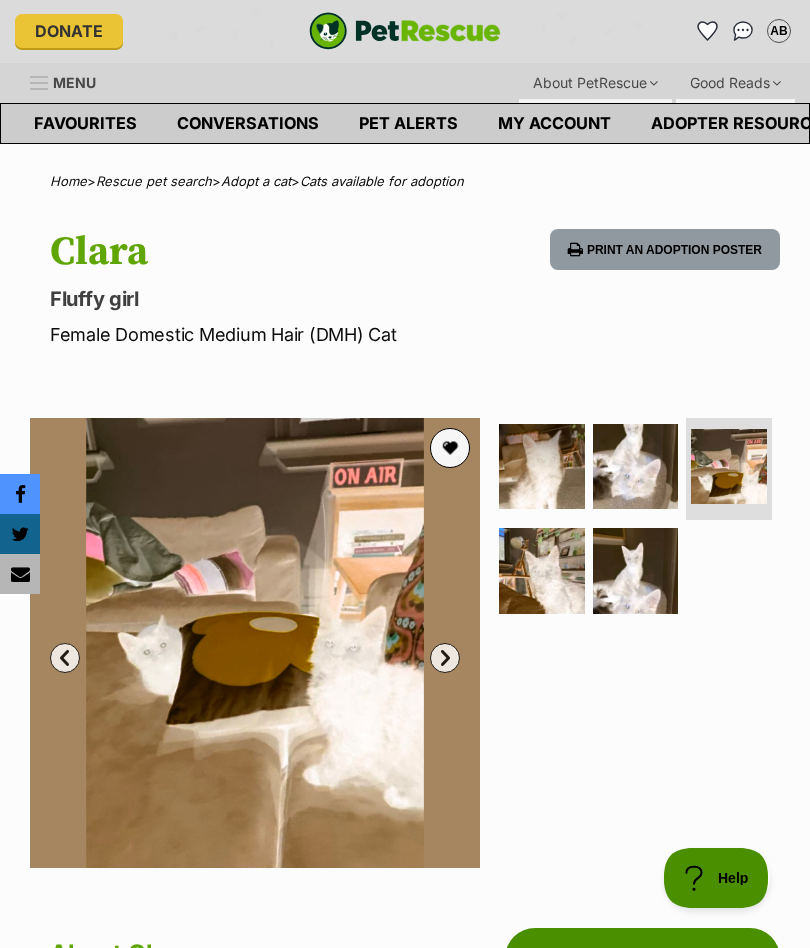 click at bounding box center (542, 571) 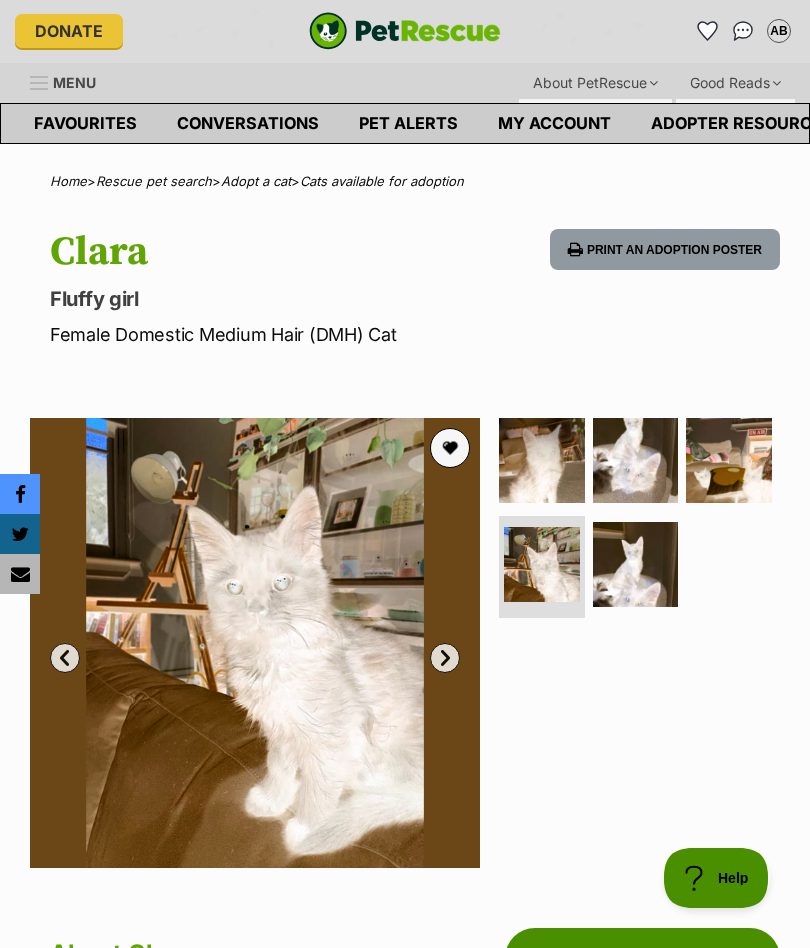 click at bounding box center [636, 565] 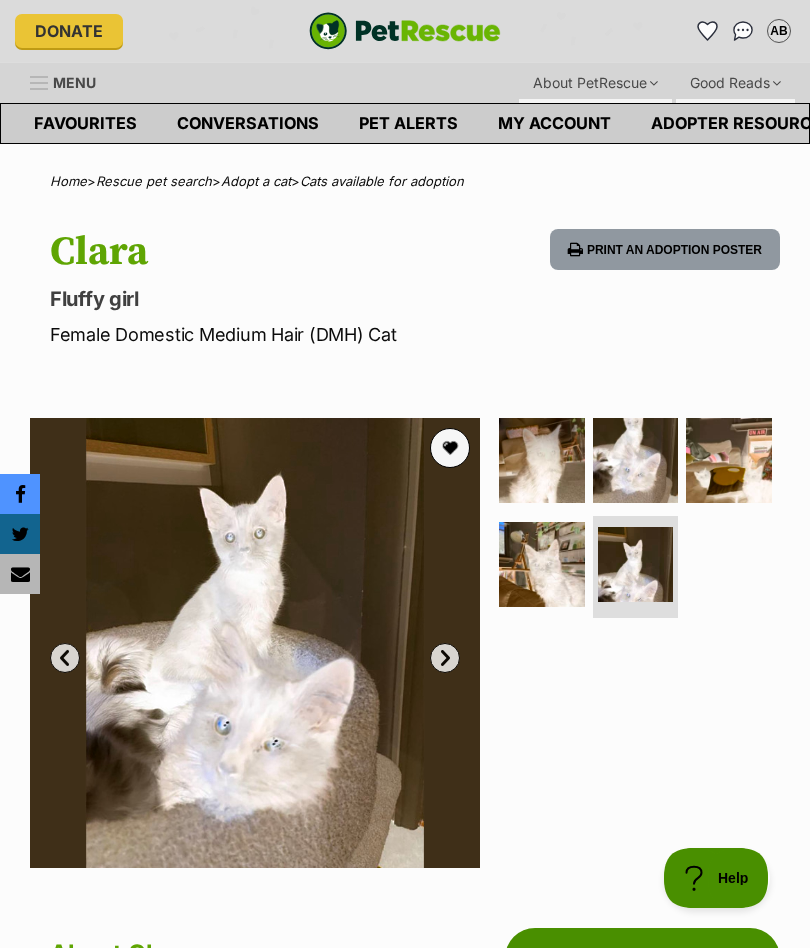 click at bounding box center (542, 461) 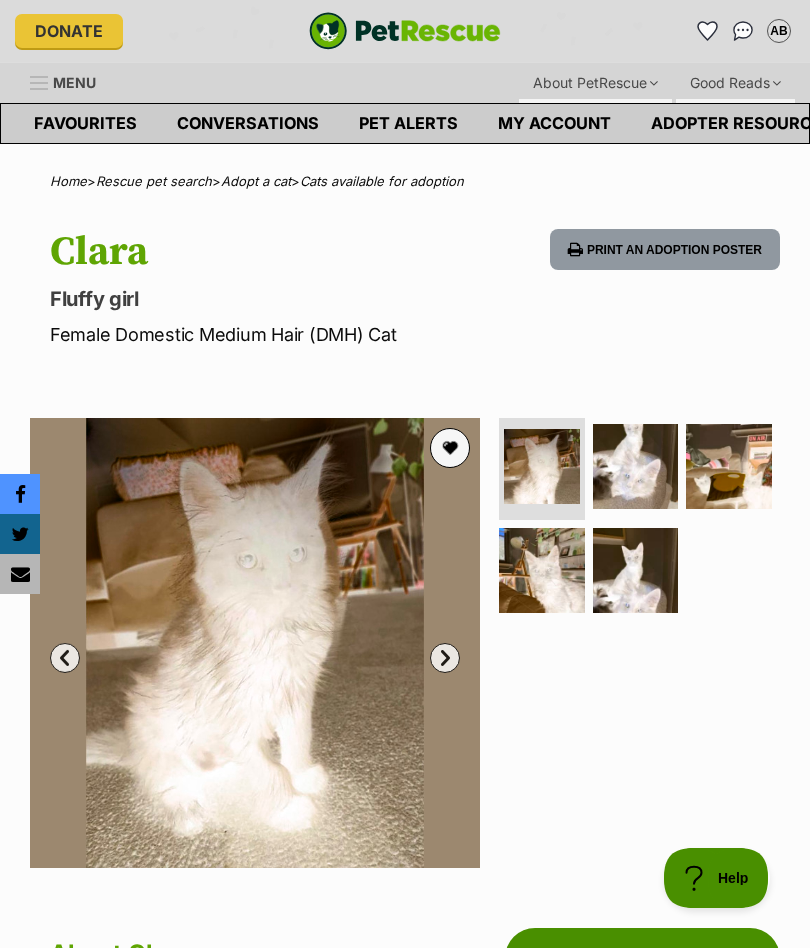 click at bounding box center (636, 571) 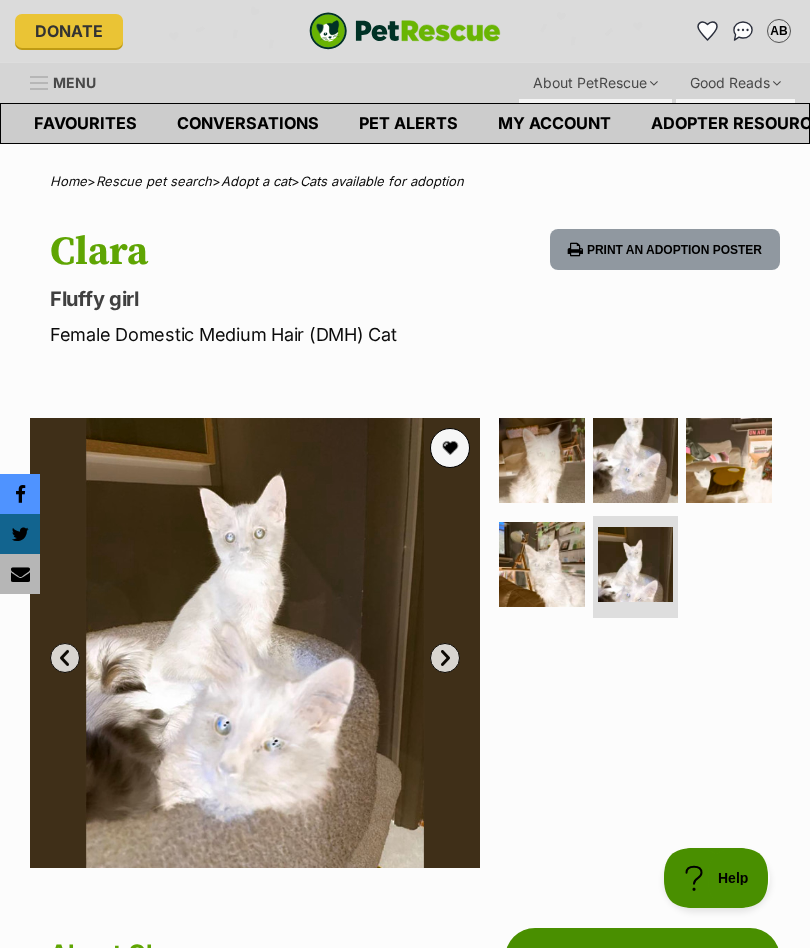 scroll, scrollTop: 0, scrollLeft: 0, axis: both 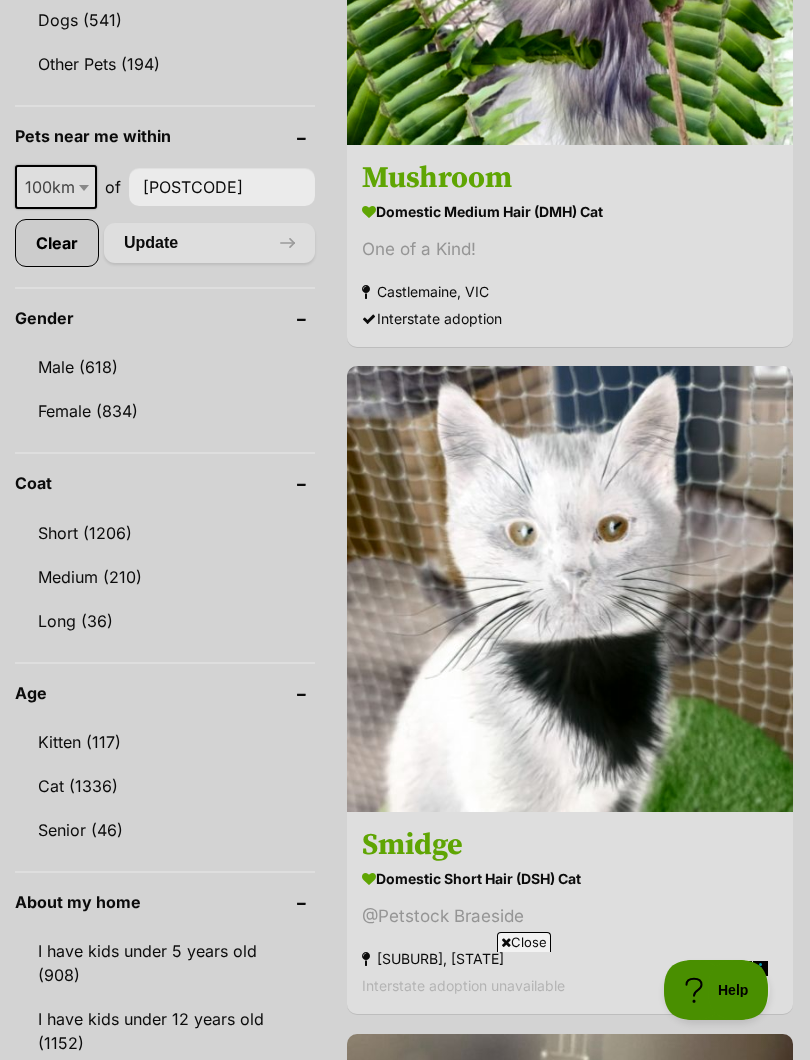 click on "Medium (210)" at bounding box center (165, 577) 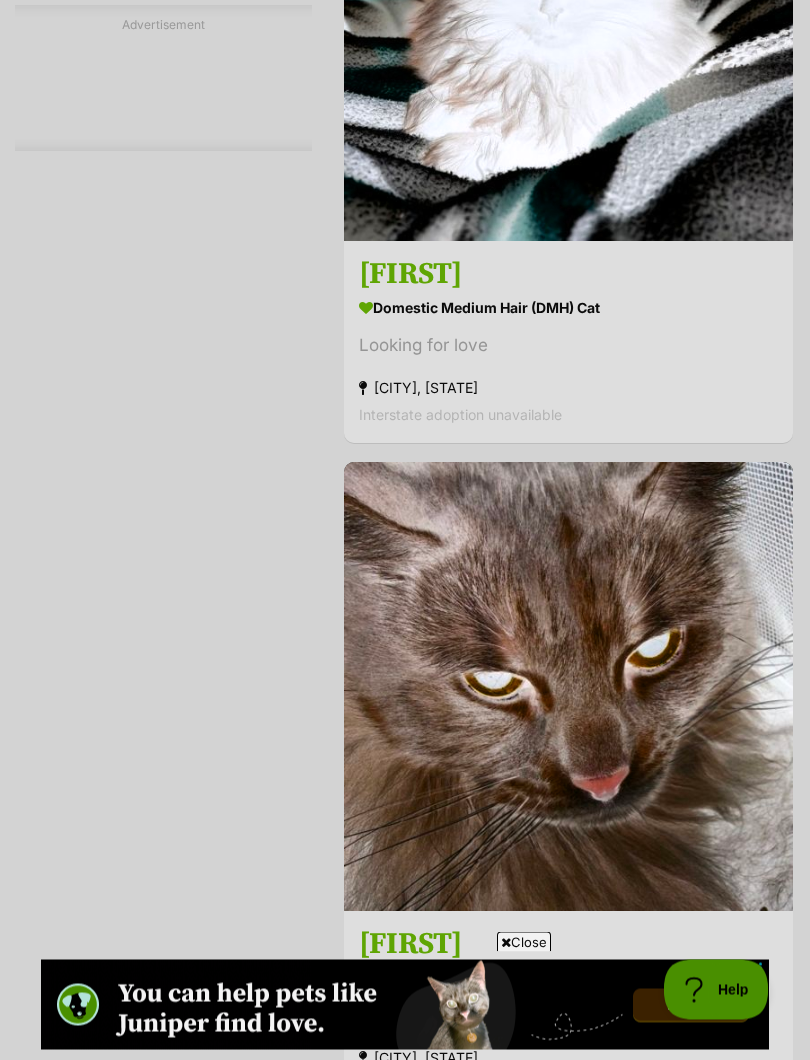 scroll, scrollTop: 4579, scrollLeft: 0, axis: vertical 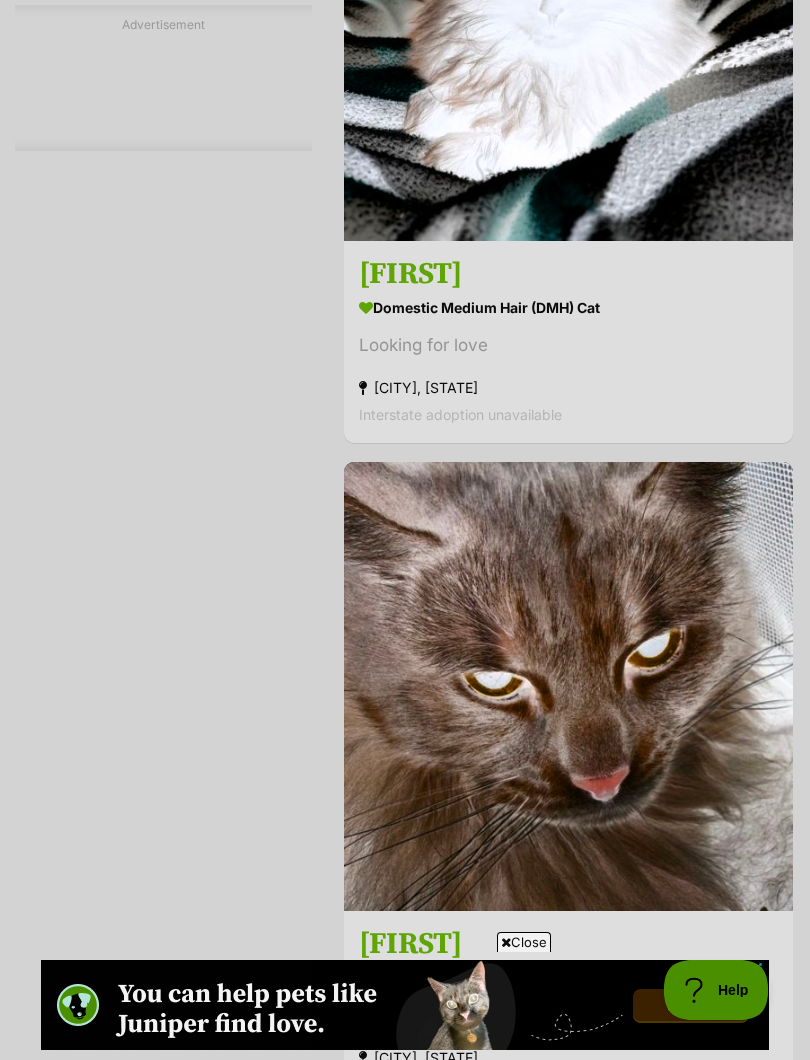 click on "Domestic Medium Hair (DMH) Cat" at bounding box center [568, 307] 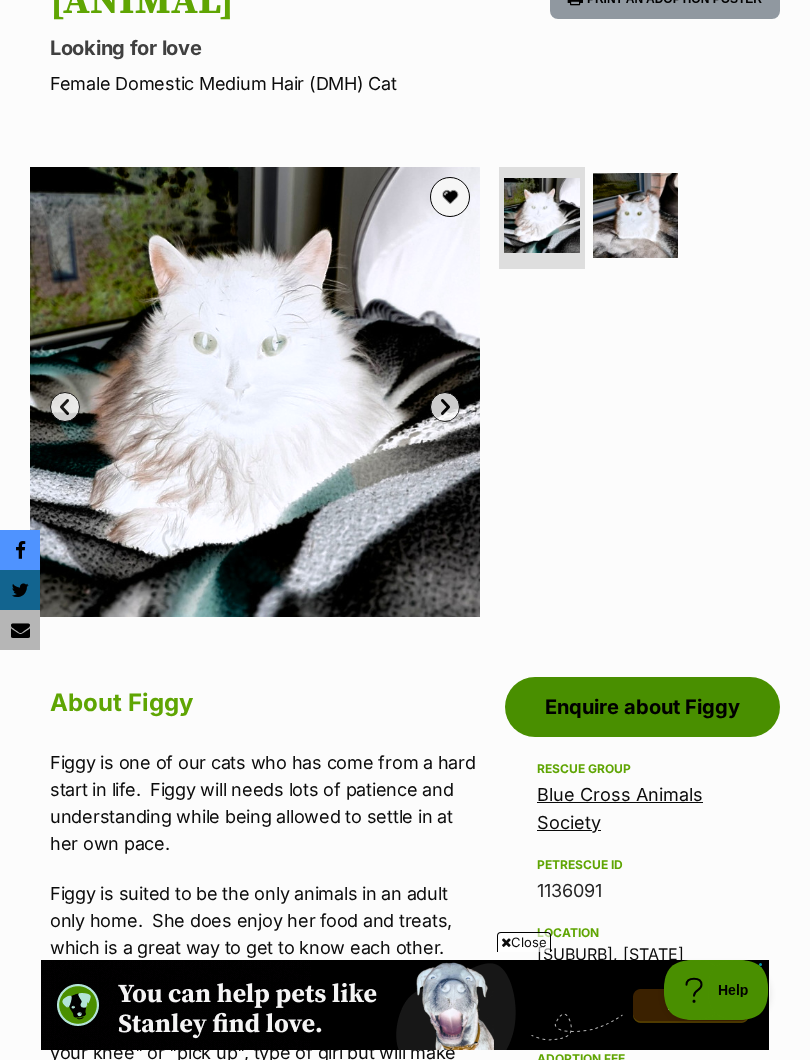 scroll, scrollTop: 0, scrollLeft: 0, axis: both 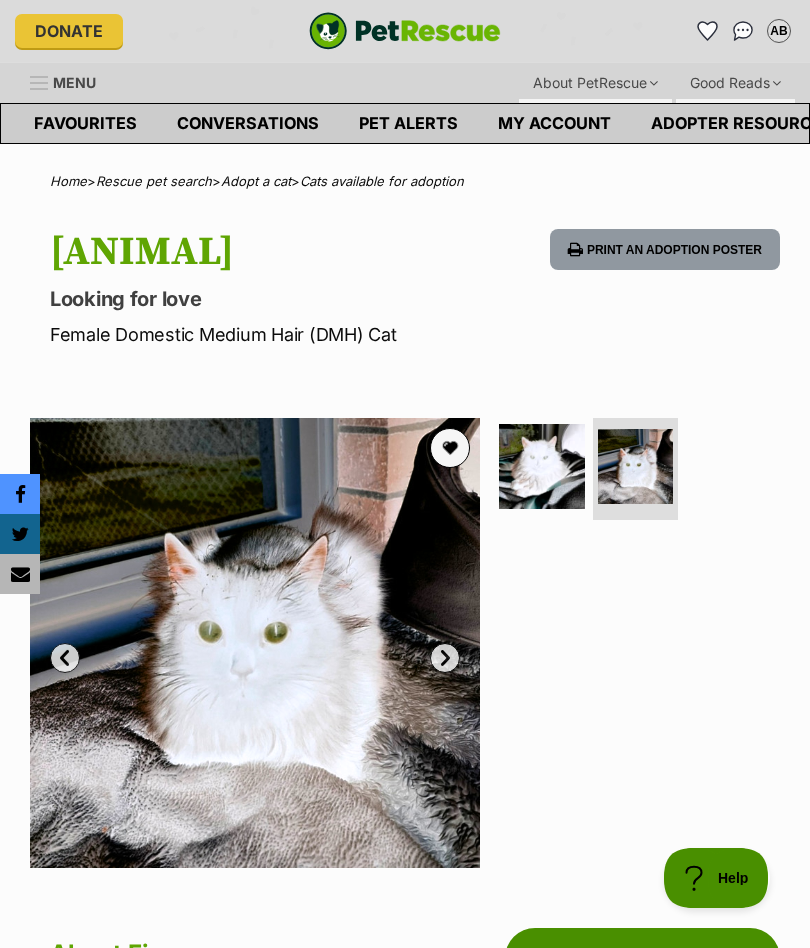 click at bounding box center [707, 31] 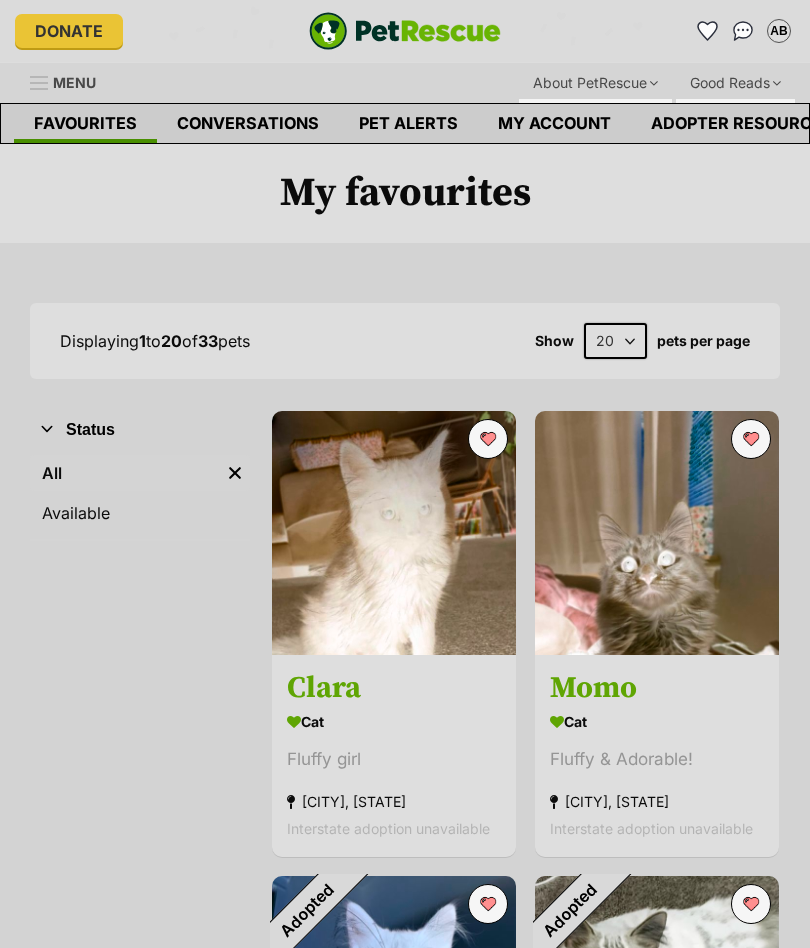 scroll, scrollTop: 0, scrollLeft: 0, axis: both 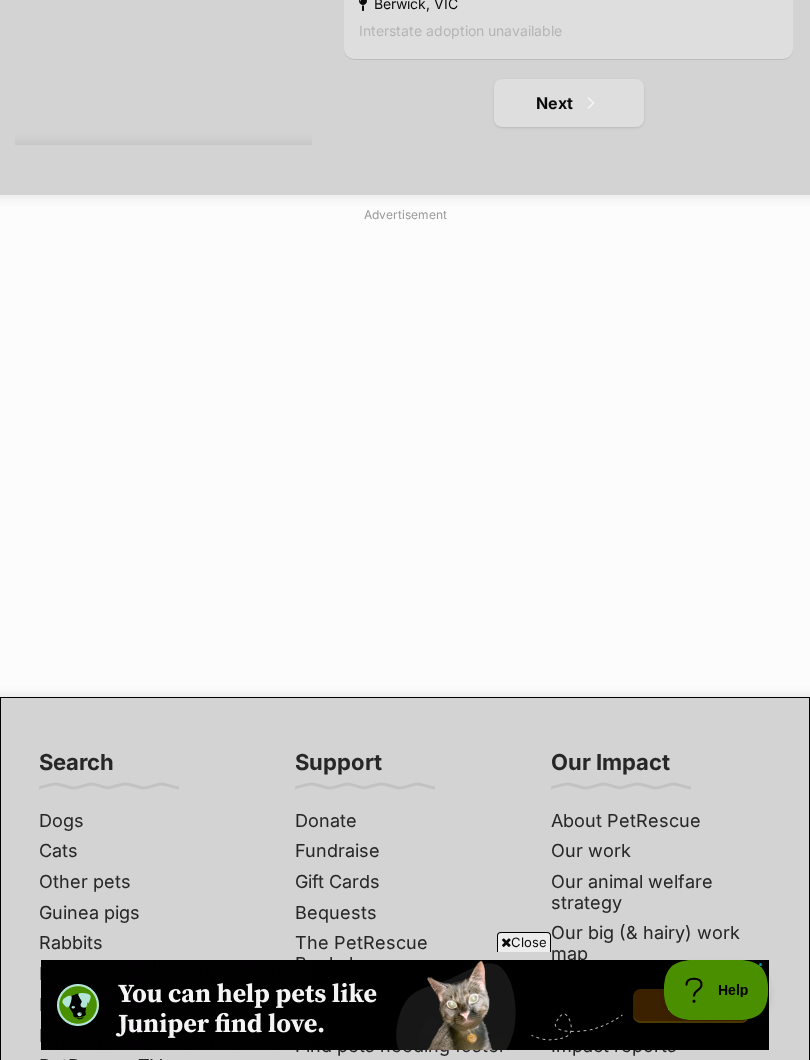 click on "Next" at bounding box center (569, 103) 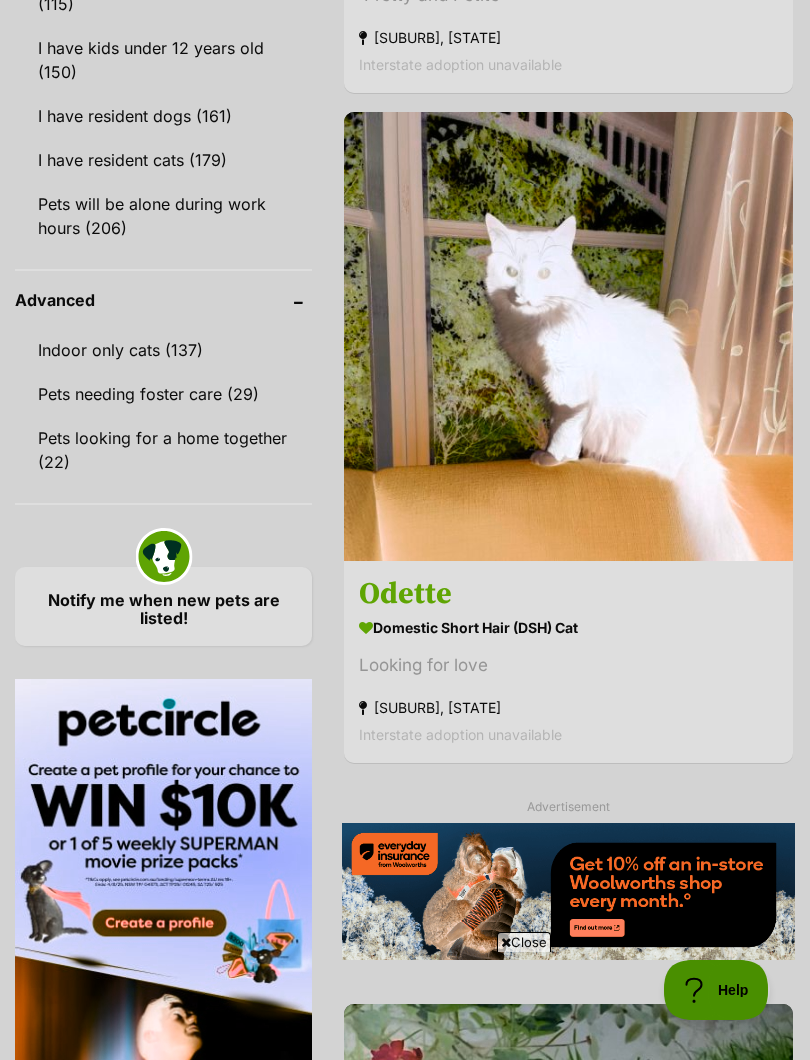 scroll, scrollTop: 3091, scrollLeft: 0, axis: vertical 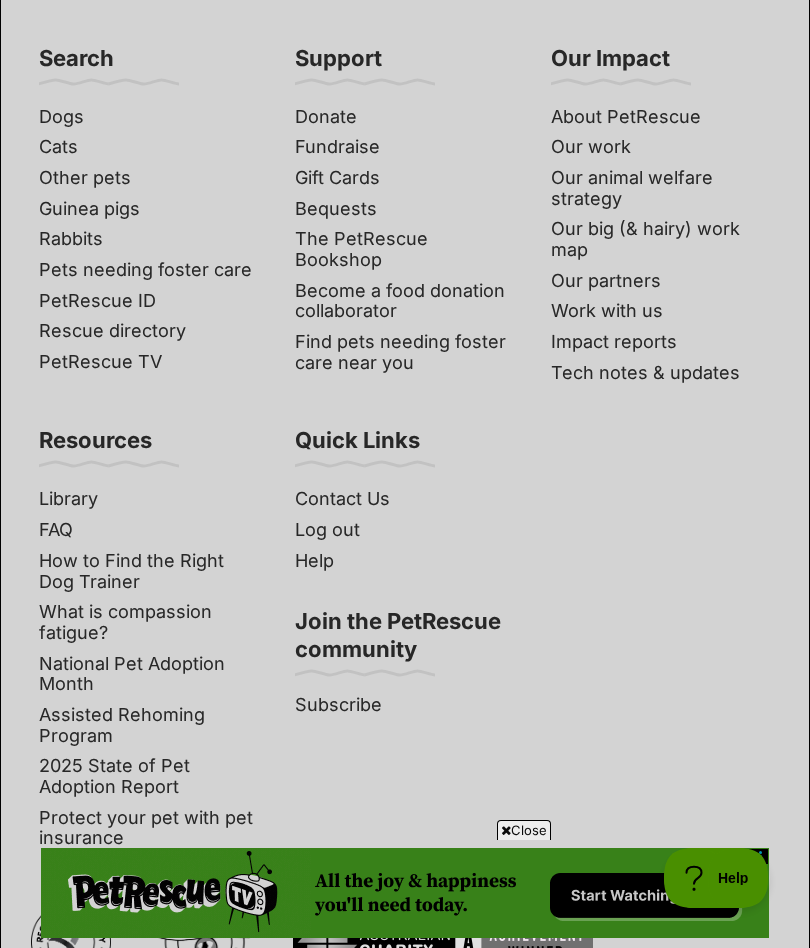 click at bounding box center [672, -436] 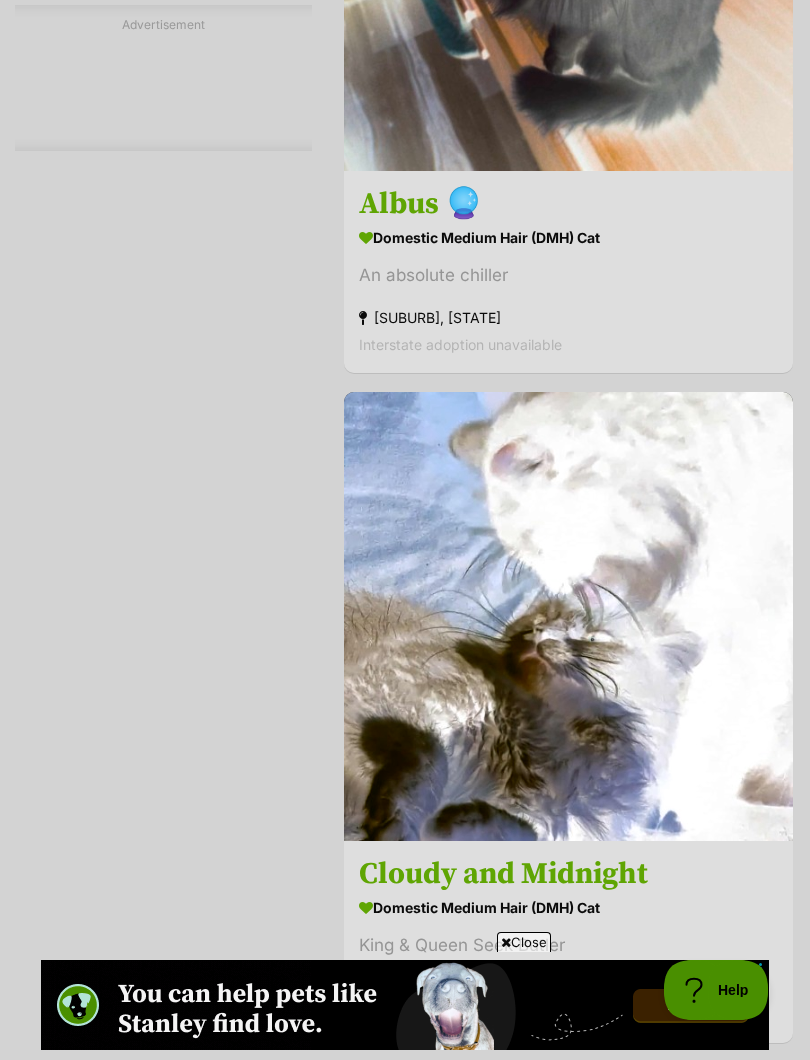 scroll, scrollTop: 6911, scrollLeft: 0, axis: vertical 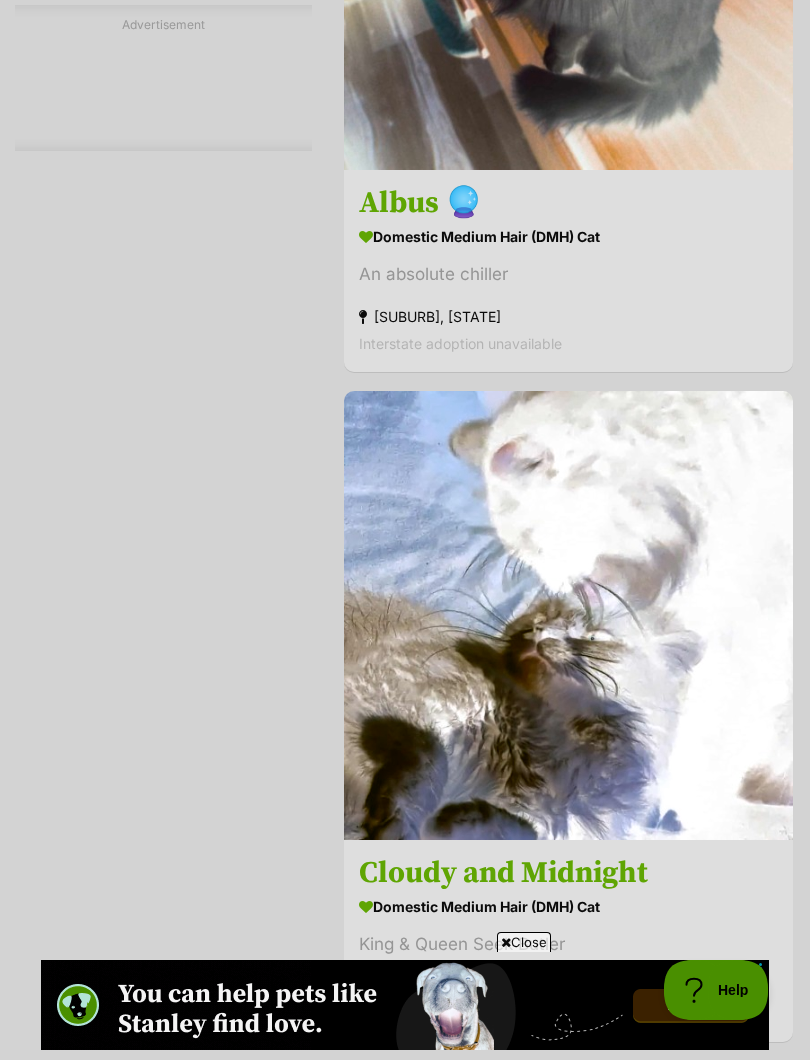 click on "Albus 🔮" at bounding box center [568, 203] 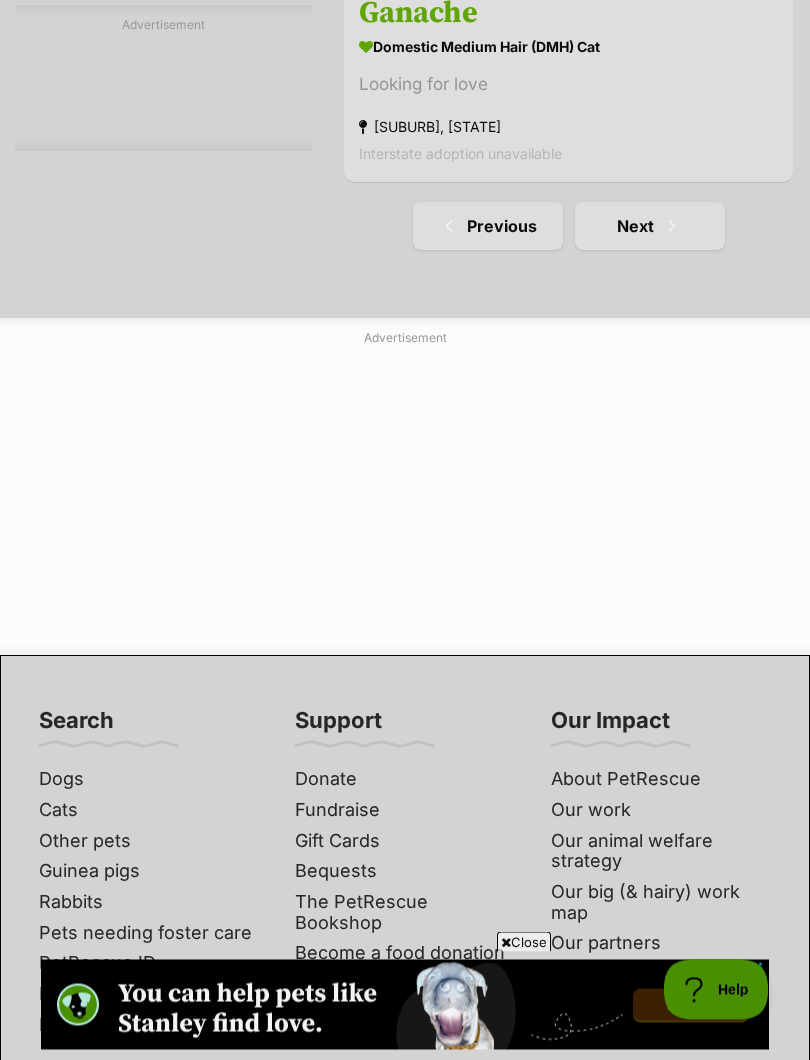 scroll, scrollTop: 14470, scrollLeft: 0, axis: vertical 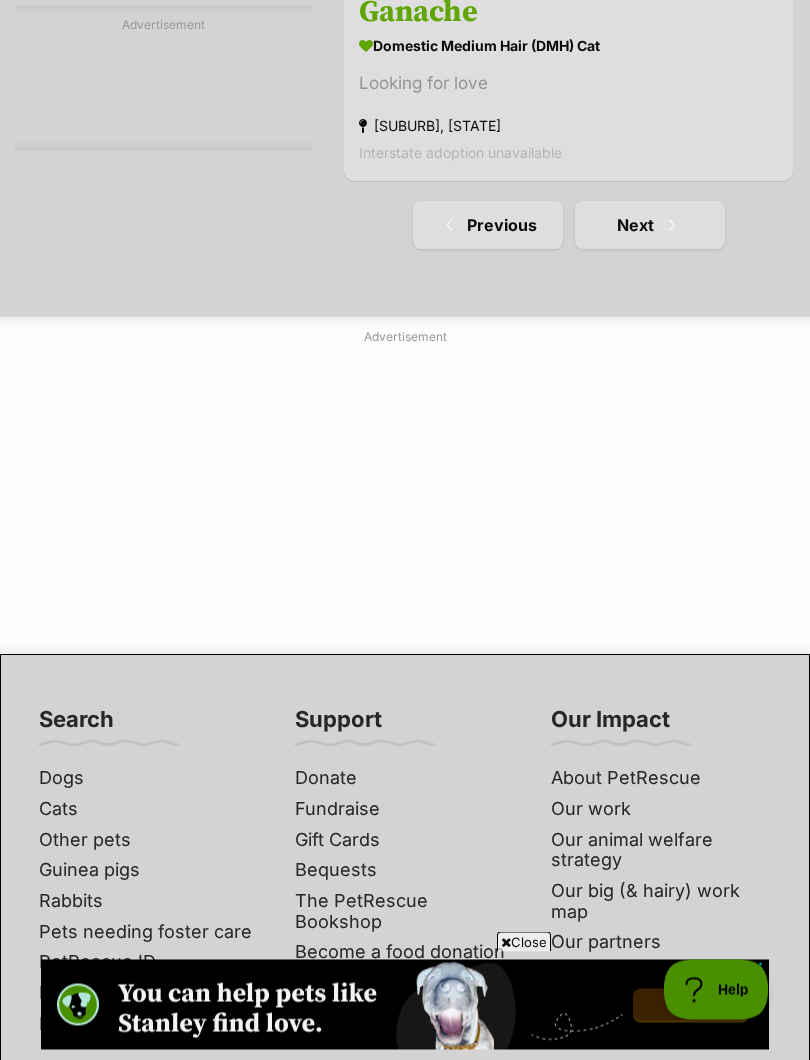 click on "Next" at bounding box center [650, 226] 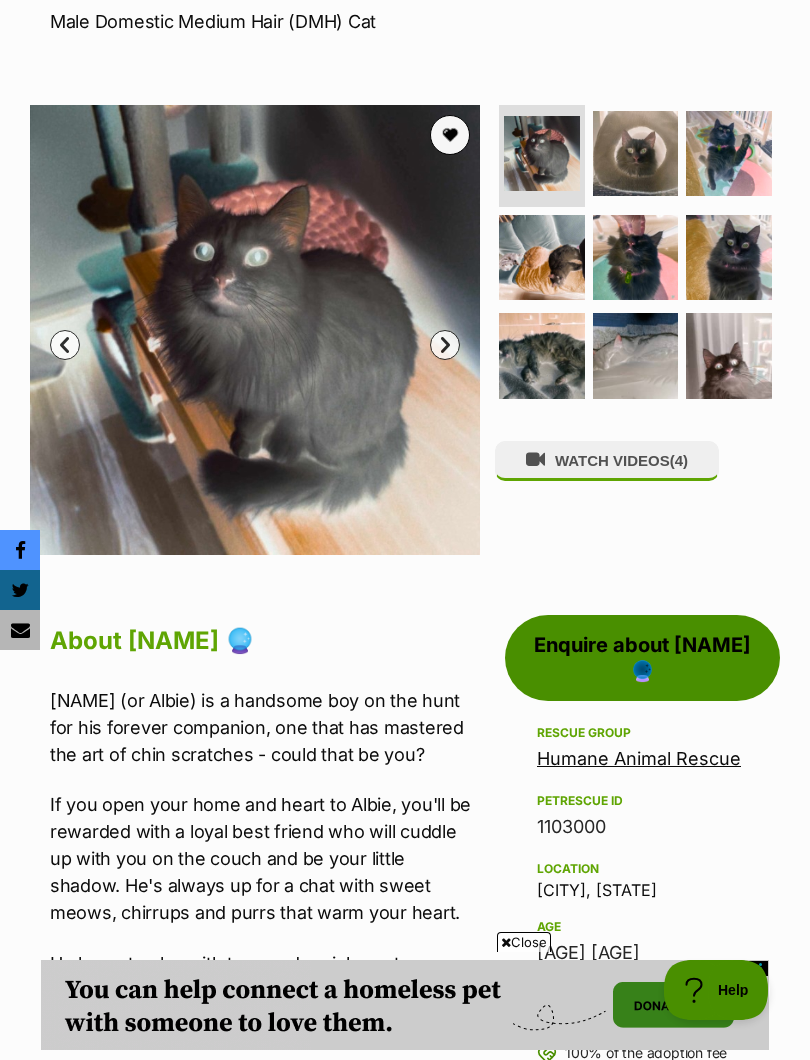 scroll, scrollTop: 0, scrollLeft: 0, axis: both 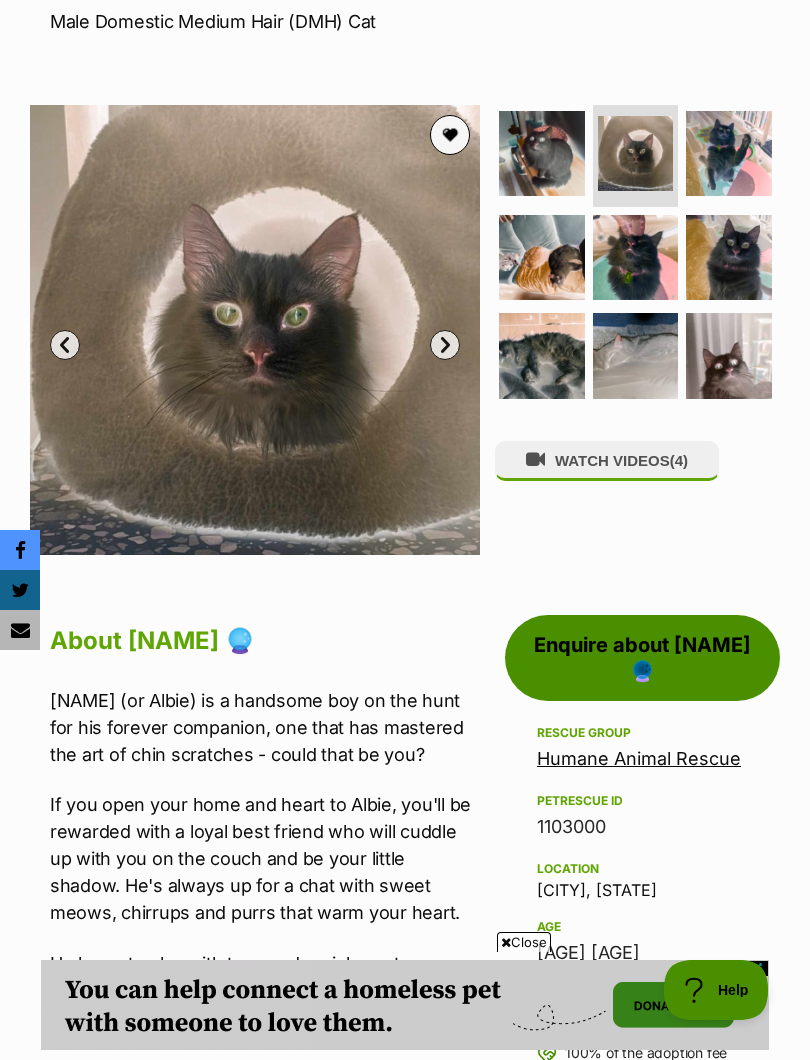click at bounding box center (729, 154) 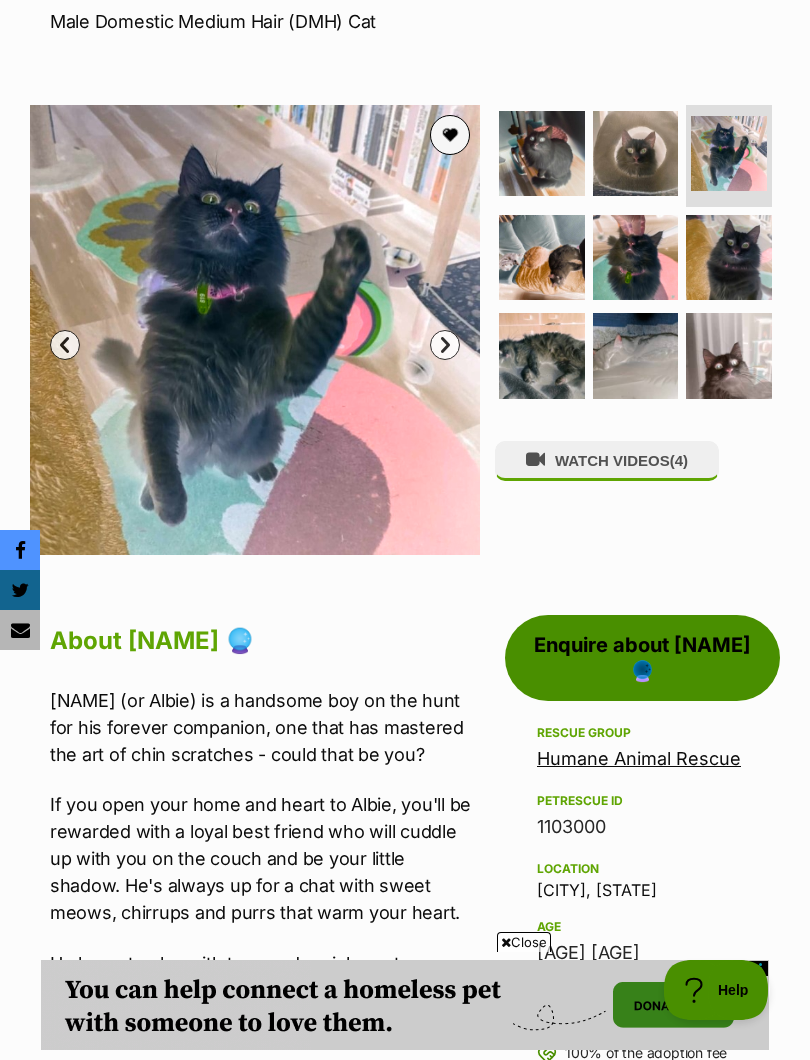click at bounding box center (729, 154) 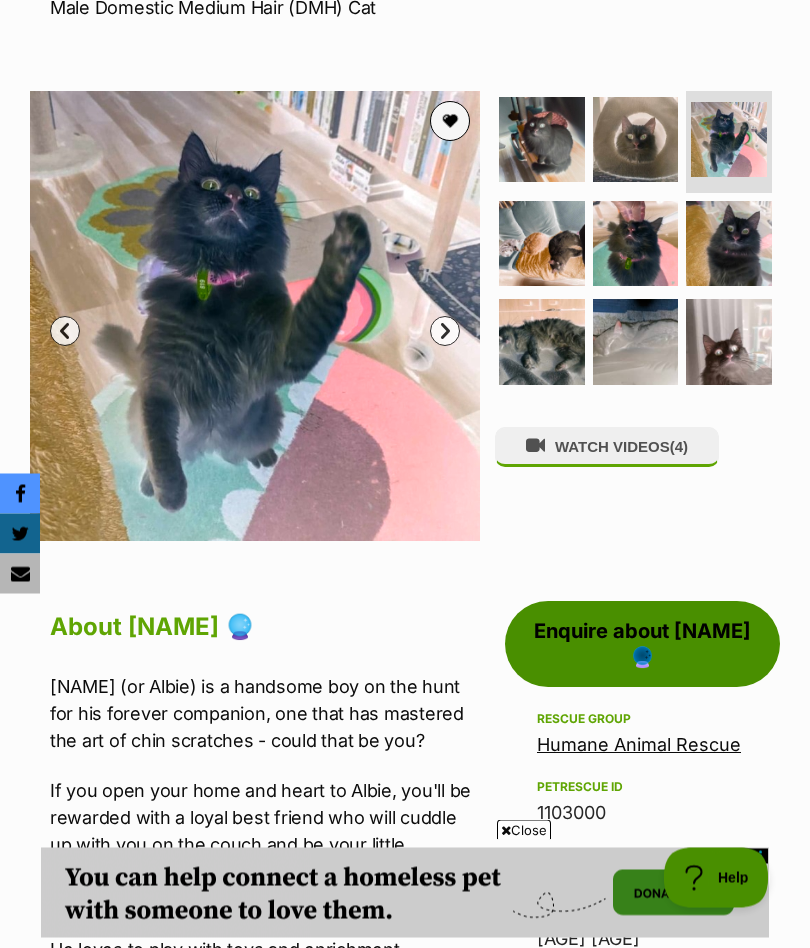 scroll, scrollTop: 327, scrollLeft: 0, axis: vertical 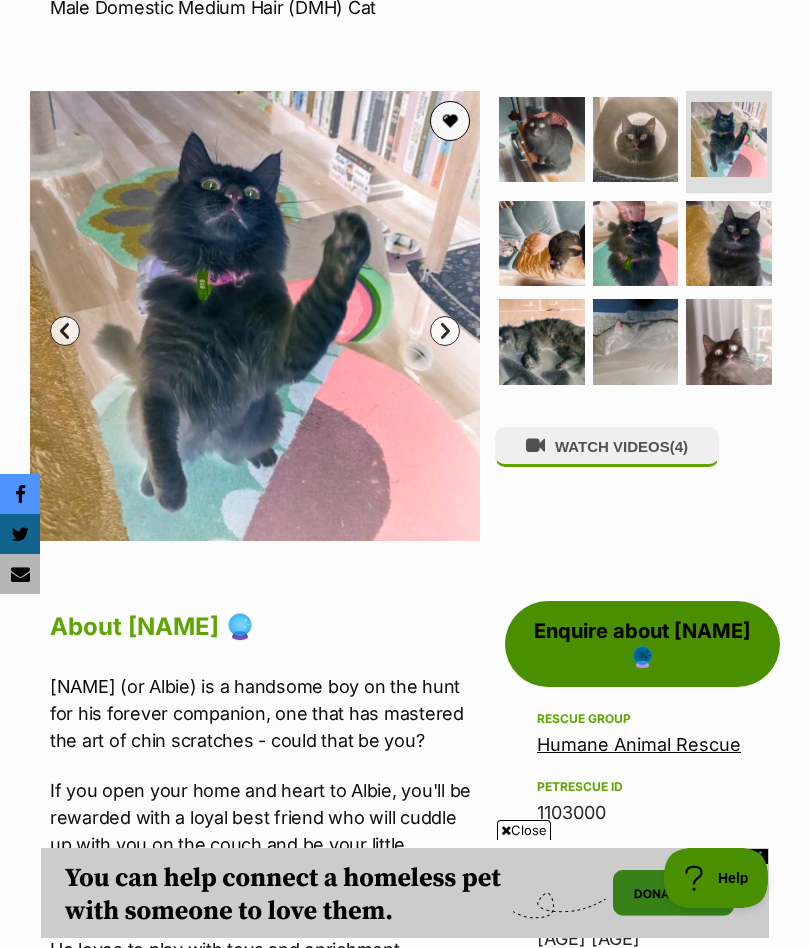 click at bounding box center (542, 342) 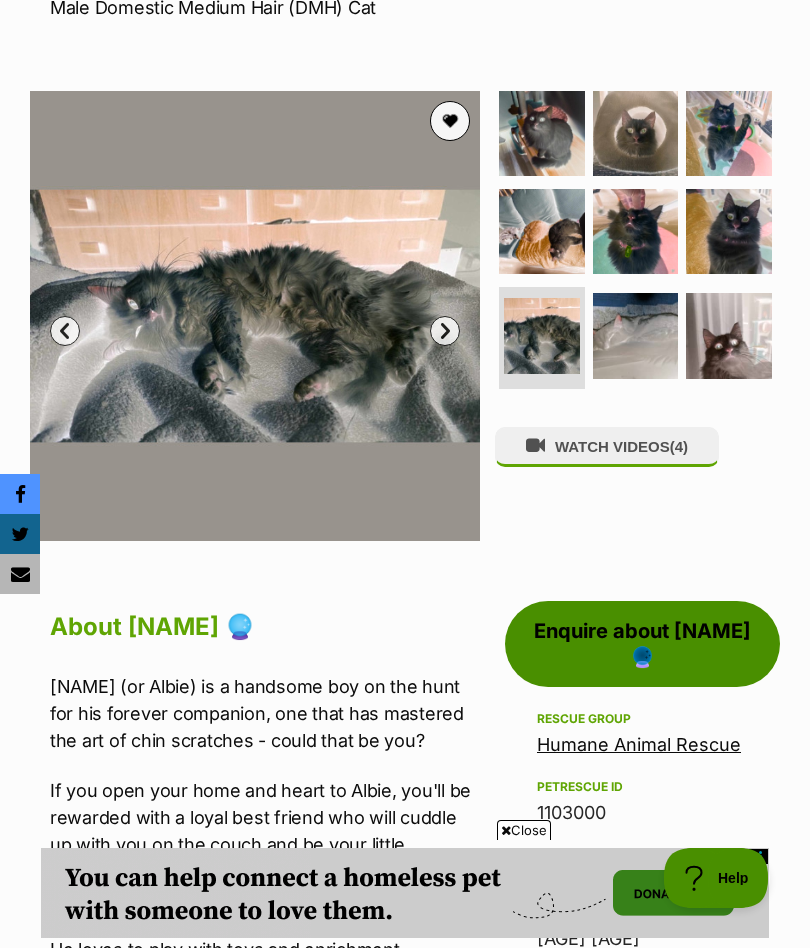 click at bounding box center [729, 232] 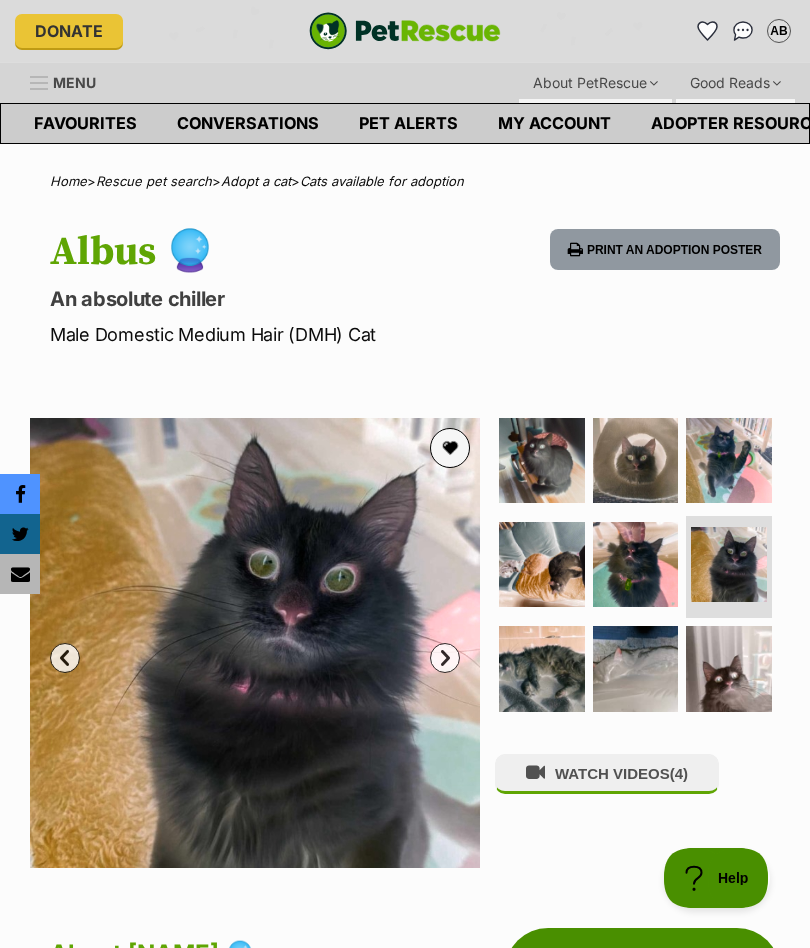 scroll, scrollTop: 0, scrollLeft: 0, axis: both 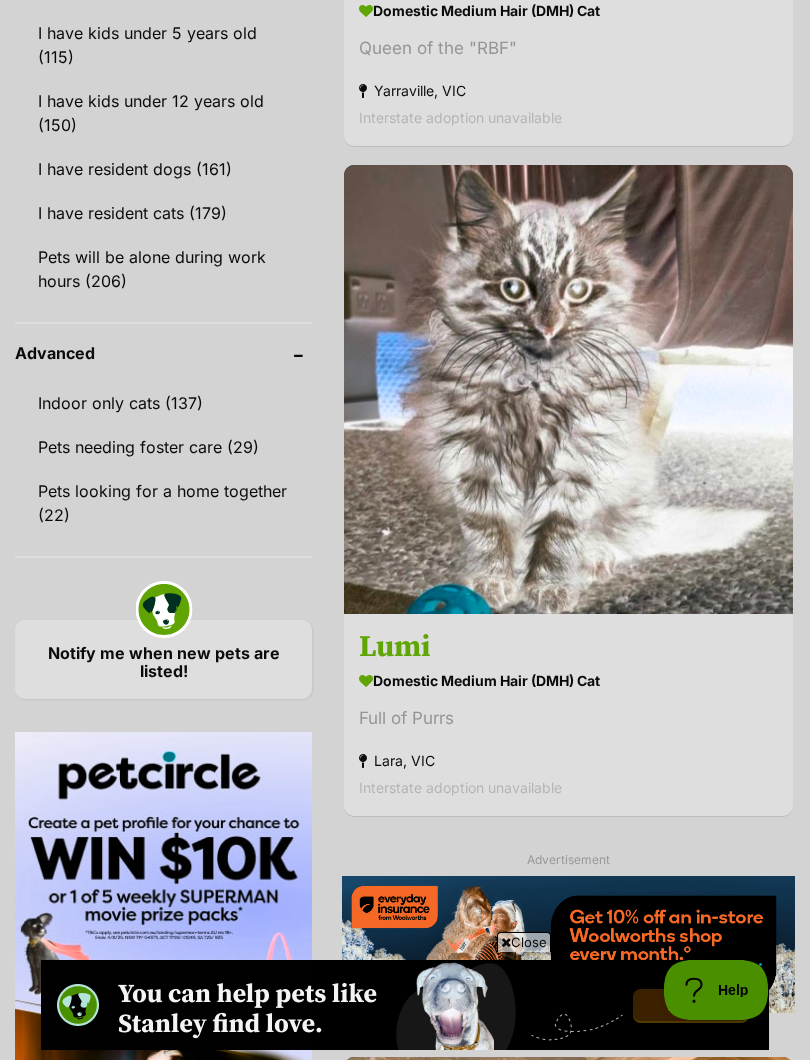 click at bounding box center [568, 389] 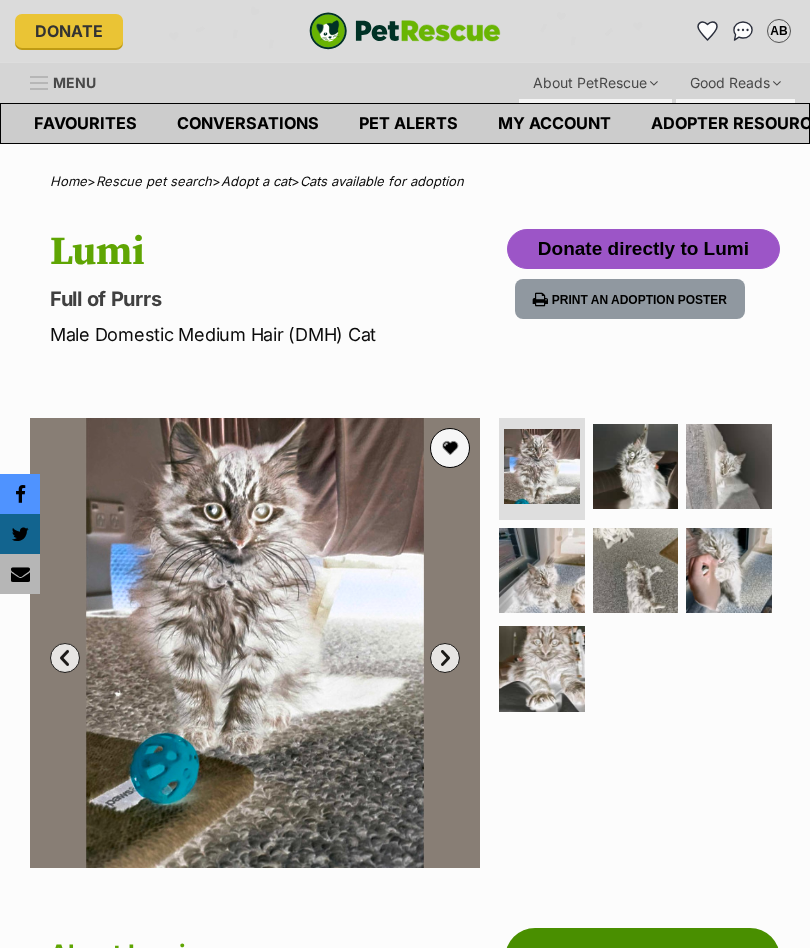 scroll, scrollTop: 0, scrollLeft: 0, axis: both 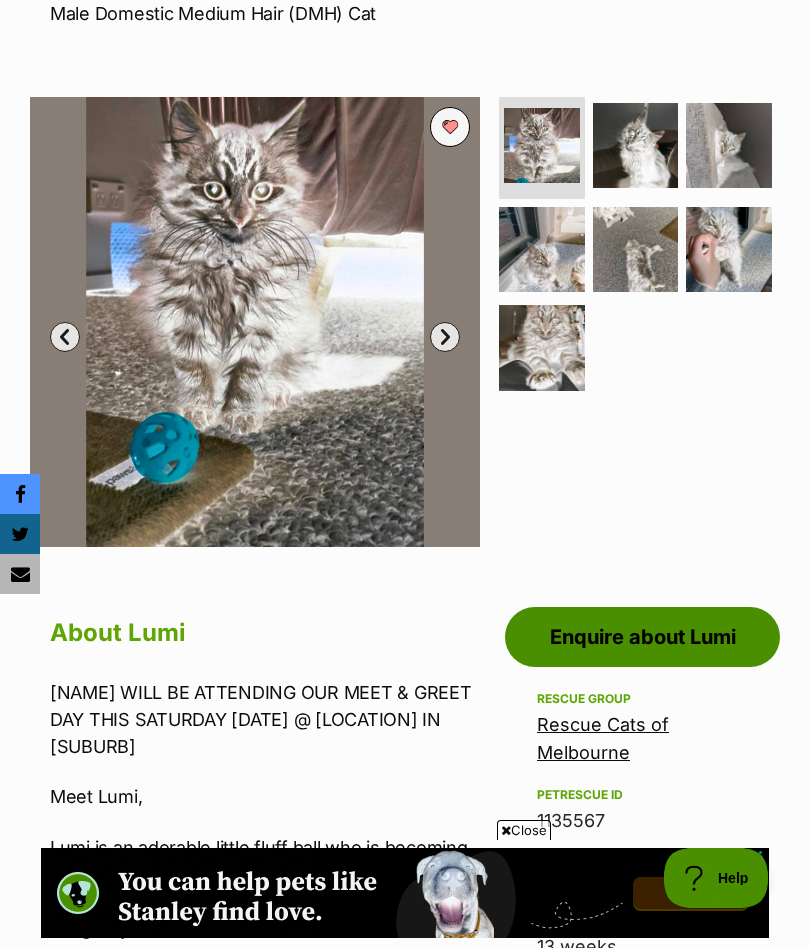 click at bounding box center [636, 146] 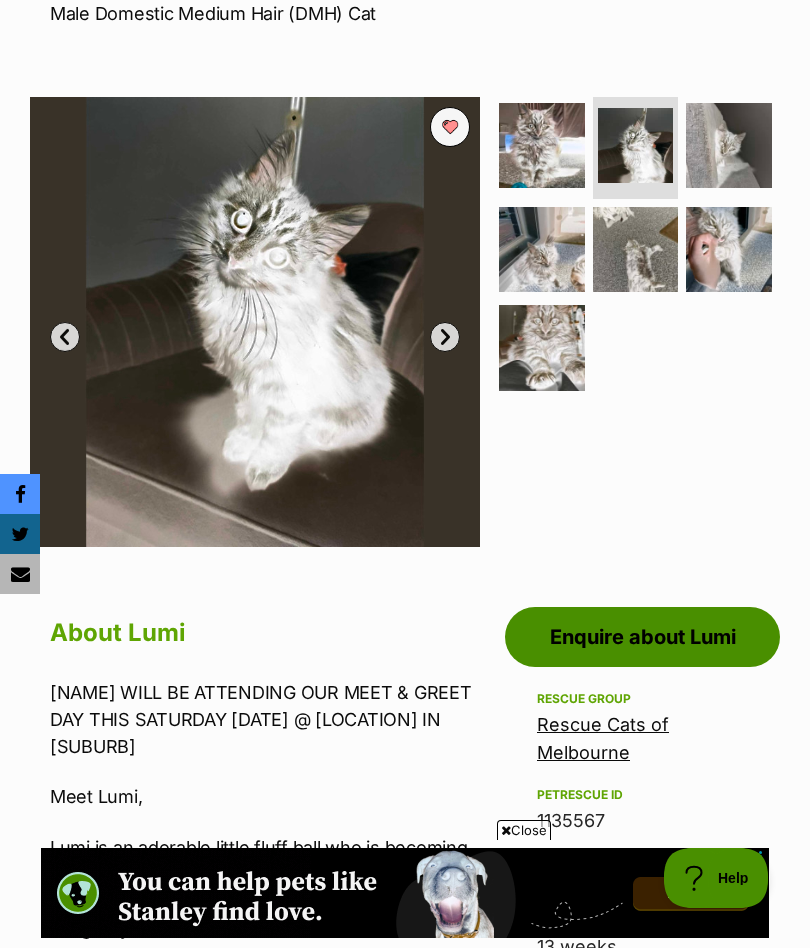 click at bounding box center (729, 146) 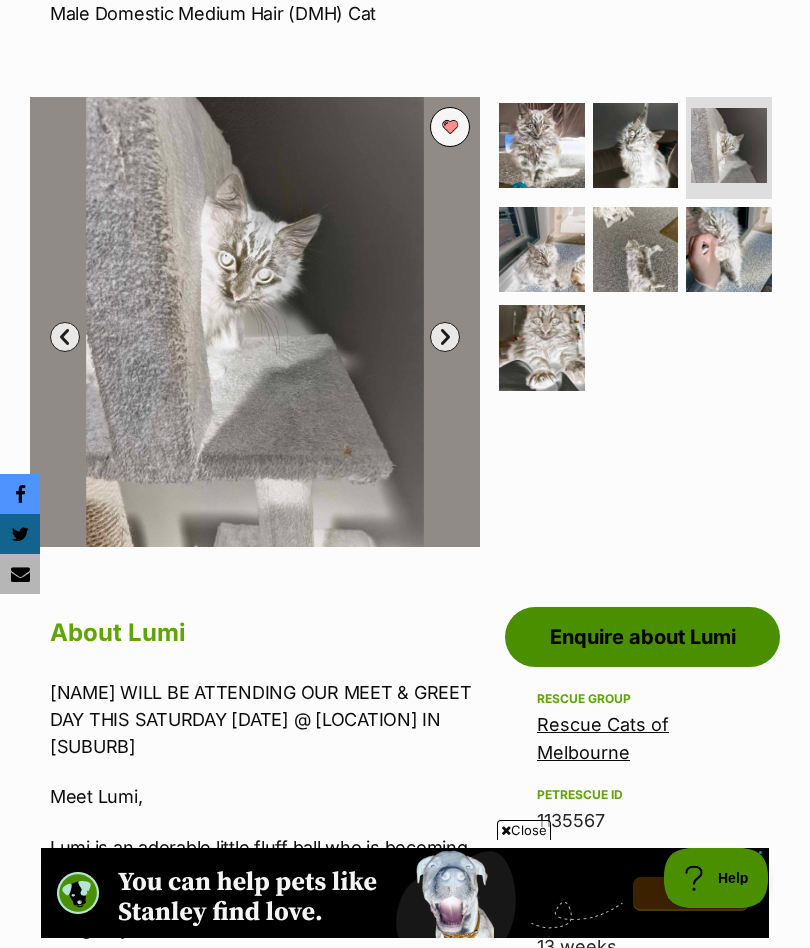click at bounding box center (542, 250) 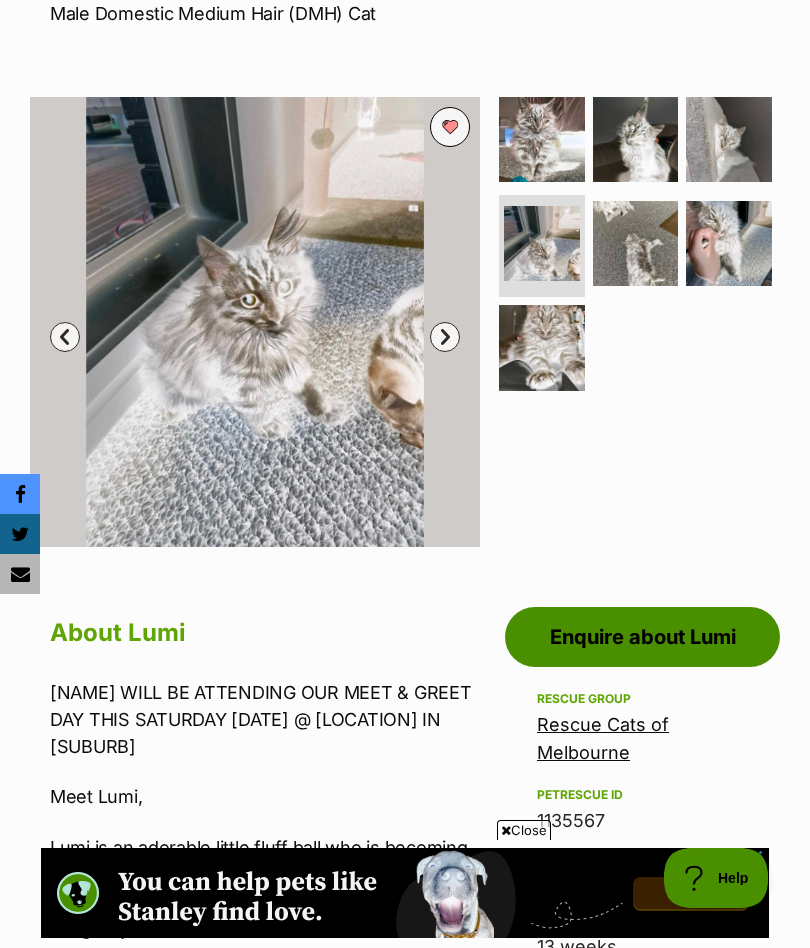 click at bounding box center [636, 244] 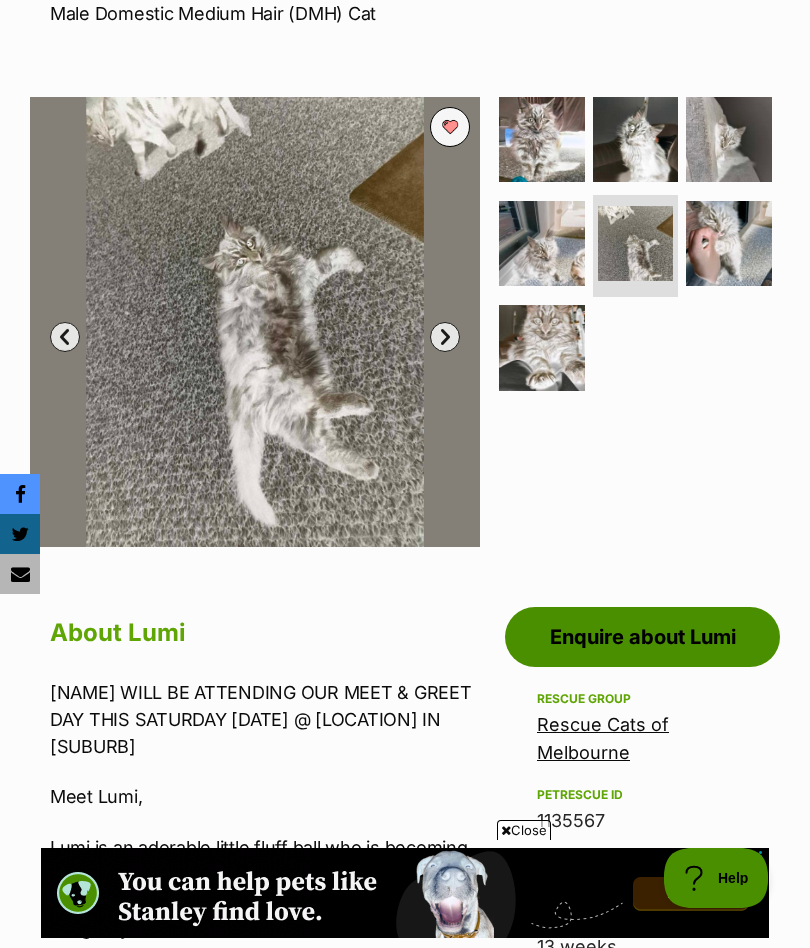 click at bounding box center (729, 244) 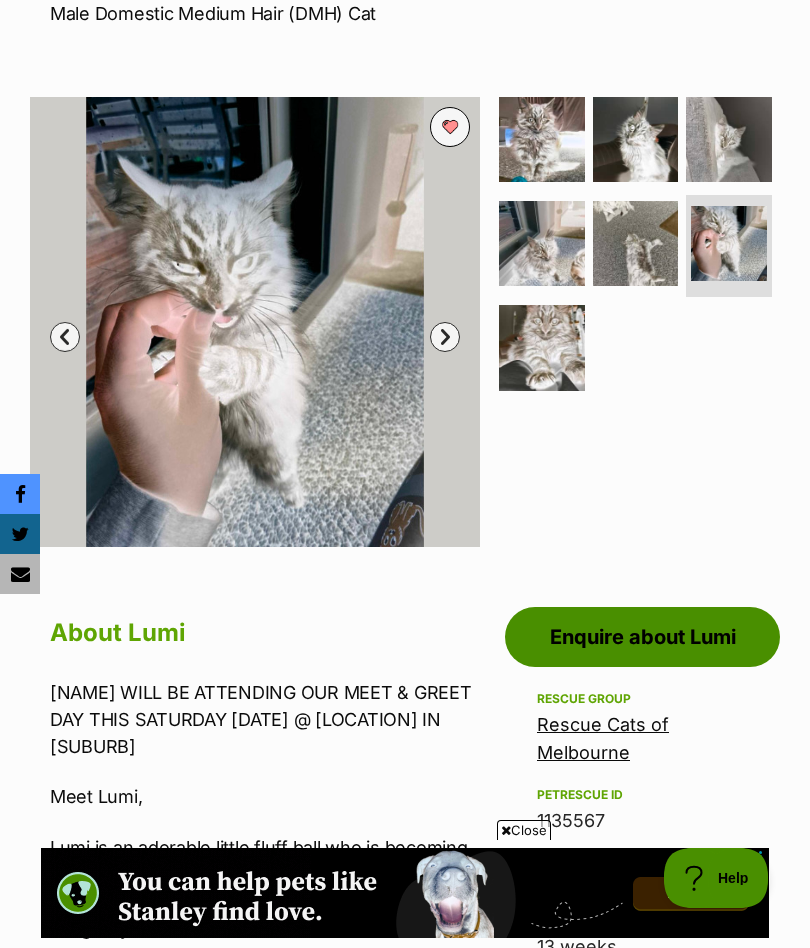 click at bounding box center (542, 348) 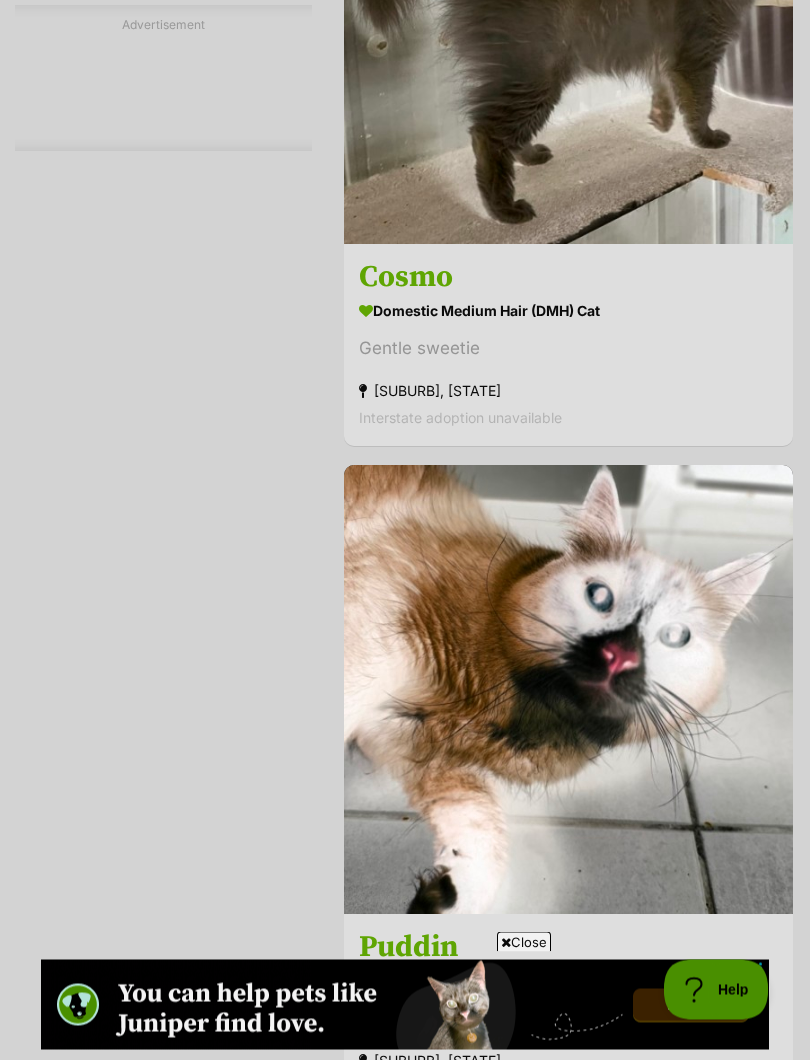 scroll, scrollTop: 7256, scrollLeft: 0, axis: vertical 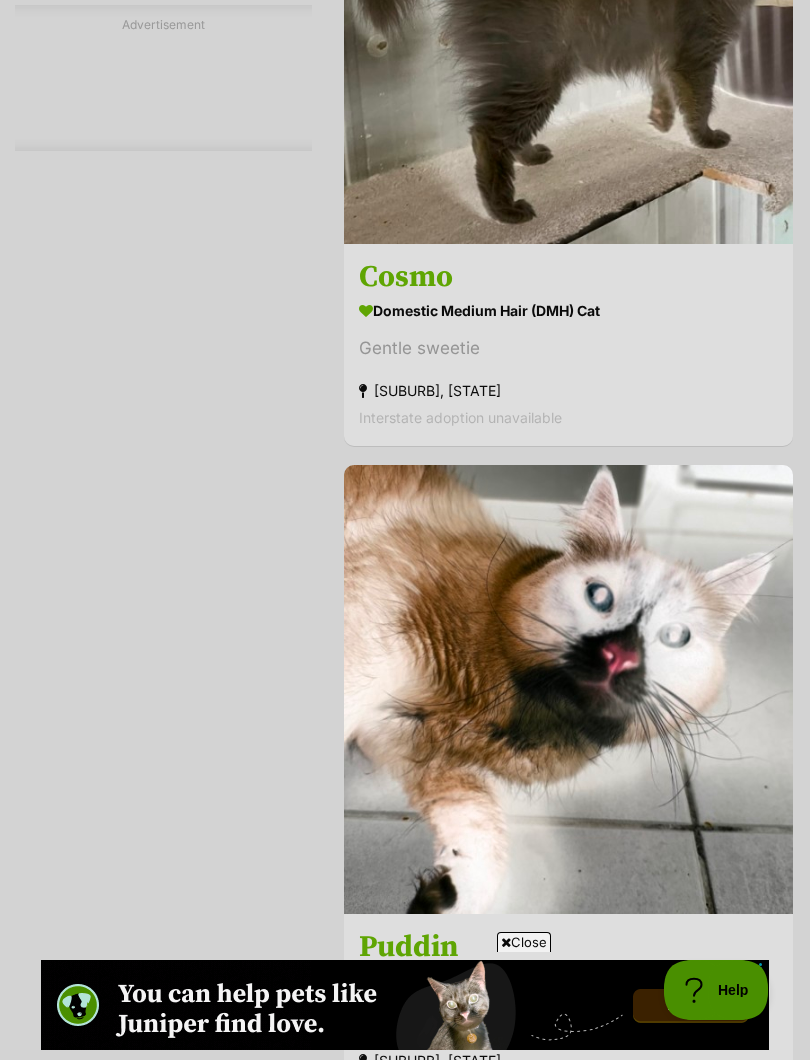 click on "Domestic Medium Hair (DMH) Cat" at bounding box center [568, 310] 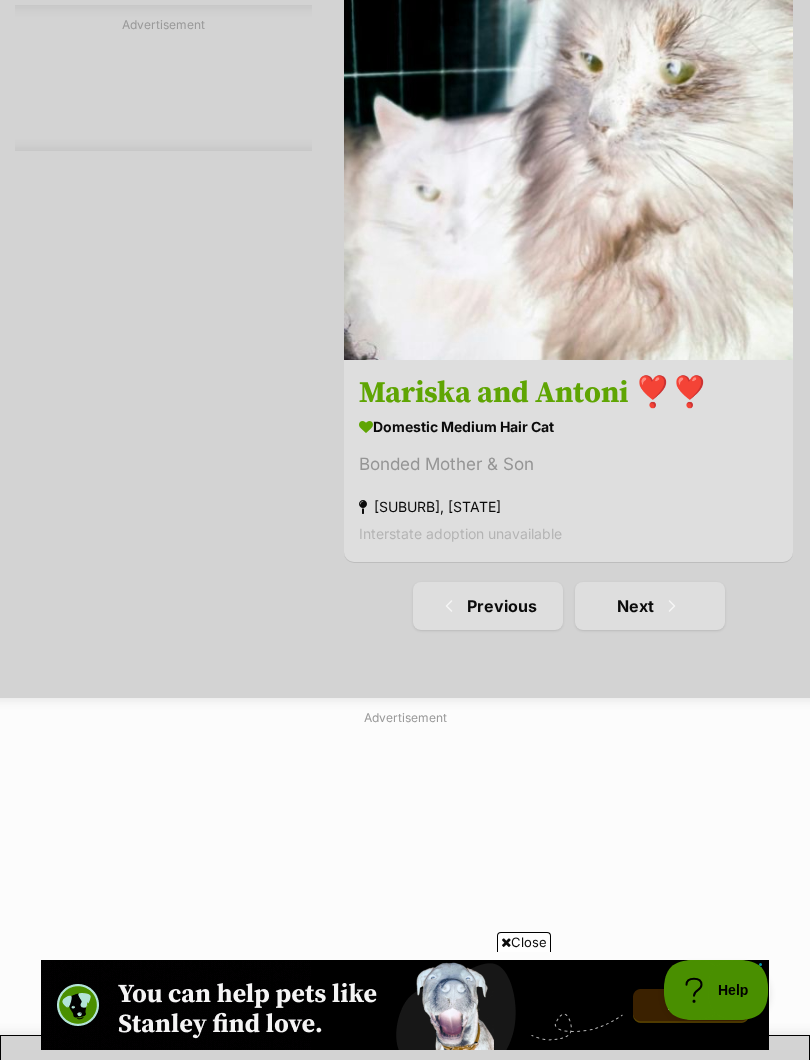 scroll, scrollTop: 13808, scrollLeft: 0, axis: vertical 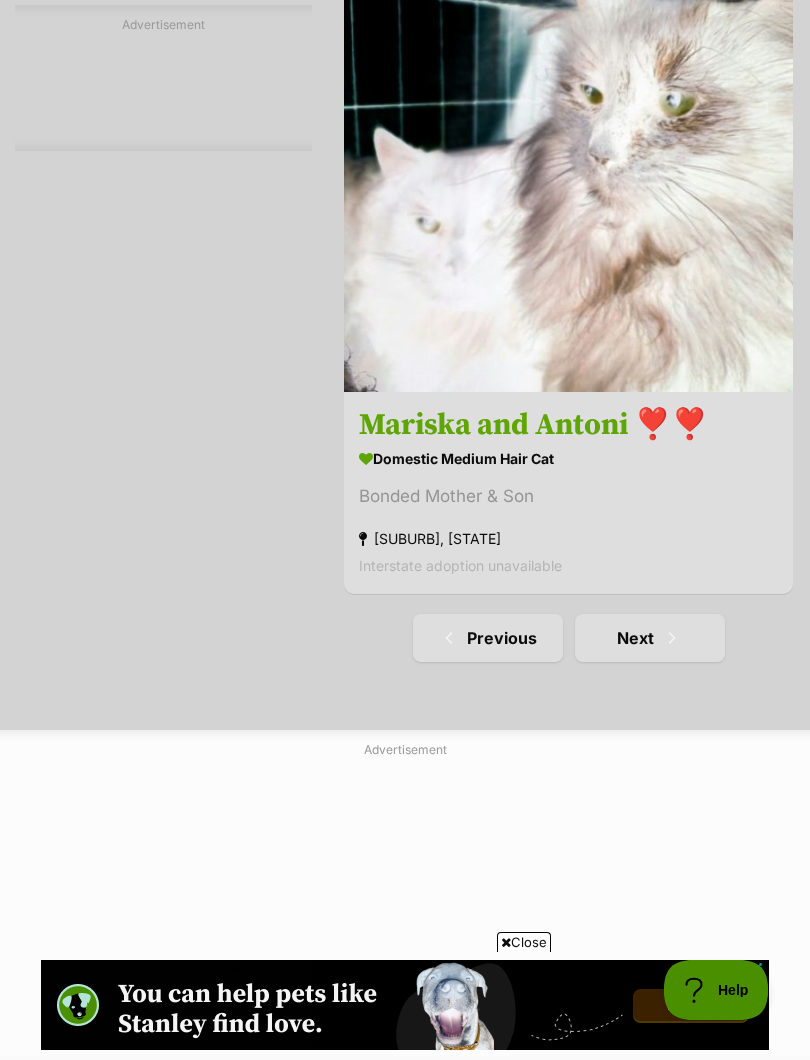 click at bounding box center [568, -503] 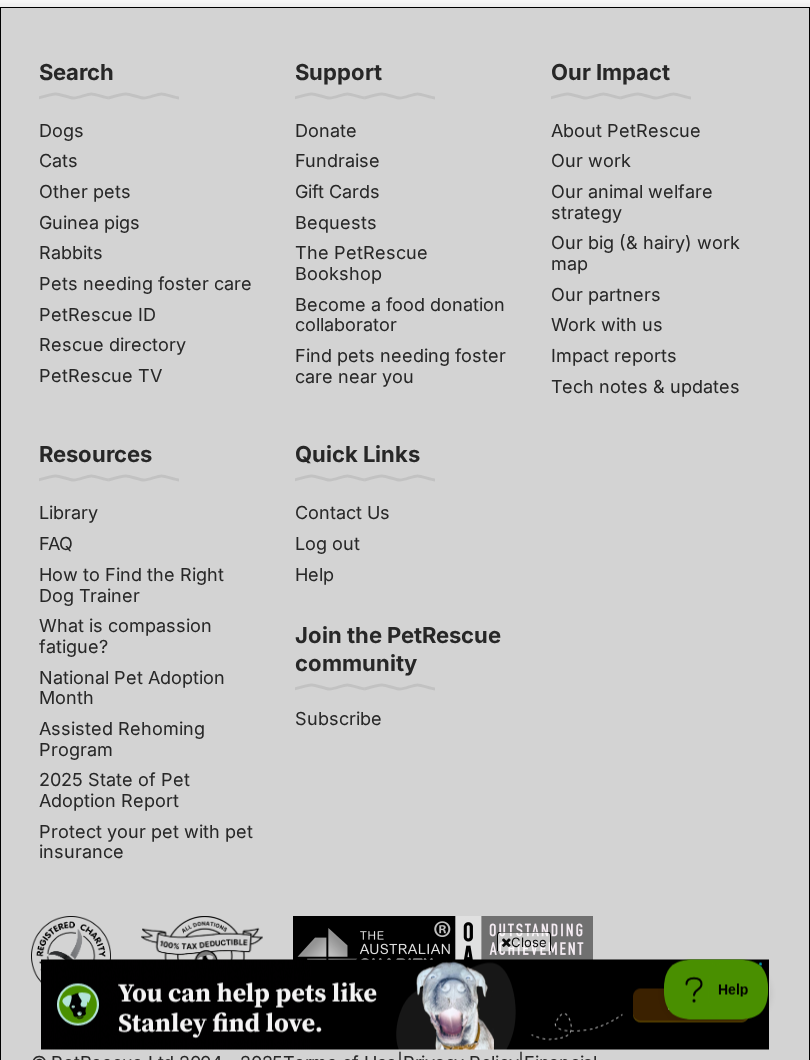 scroll, scrollTop: 14868, scrollLeft: 0, axis: vertical 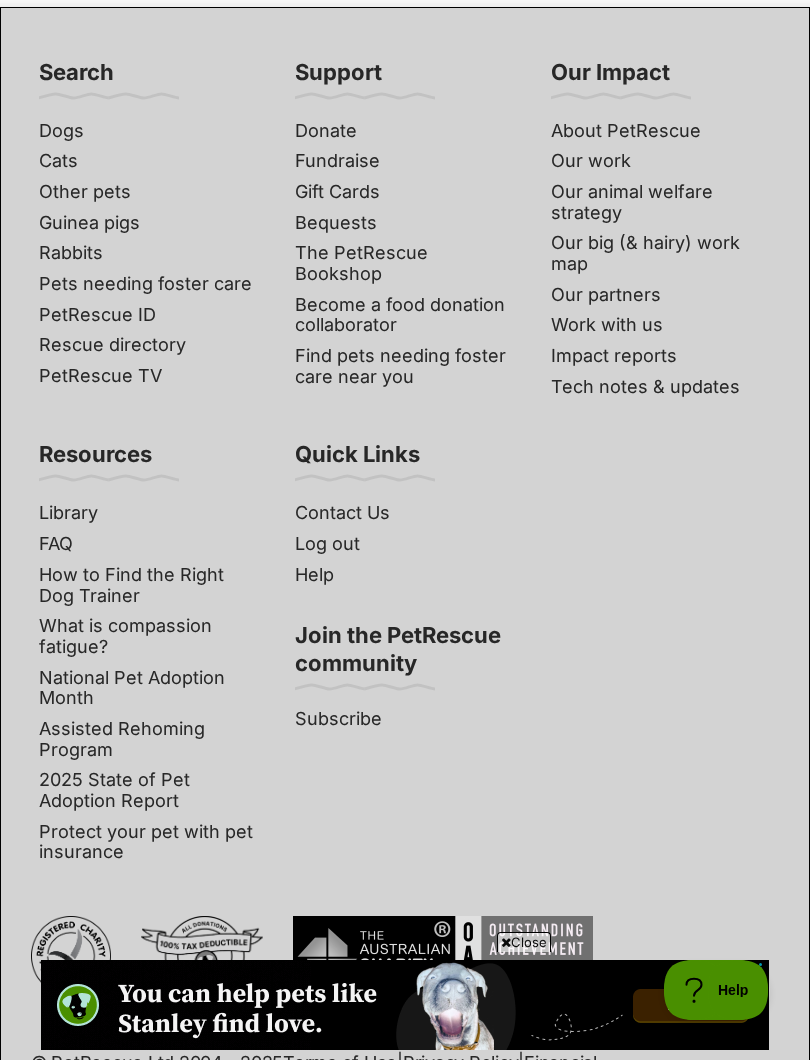 click on "Next" at bounding box center (650, -422) 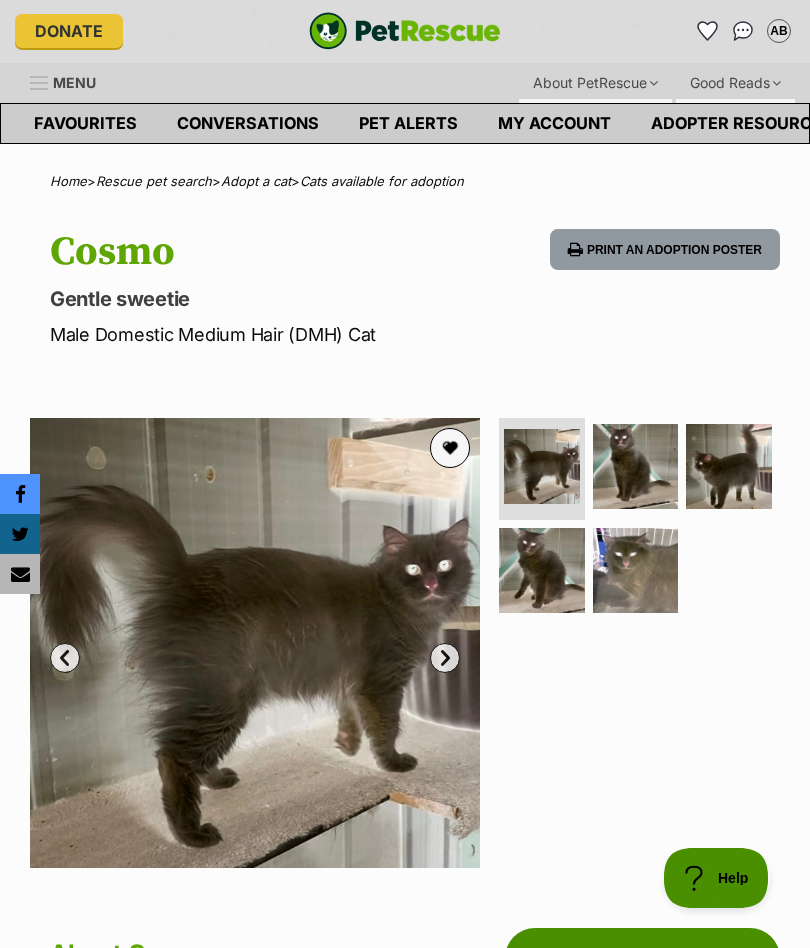 scroll, scrollTop: 0, scrollLeft: 0, axis: both 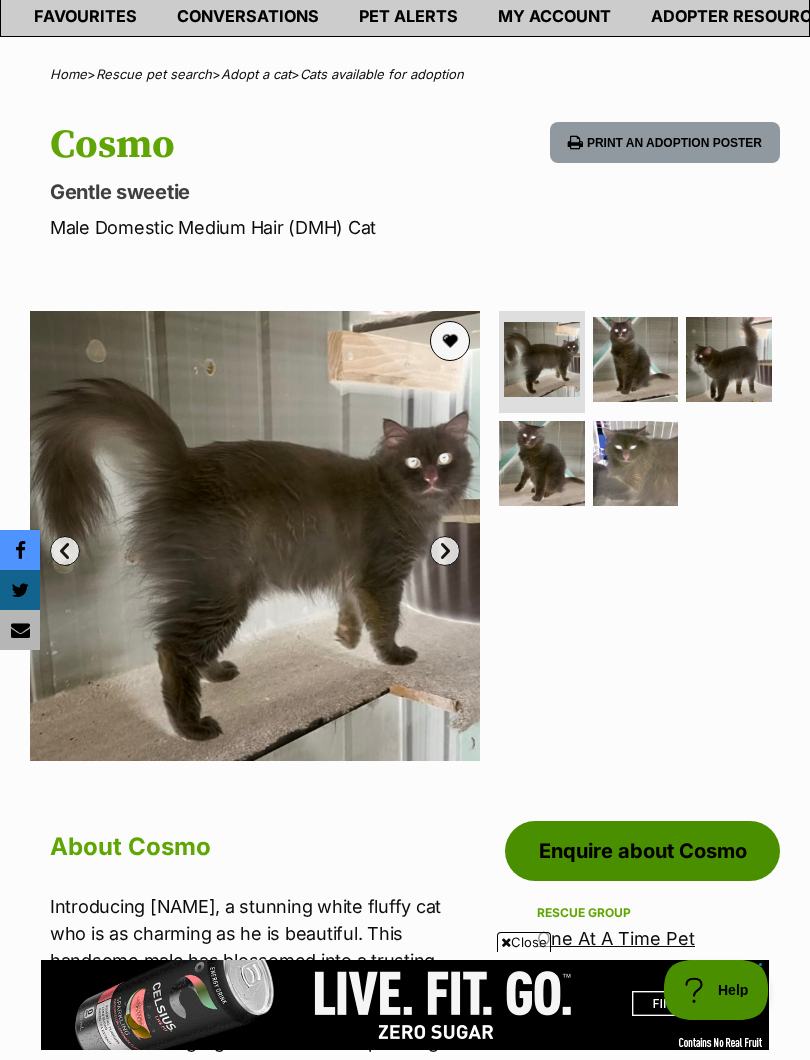 click at bounding box center (636, 360) 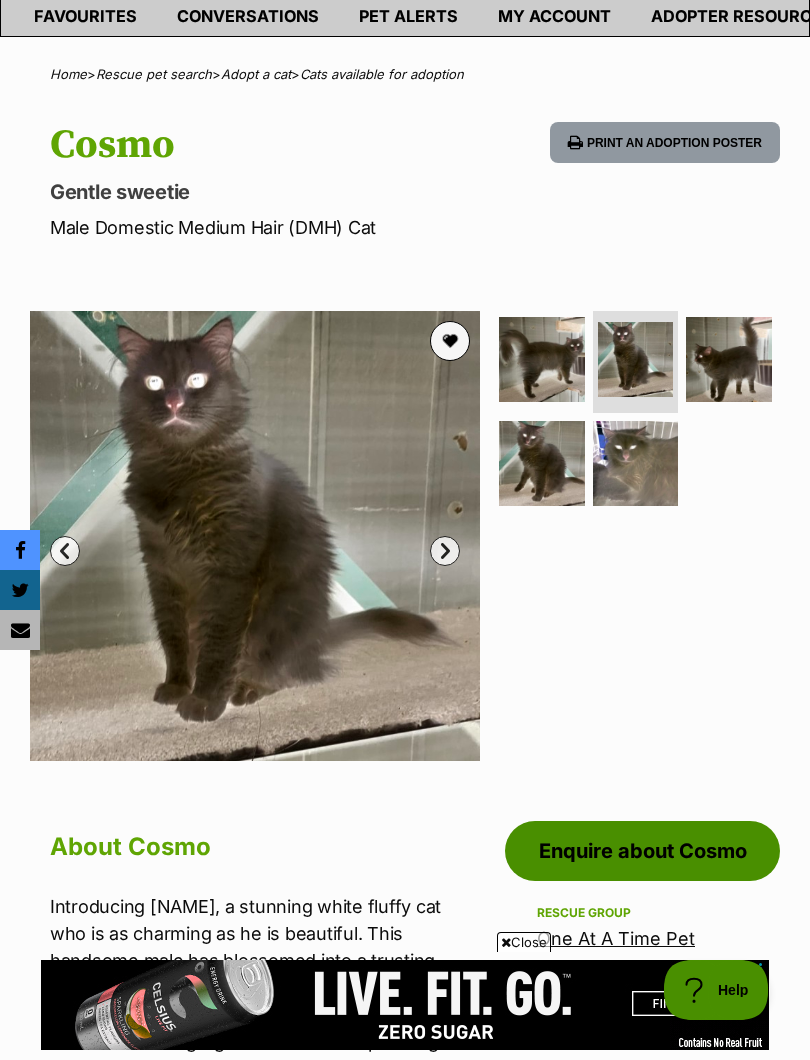 click at bounding box center (729, 360) 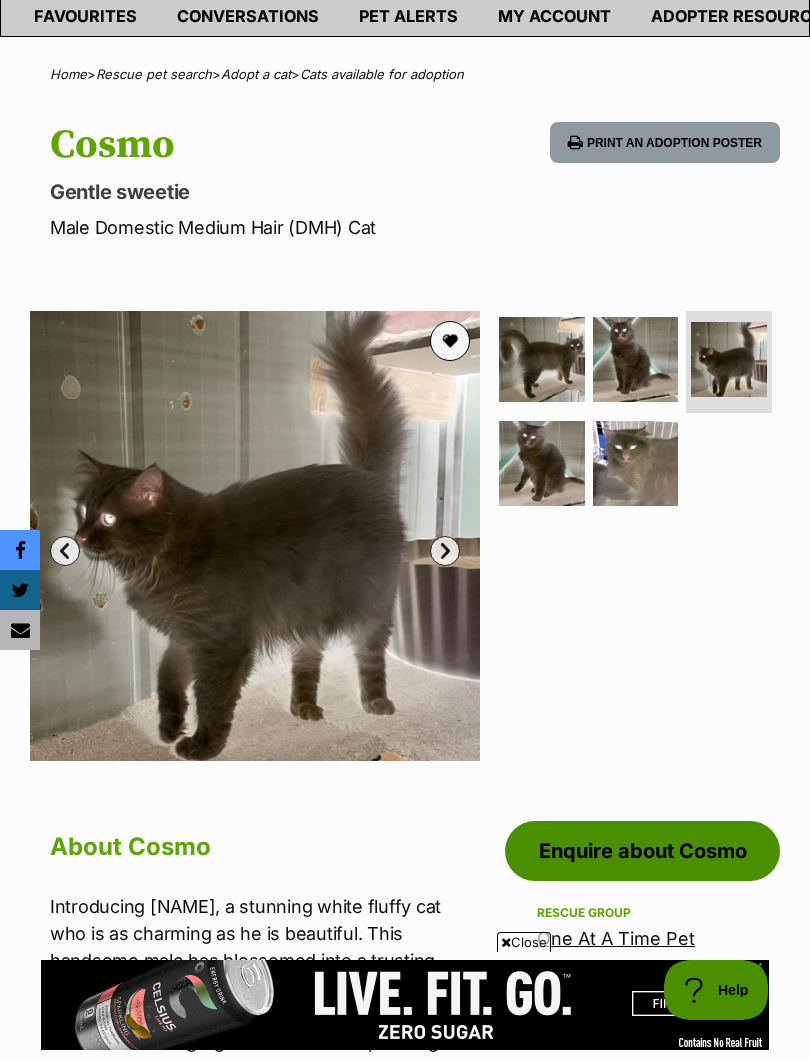 click at bounding box center [542, 464] 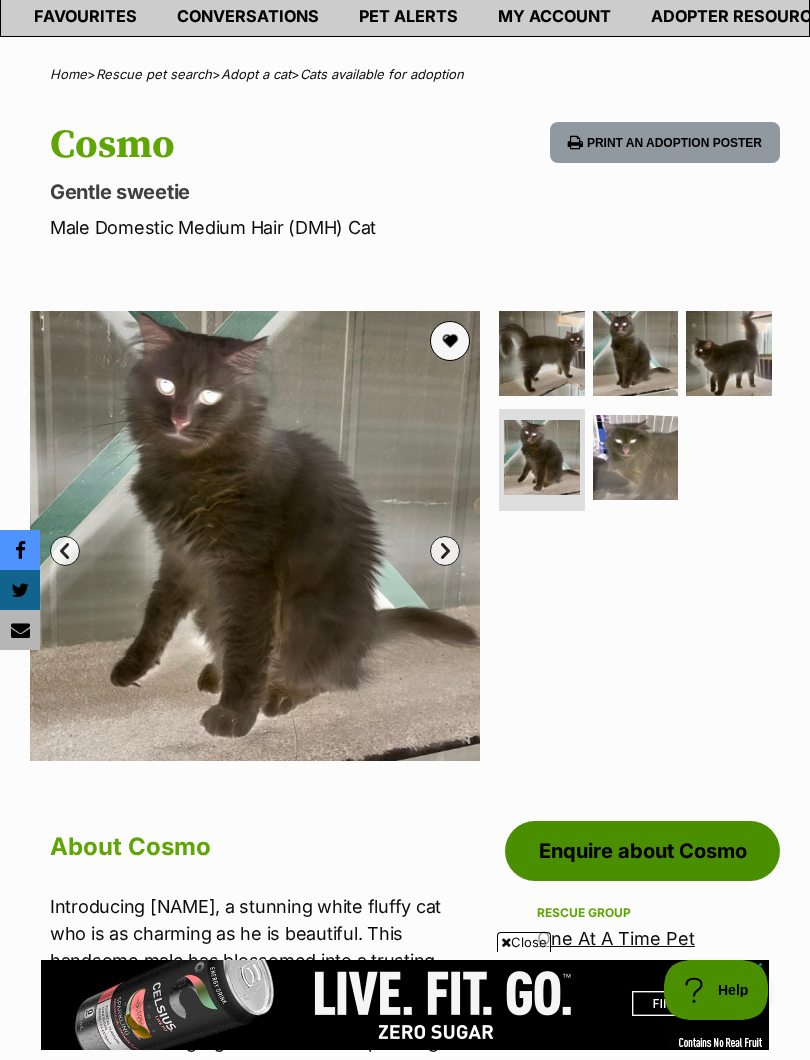 click at bounding box center [636, 458] 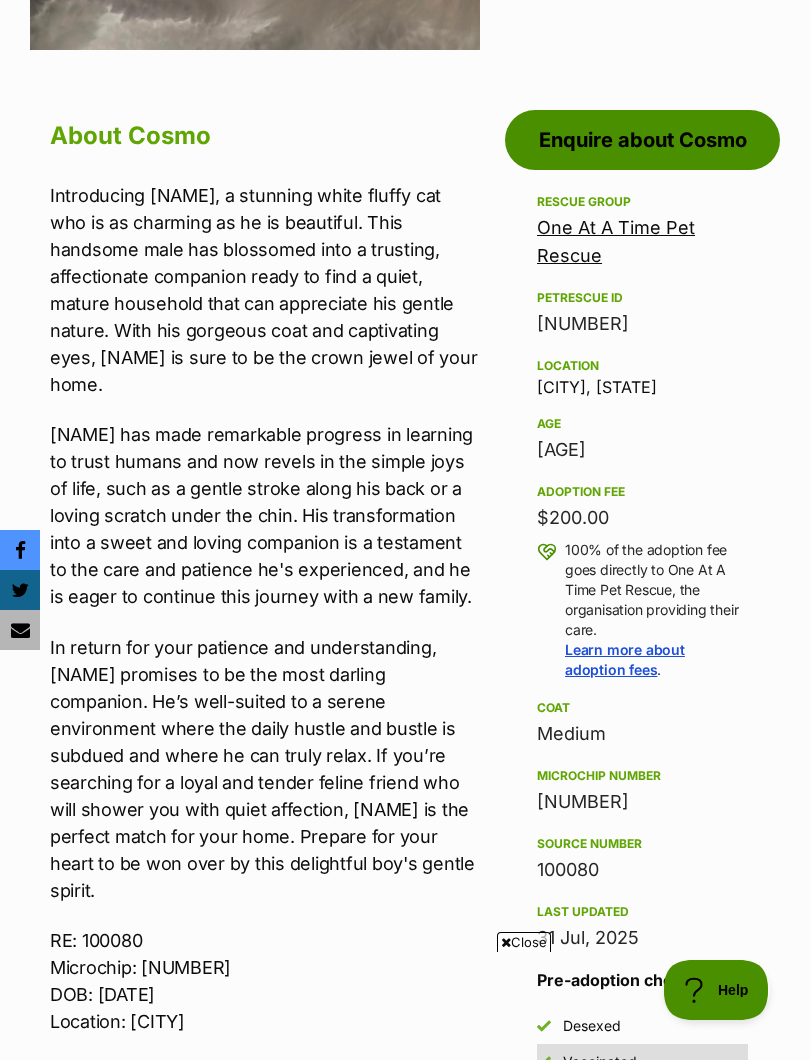 scroll, scrollTop: 0, scrollLeft: 0, axis: both 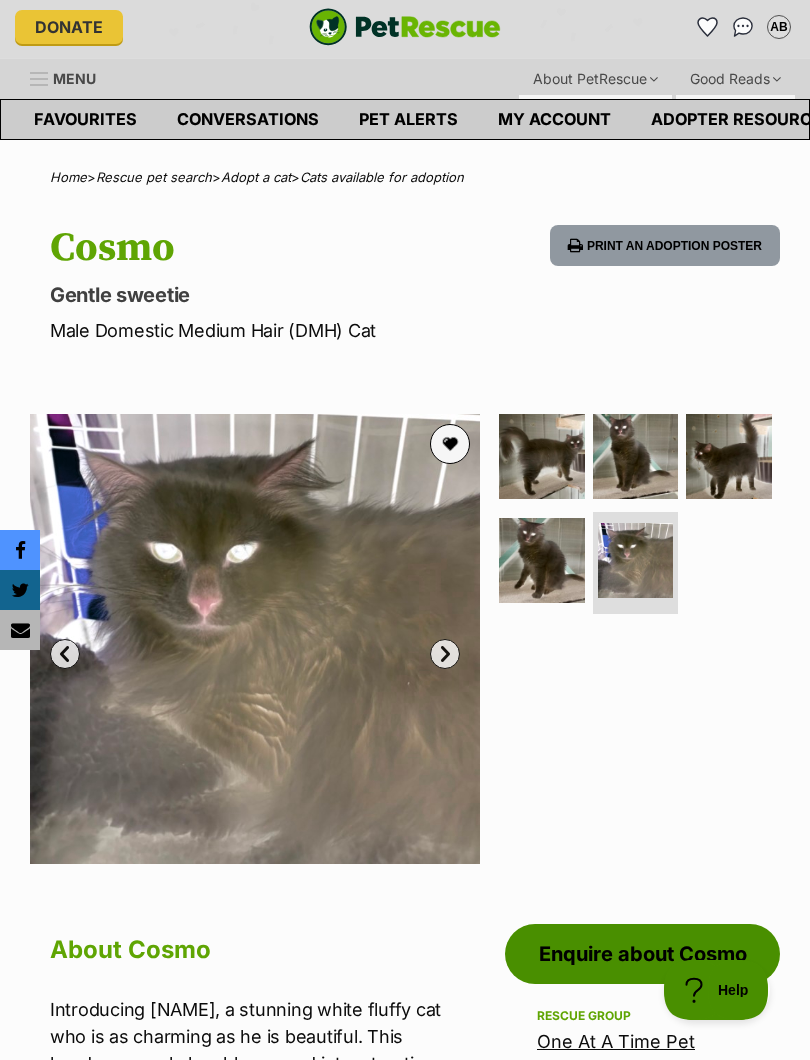 click at bounding box center [542, 561] 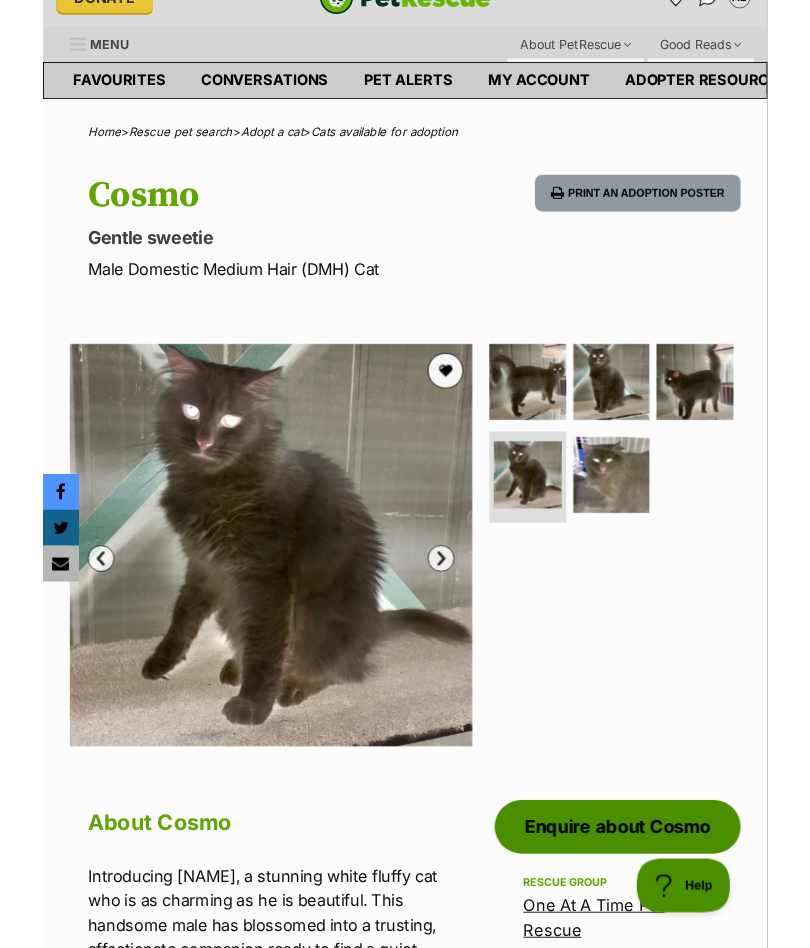 scroll, scrollTop: 0, scrollLeft: 0, axis: both 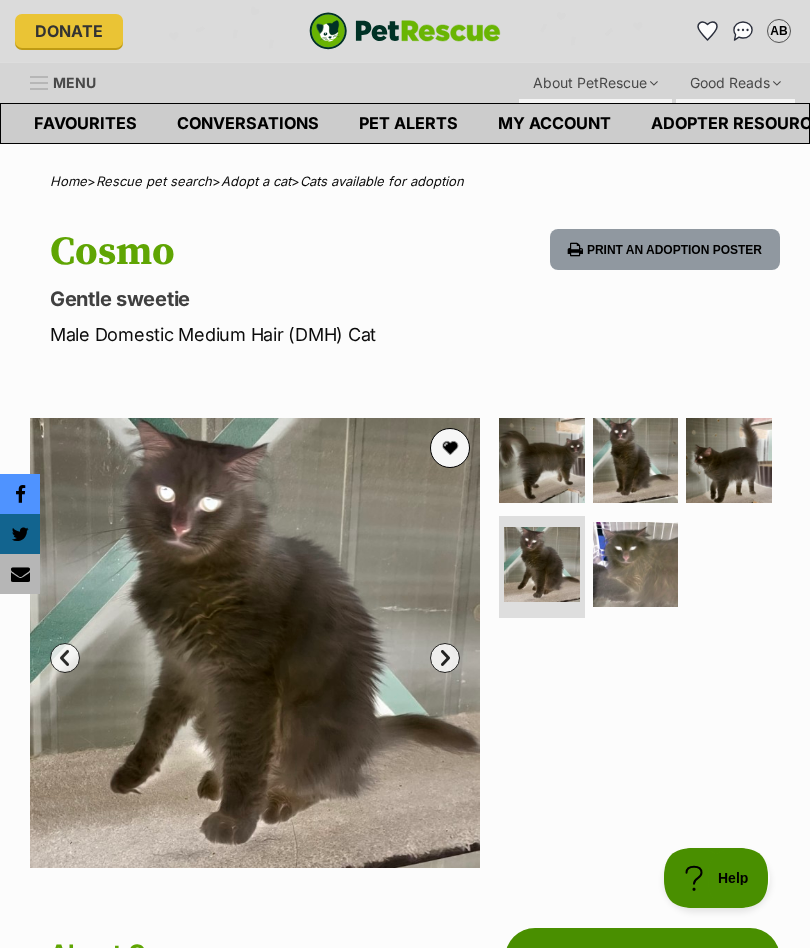 click at bounding box center [450, 448] 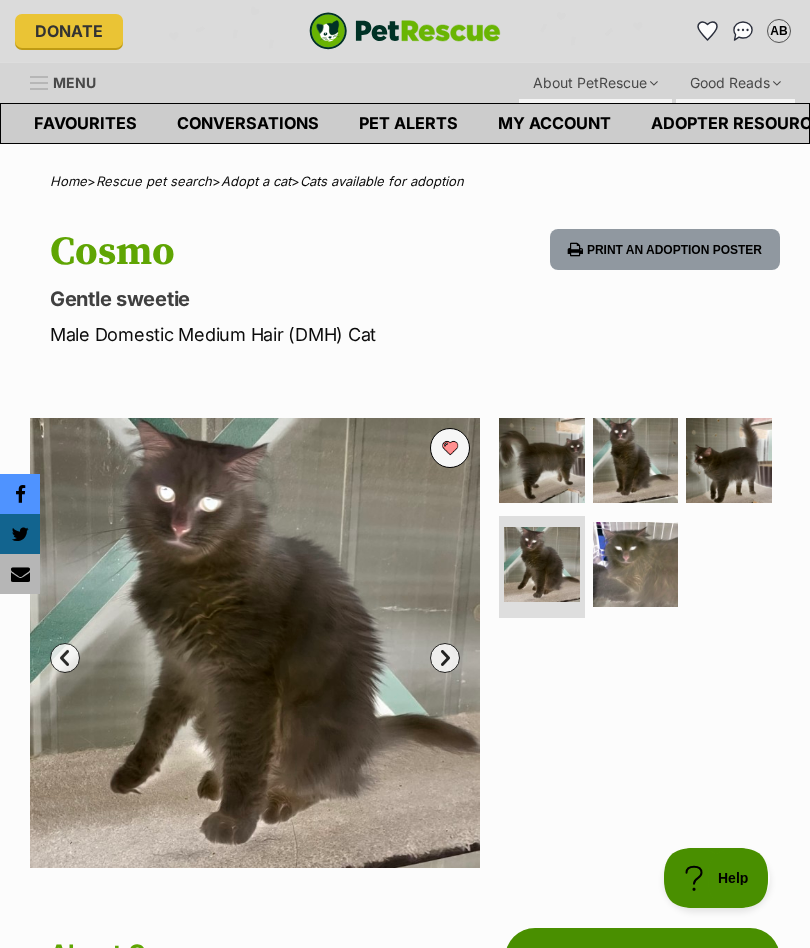 scroll, scrollTop: 0, scrollLeft: 0, axis: both 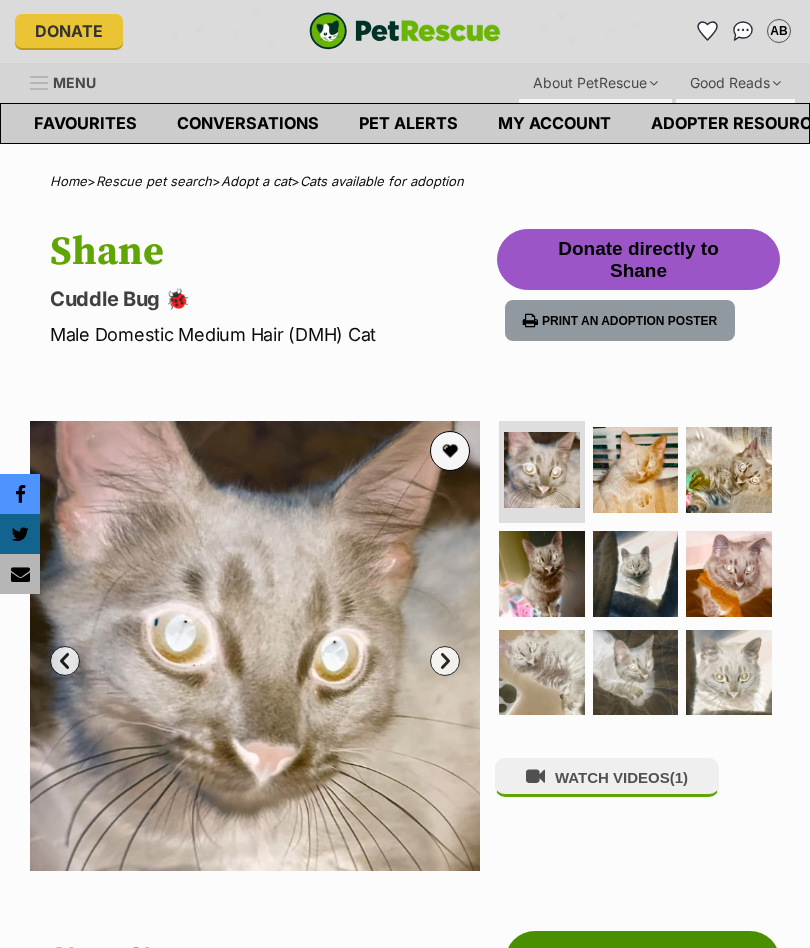 click at bounding box center [636, 470] 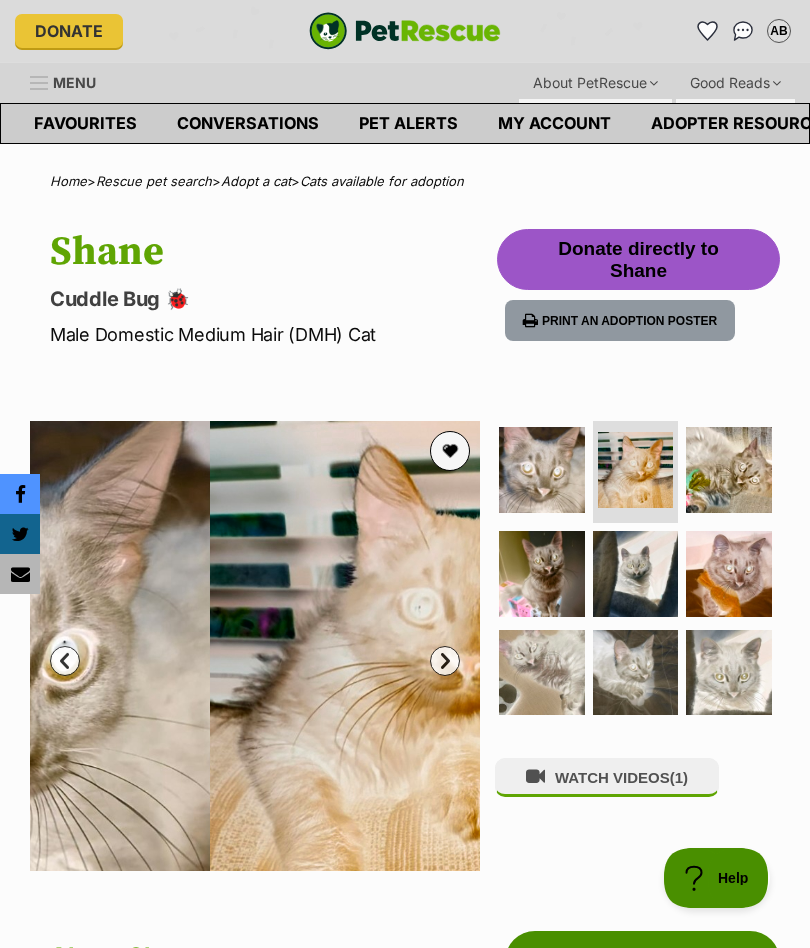 scroll, scrollTop: 0, scrollLeft: 0, axis: both 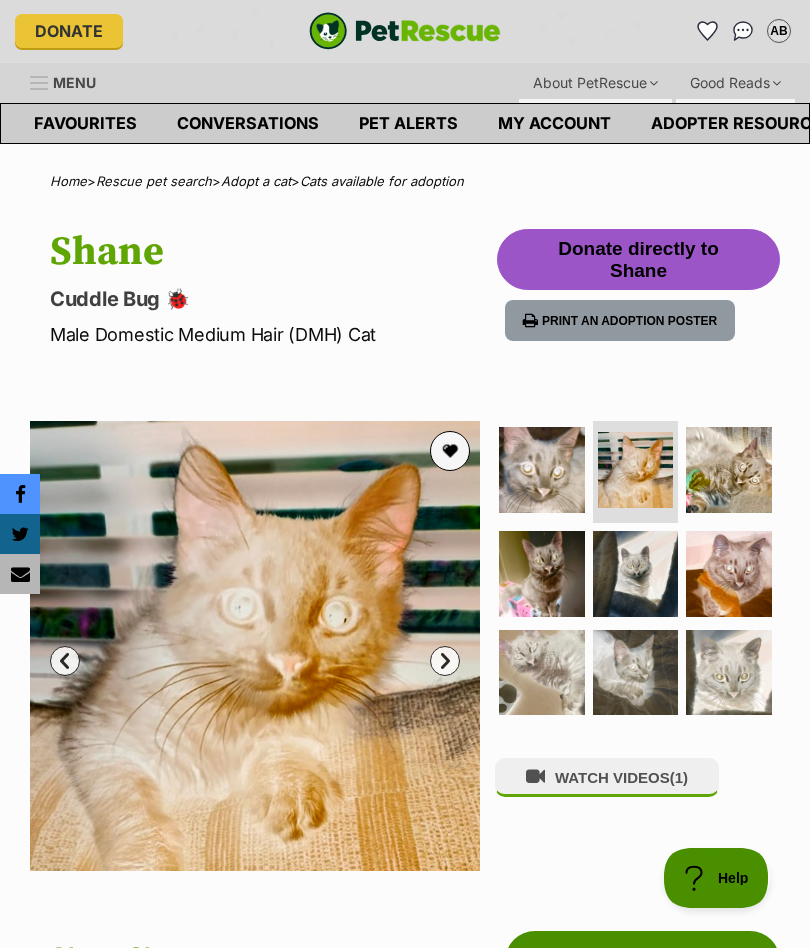 click at bounding box center (729, 470) 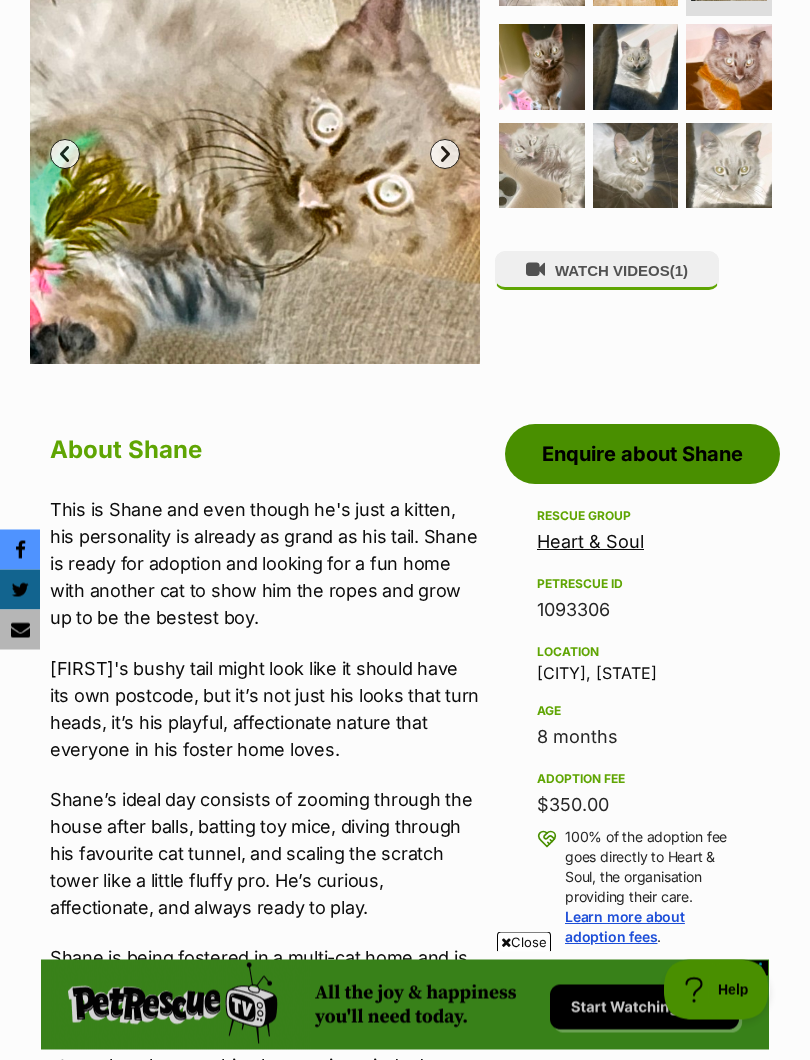 scroll, scrollTop: 507, scrollLeft: 0, axis: vertical 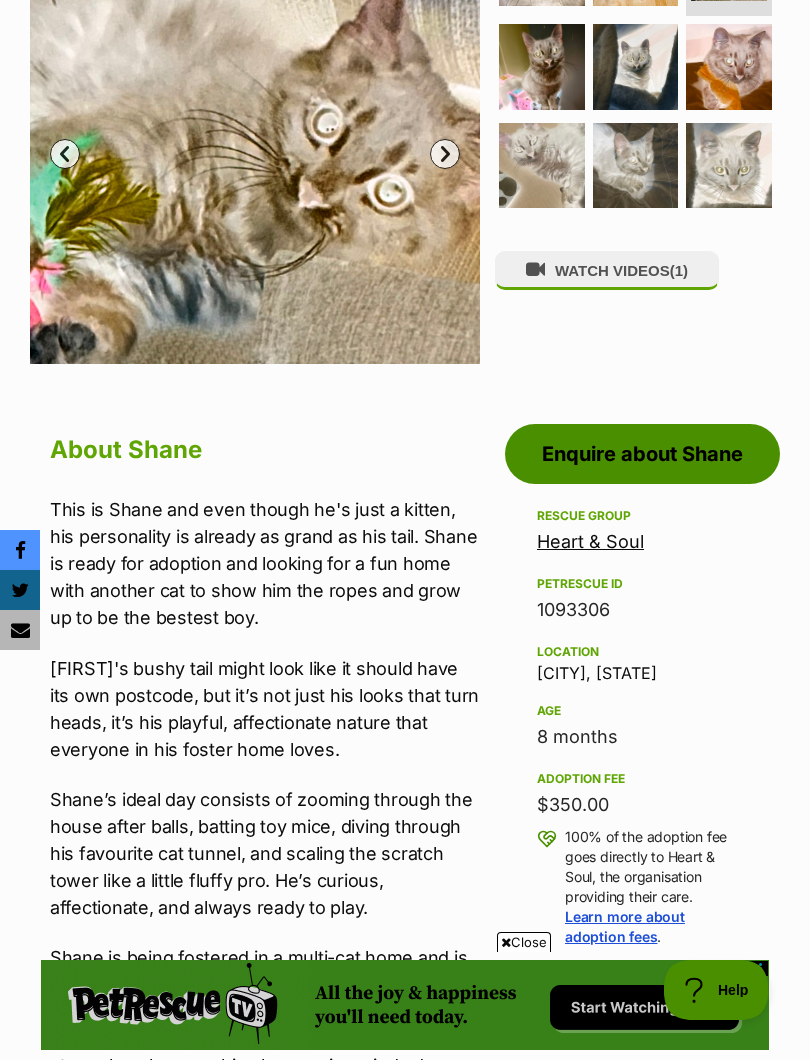 click at bounding box center [542, 67] 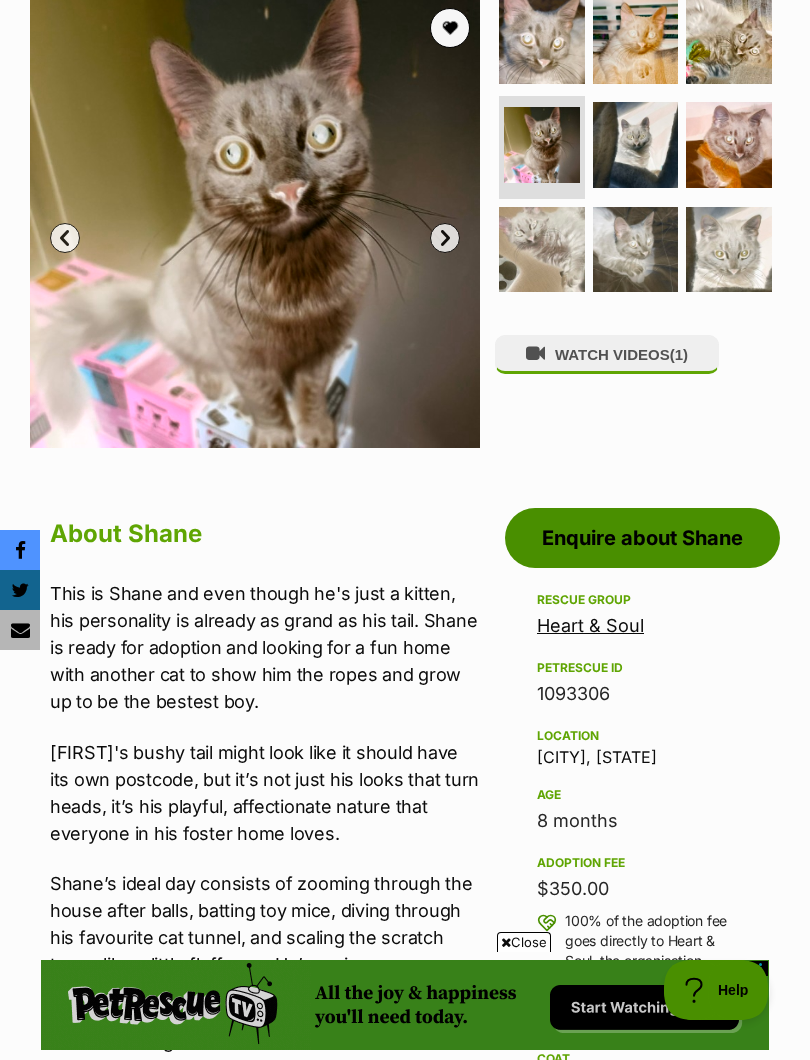 scroll, scrollTop: 422, scrollLeft: 0, axis: vertical 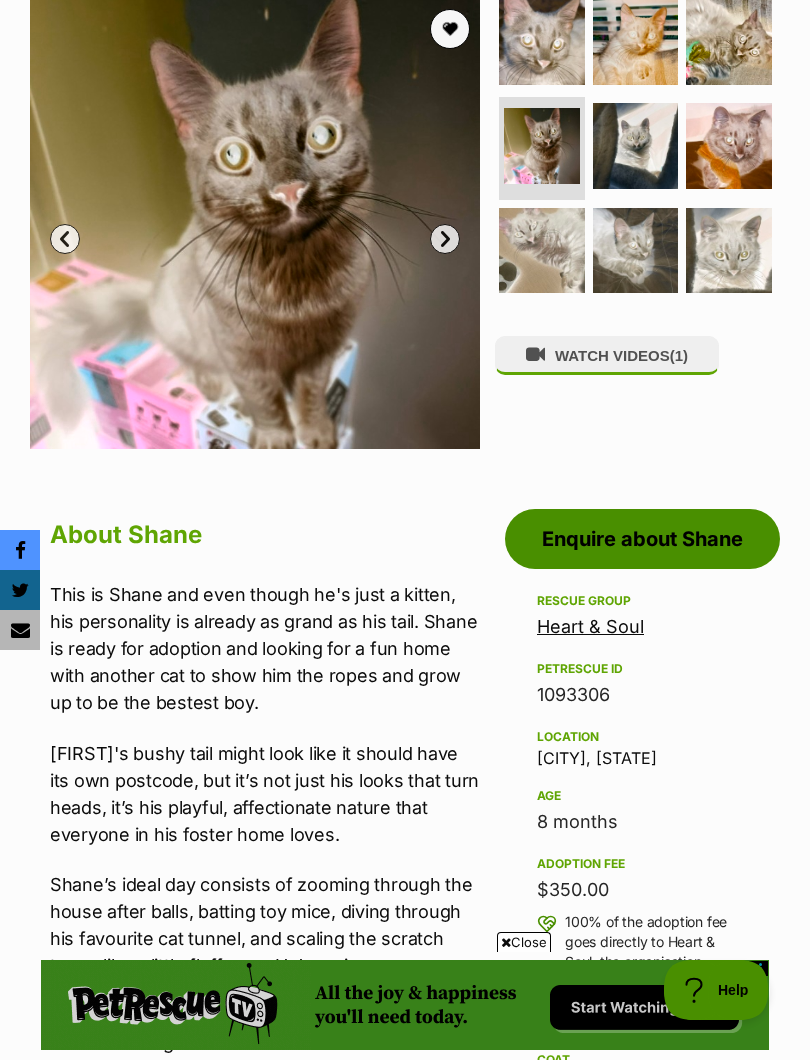 click at bounding box center [729, 146] 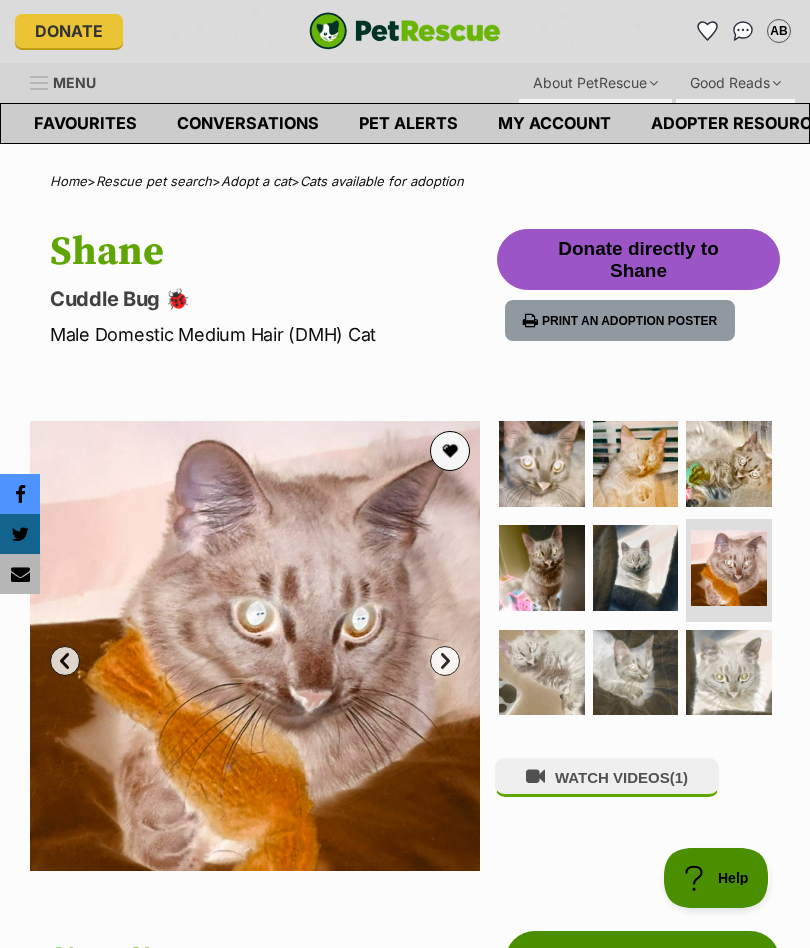 scroll, scrollTop: 0, scrollLeft: 0, axis: both 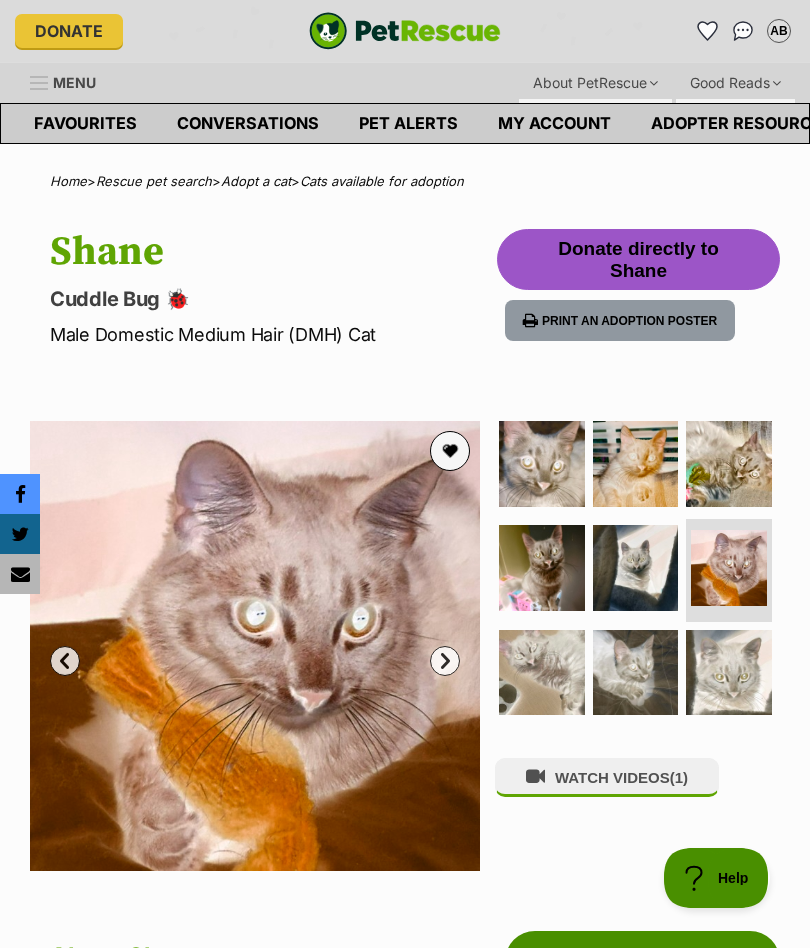 click at bounding box center (450, 451) 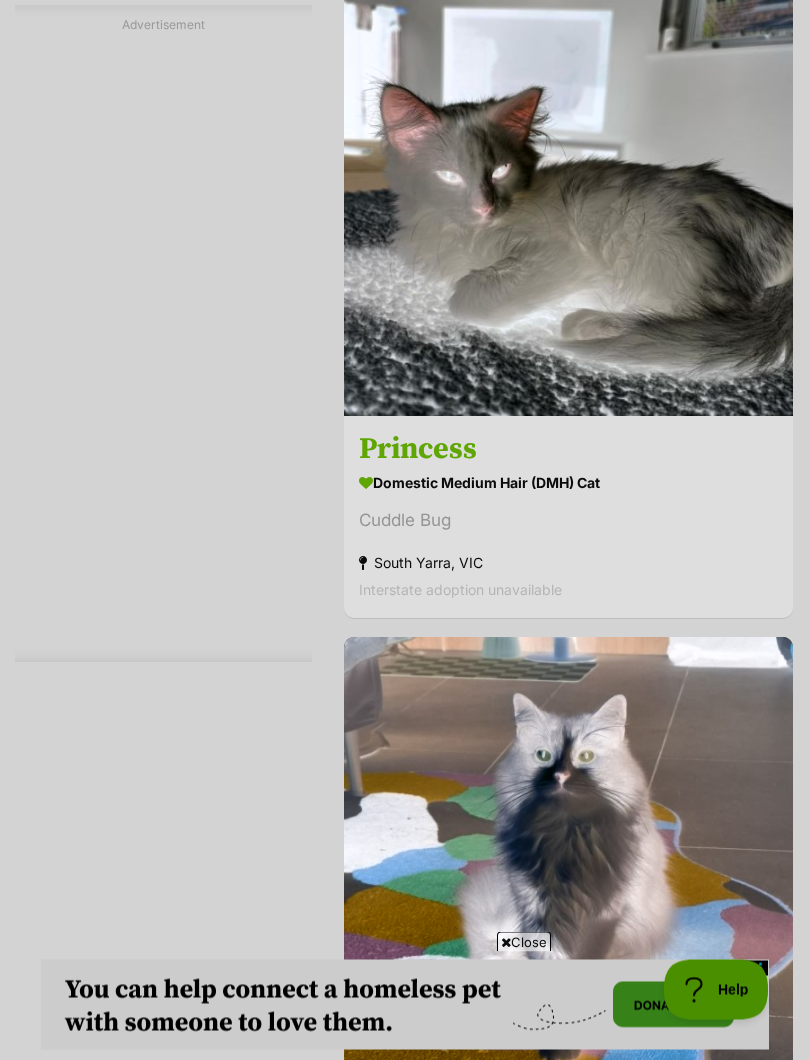 scroll, scrollTop: 0, scrollLeft: 0, axis: both 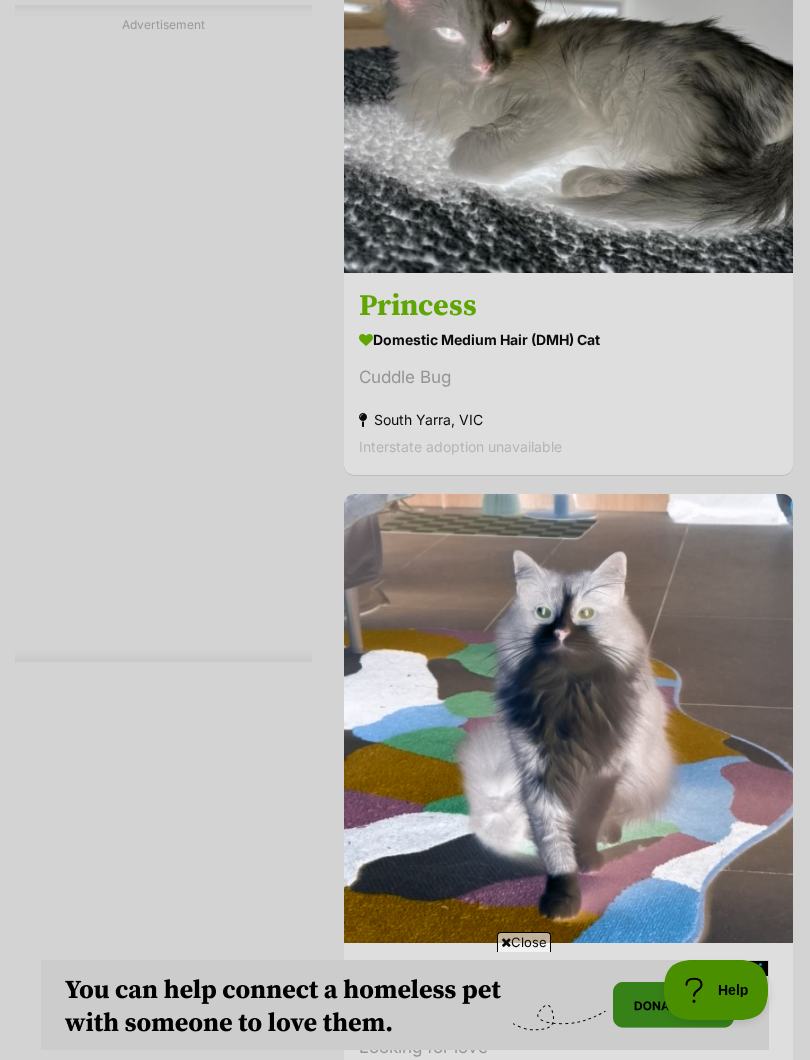 click at bounding box center (568, 48) 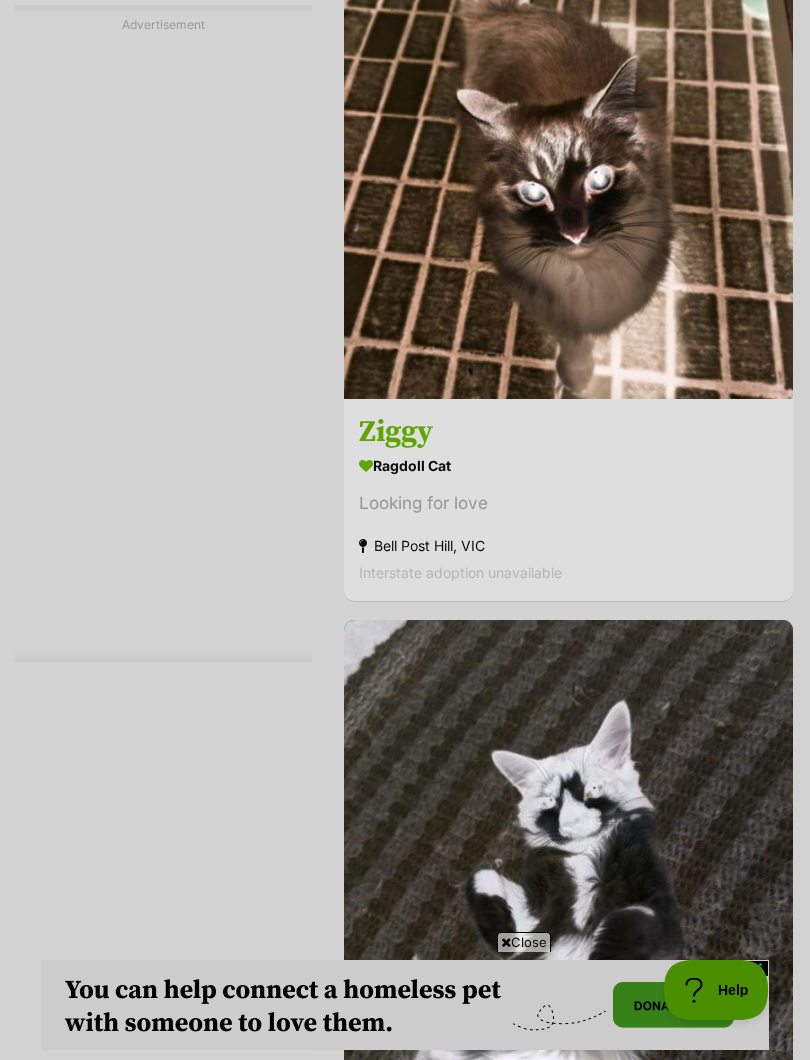 scroll, scrollTop: 7102, scrollLeft: 0, axis: vertical 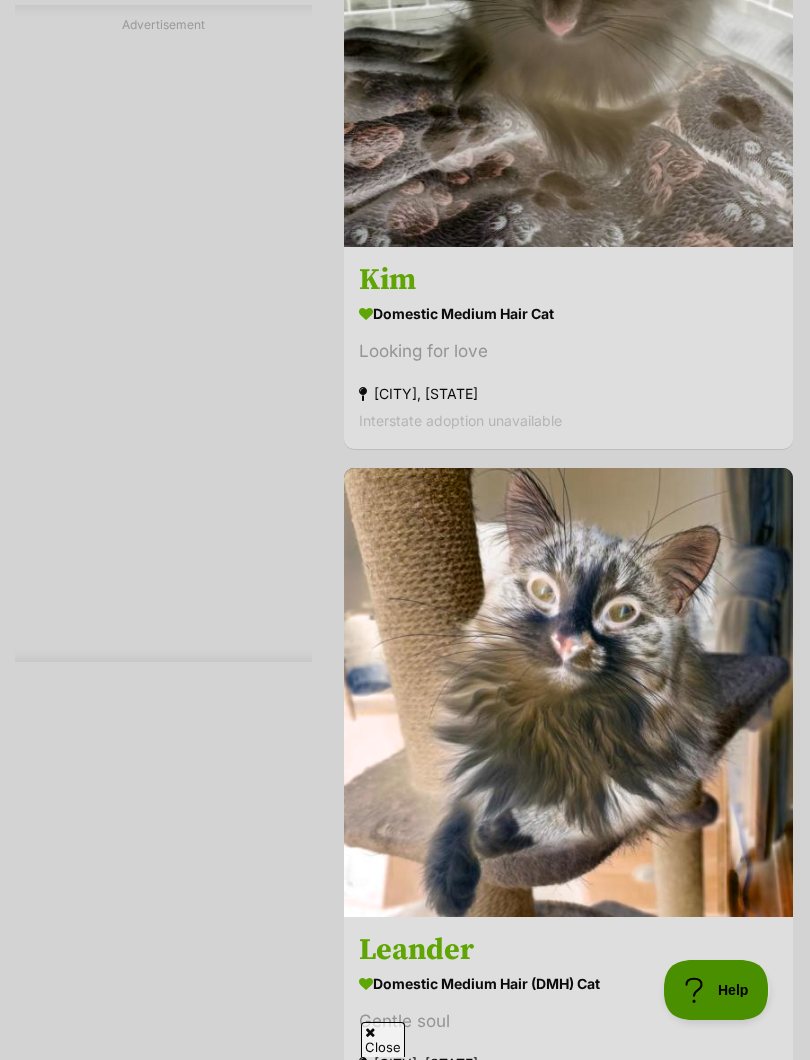 click at bounding box center [568, 22] 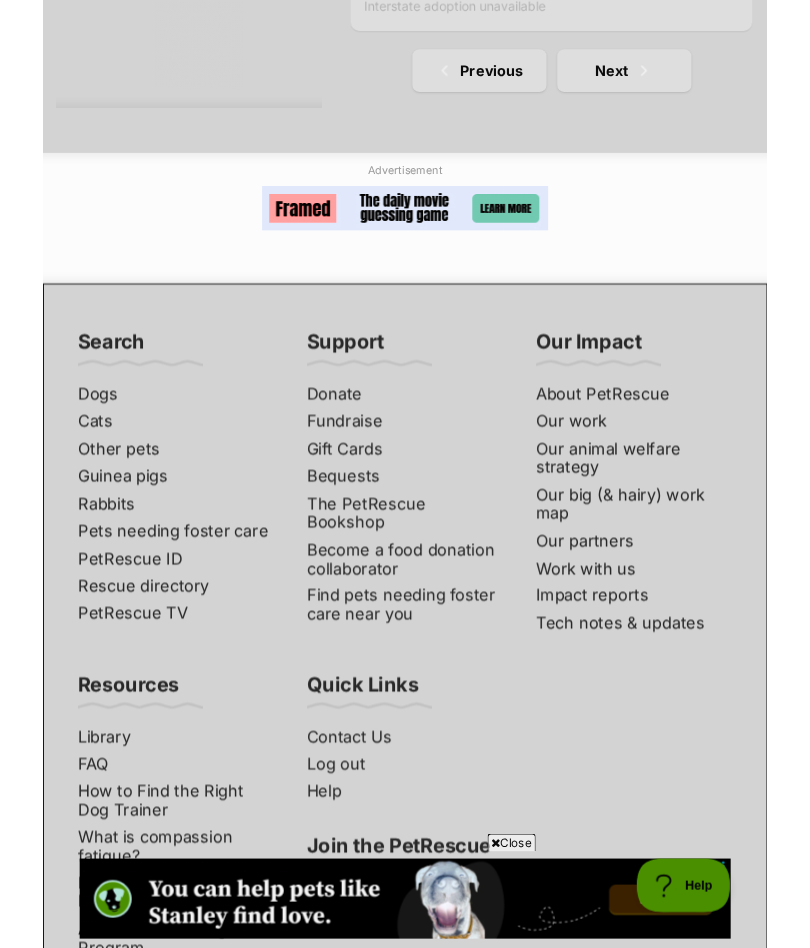 scroll, scrollTop: 14530, scrollLeft: 0, axis: vertical 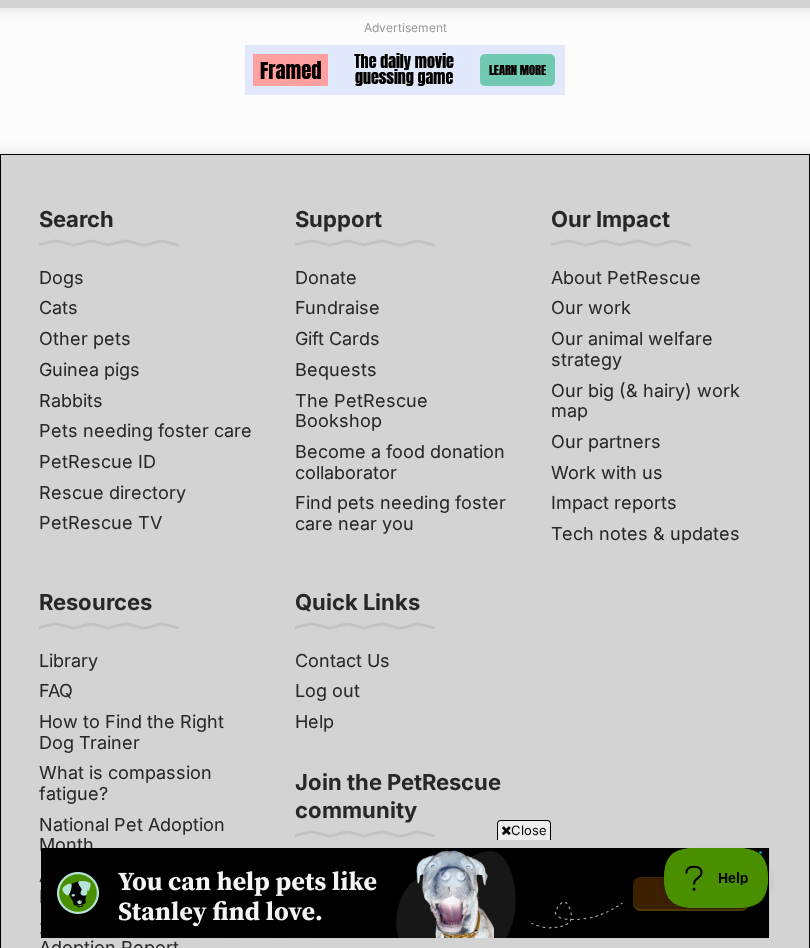 click on "Next" at bounding box center (650, -84) 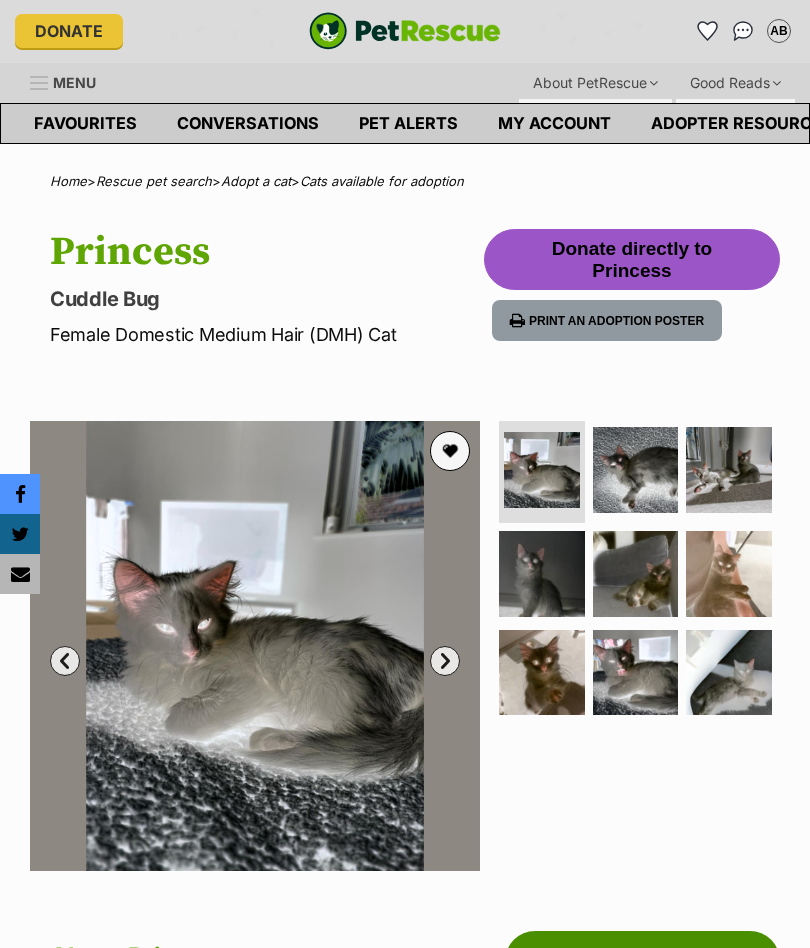 click at bounding box center [450, 451] 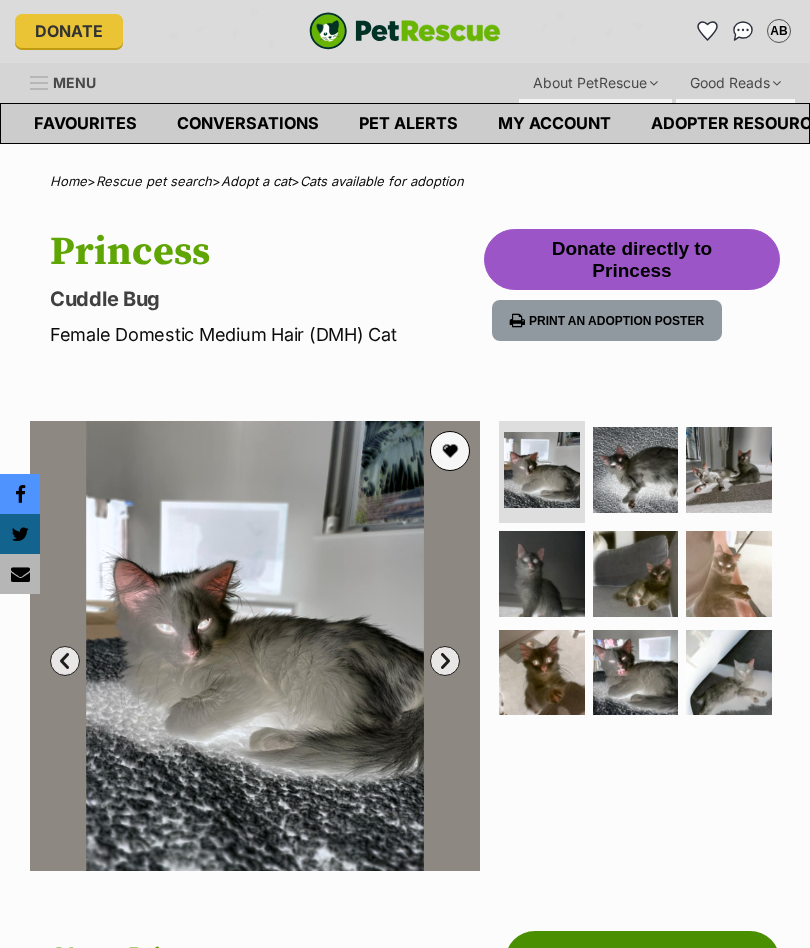 scroll, scrollTop: 0, scrollLeft: 0, axis: both 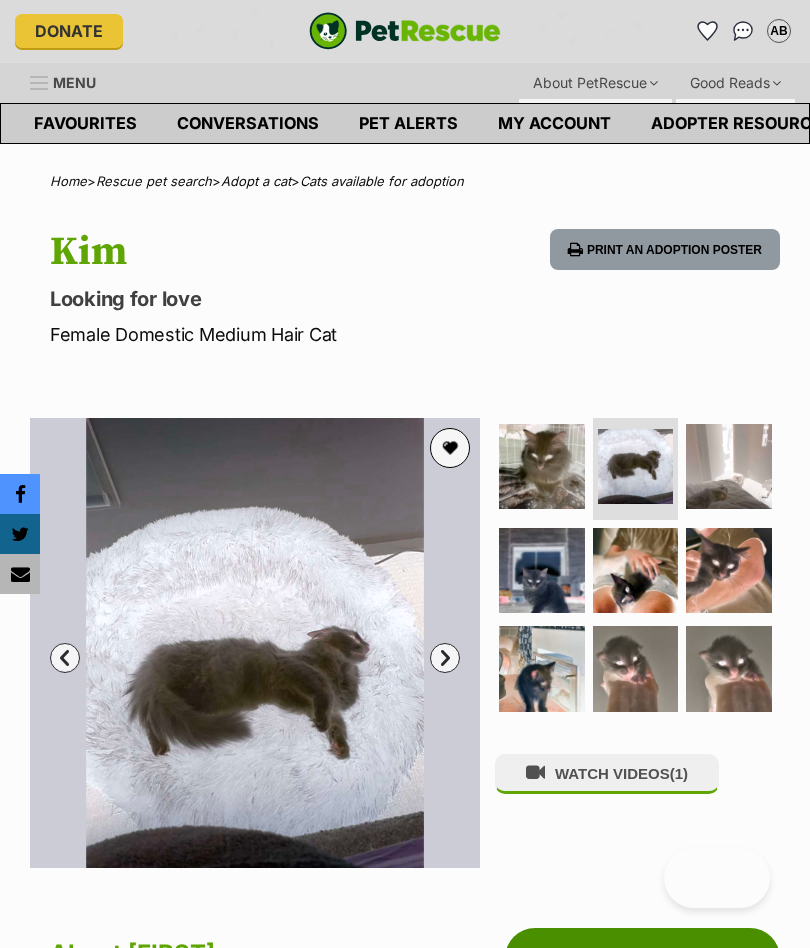 click at bounding box center [729, 467] 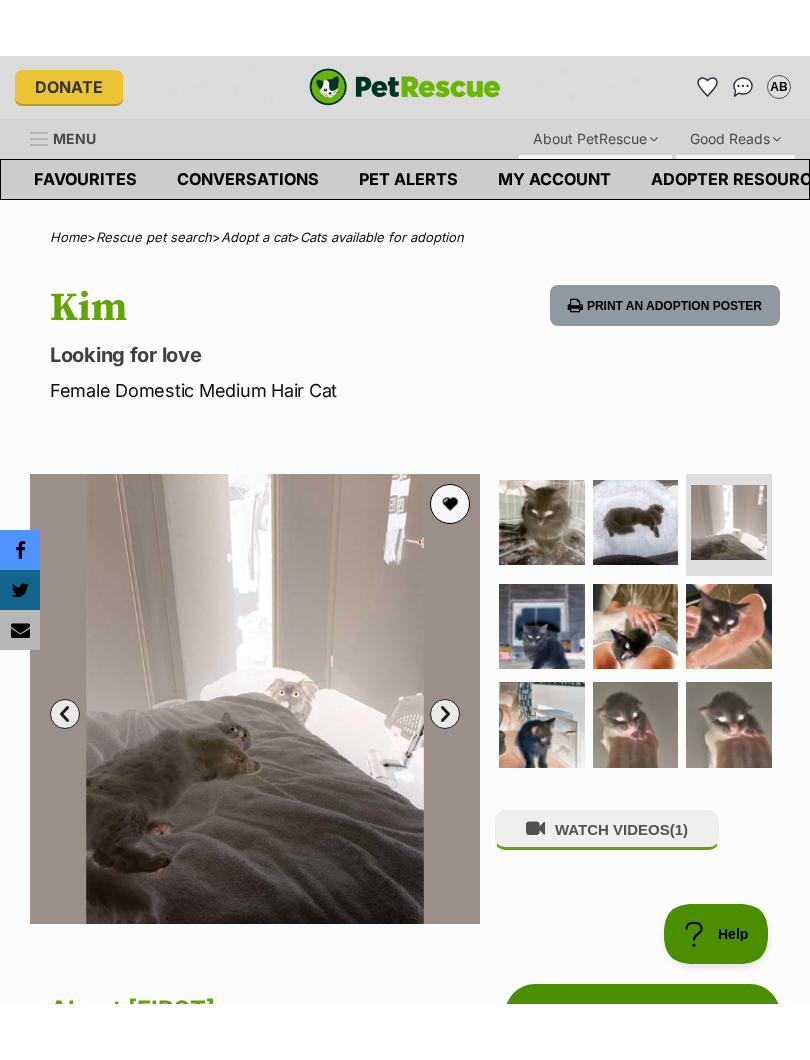 scroll, scrollTop: 101, scrollLeft: 0, axis: vertical 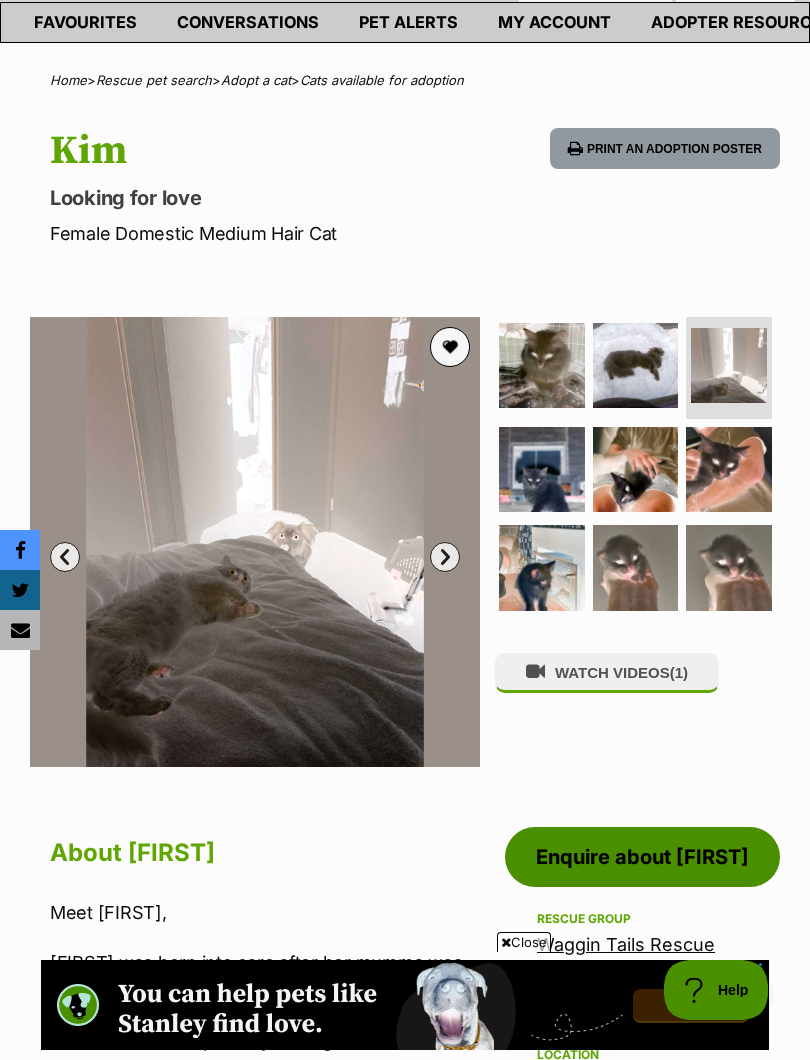 click at bounding box center (636, 470) 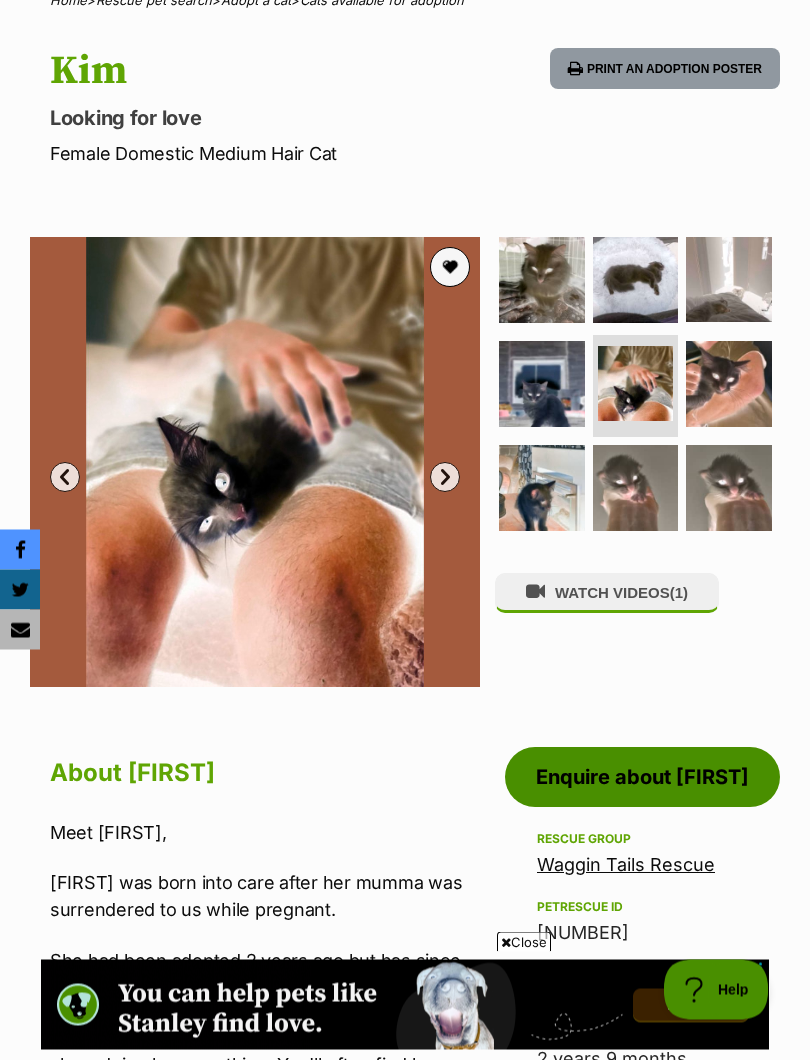scroll, scrollTop: 181, scrollLeft: 0, axis: vertical 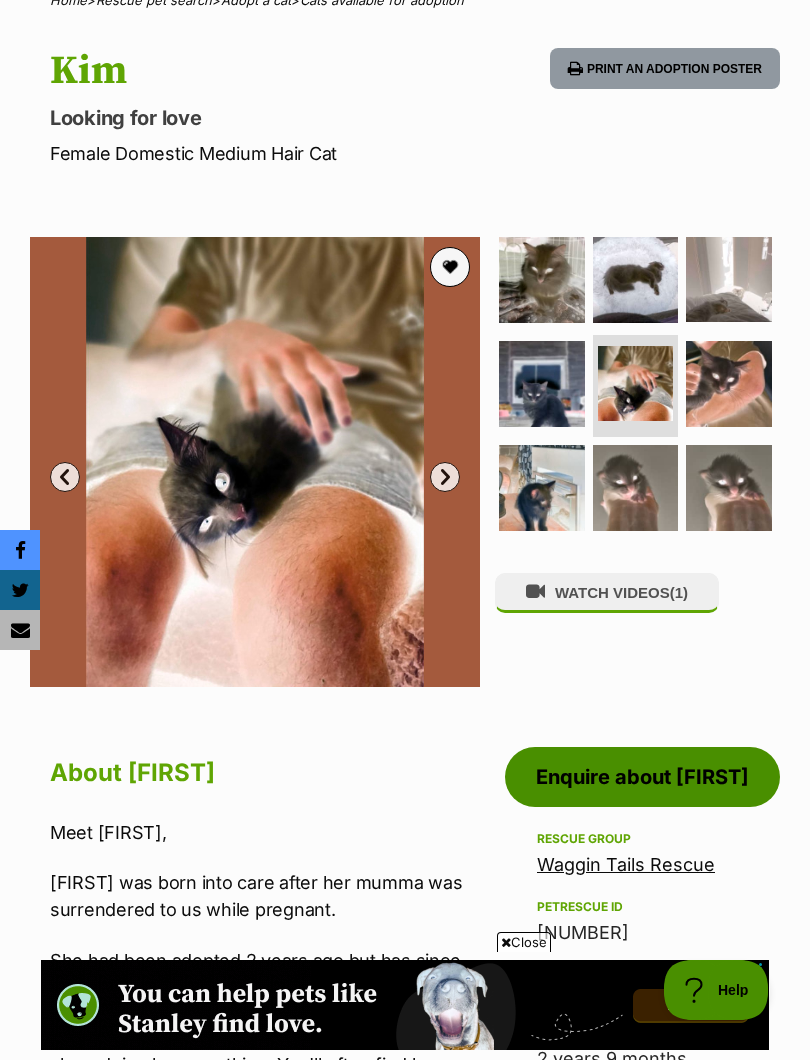 click at bounding box center [729, 384] 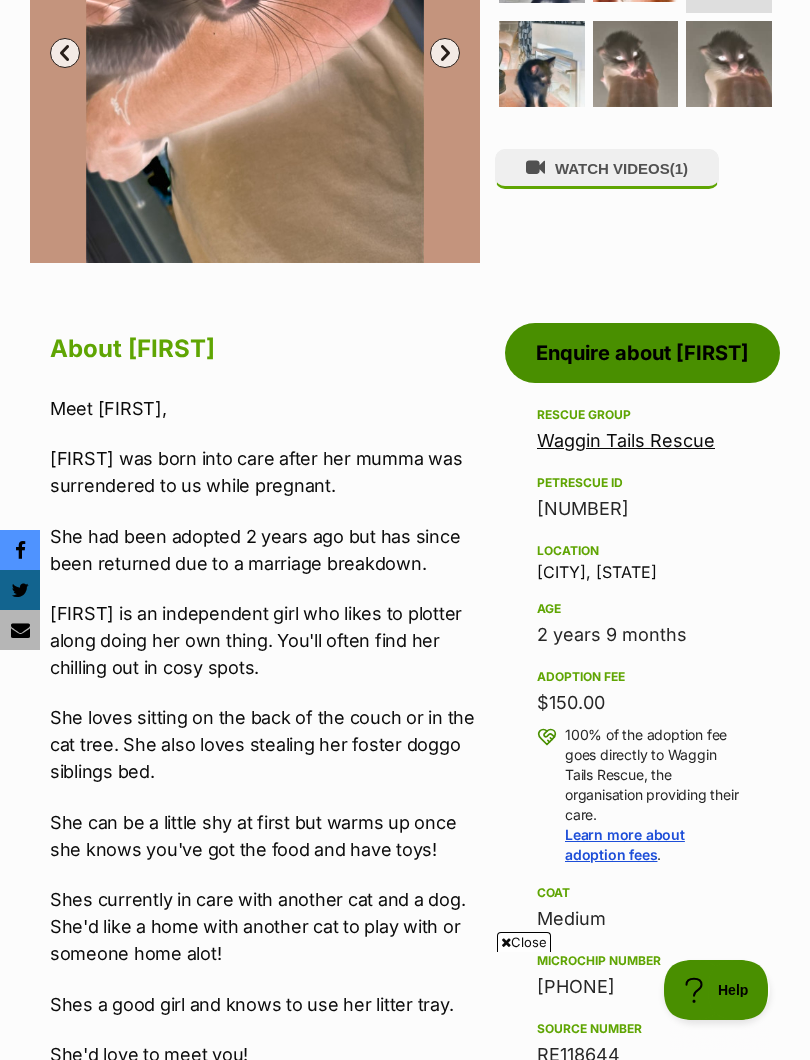 scroll, scrollTop: 0, scrollLeft: 0, axis: both 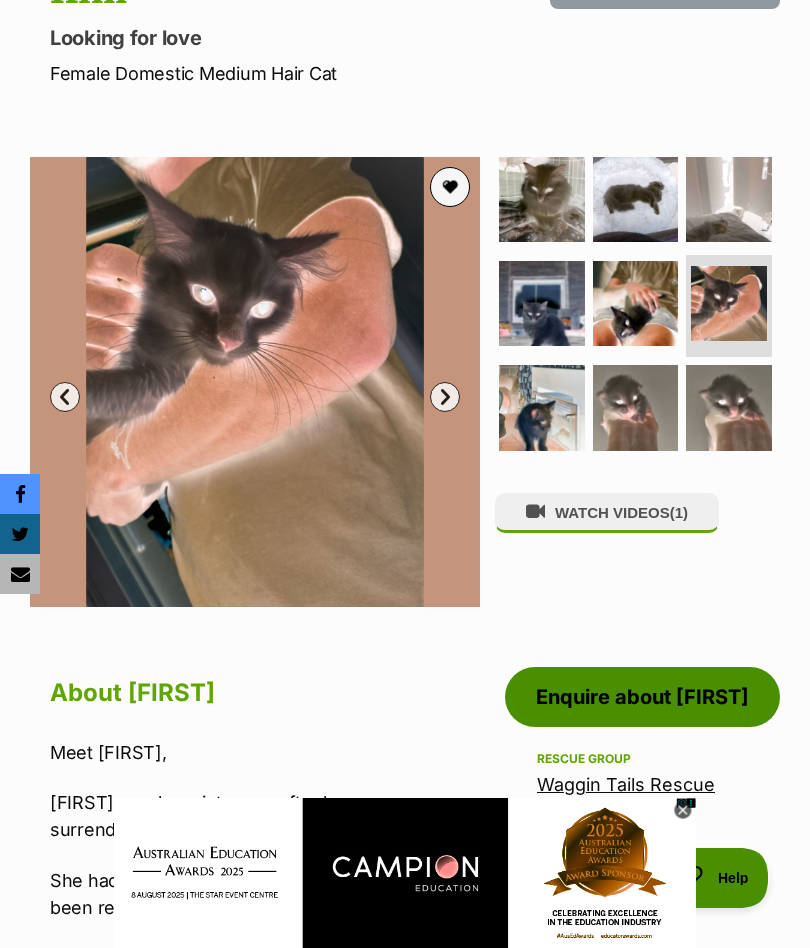 click at bounding box center [542, 200] 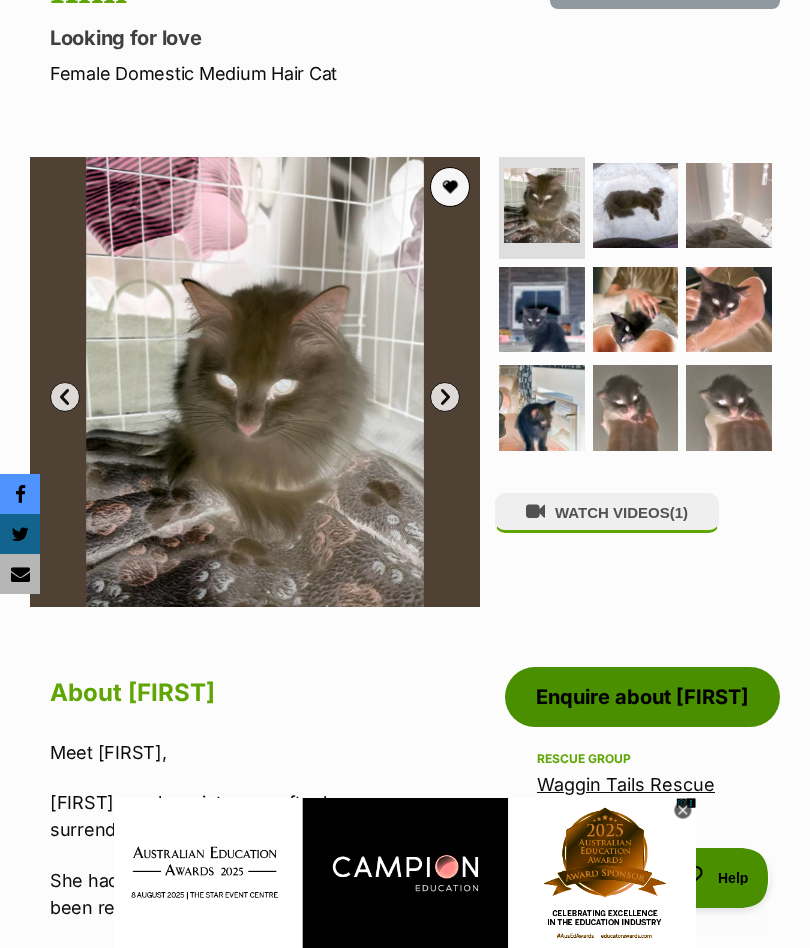 click at bounding box center [636, 408] 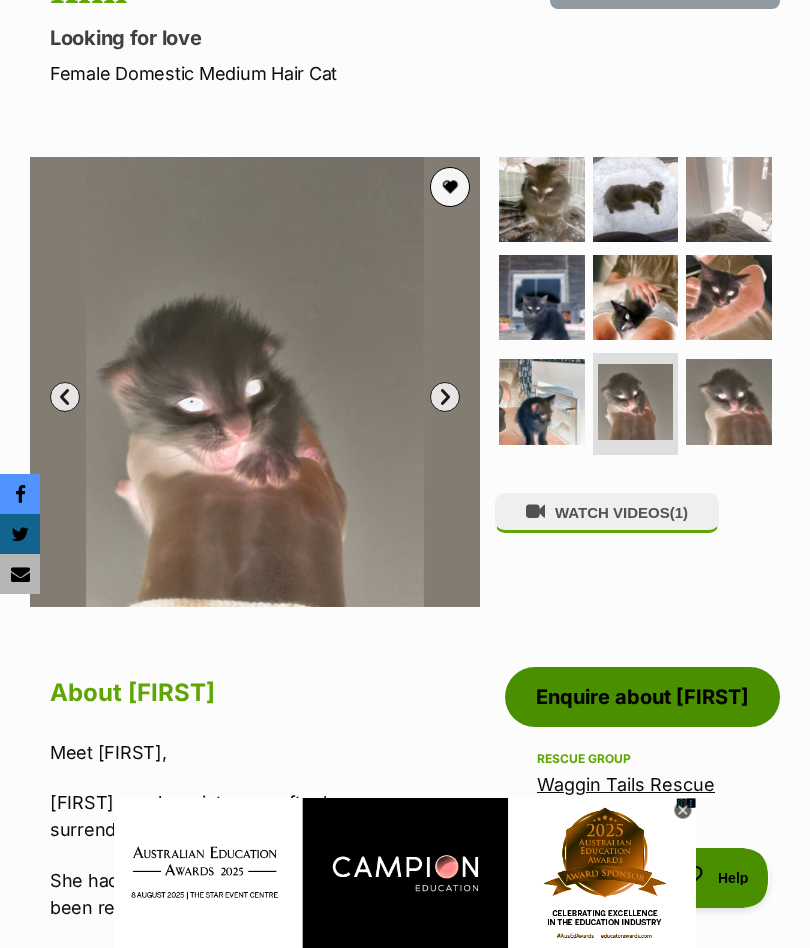 click at bounding box center (729, 402) 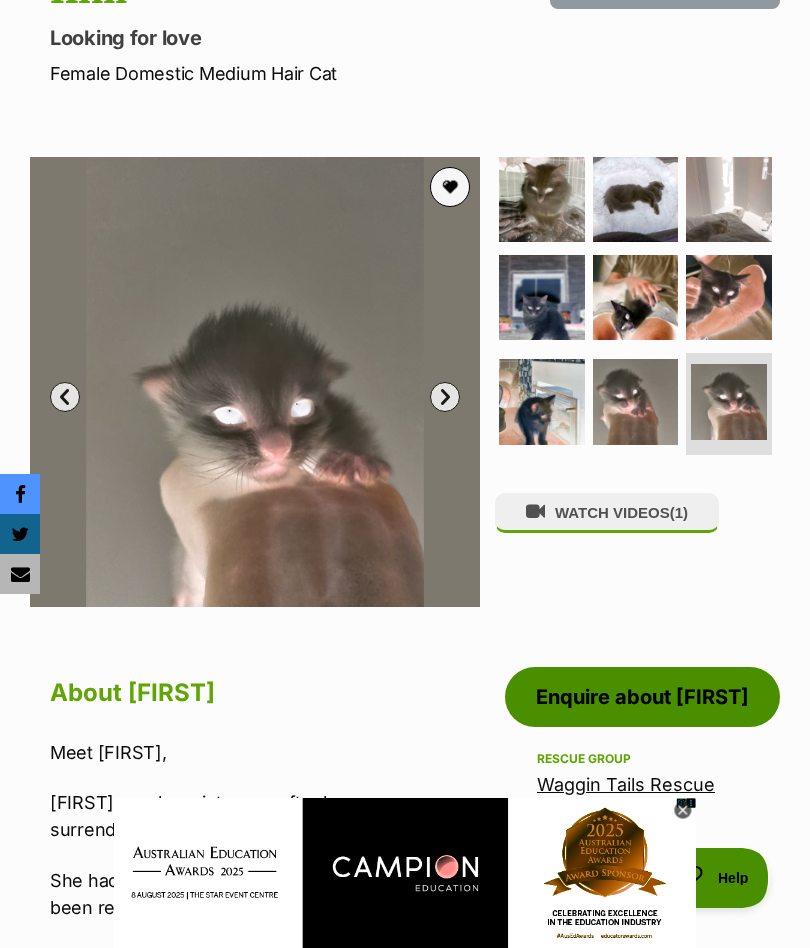 click at bounding box center [542, 402] 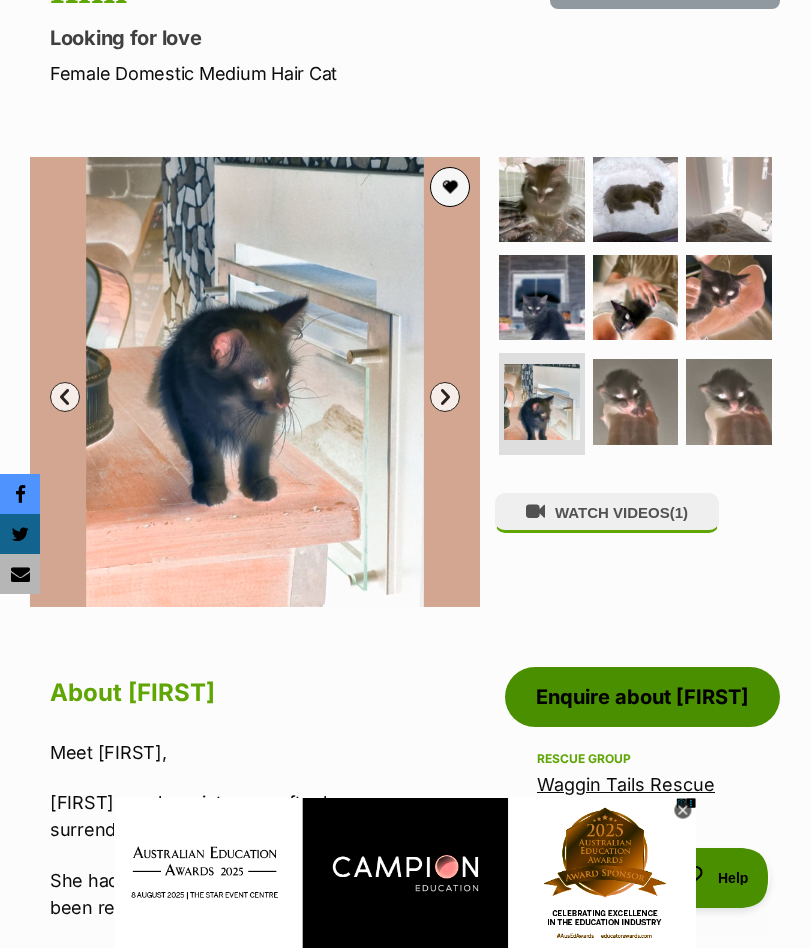 click at bounding box center [636, 402] 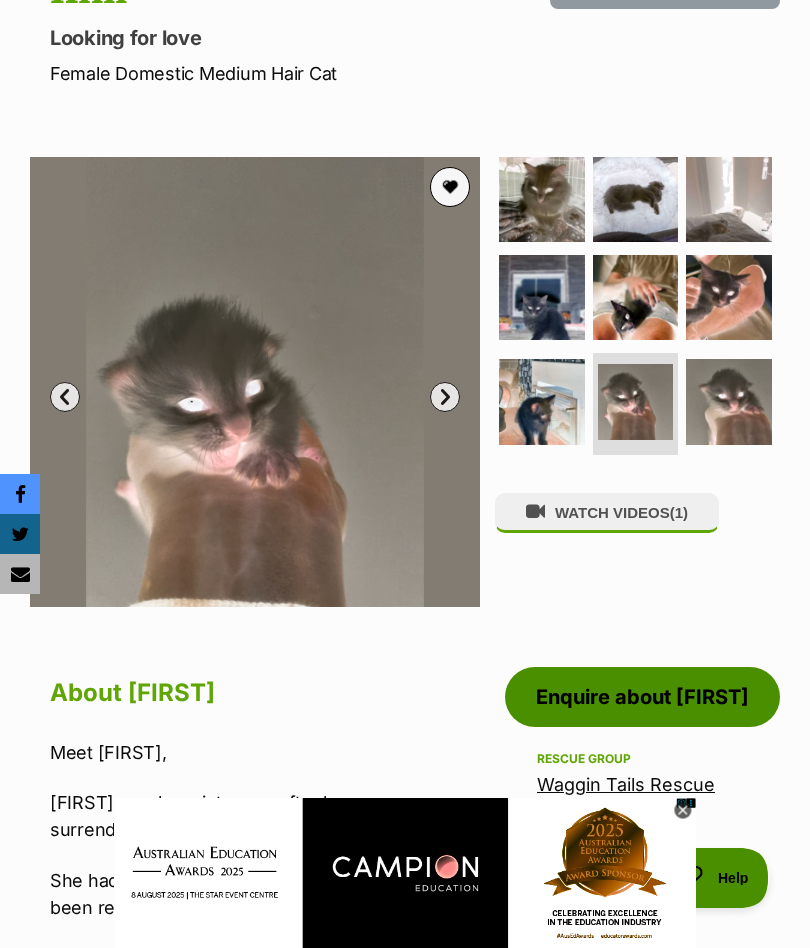 click at bounding box center (729, 298) 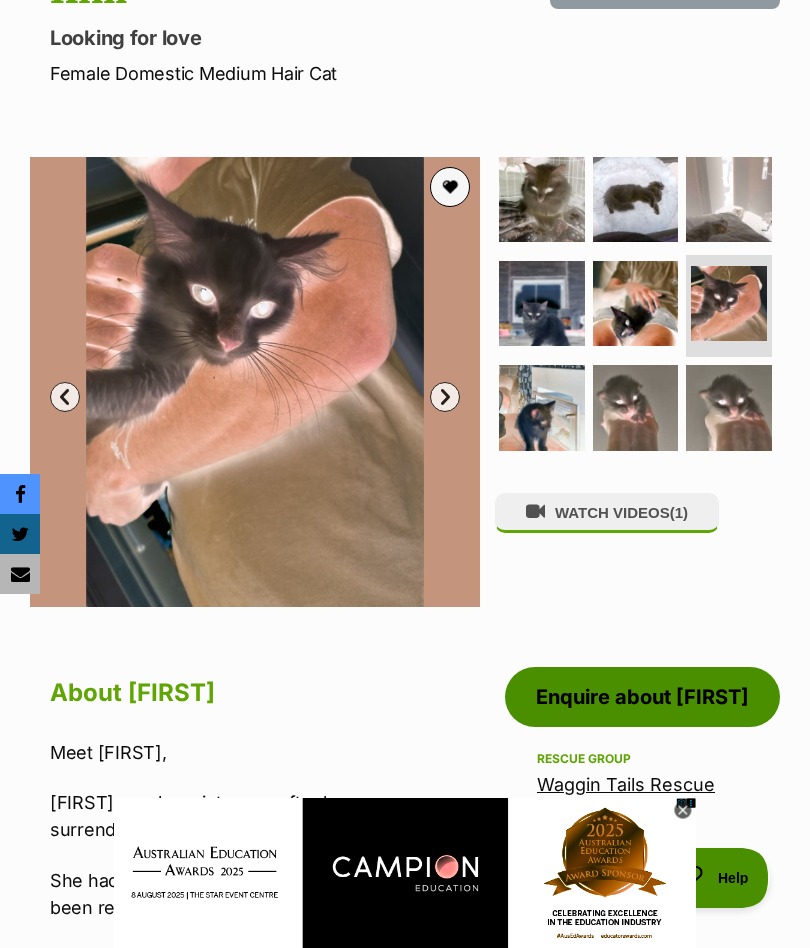 click at bounding box center (636, 304) 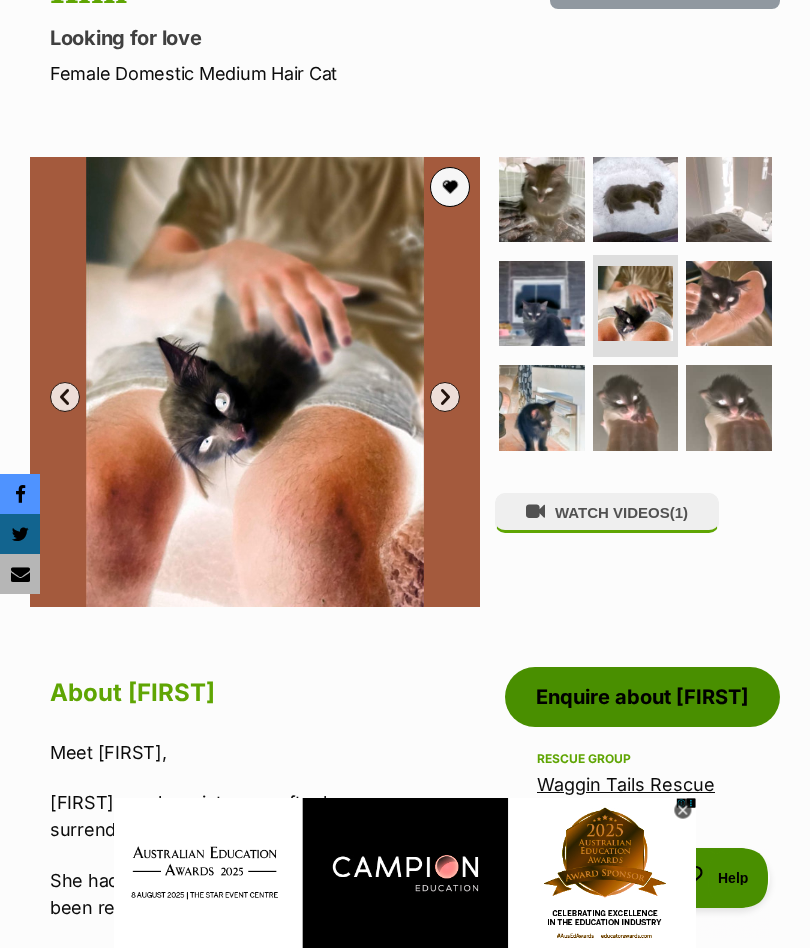 click at bounding box center [542, 304] 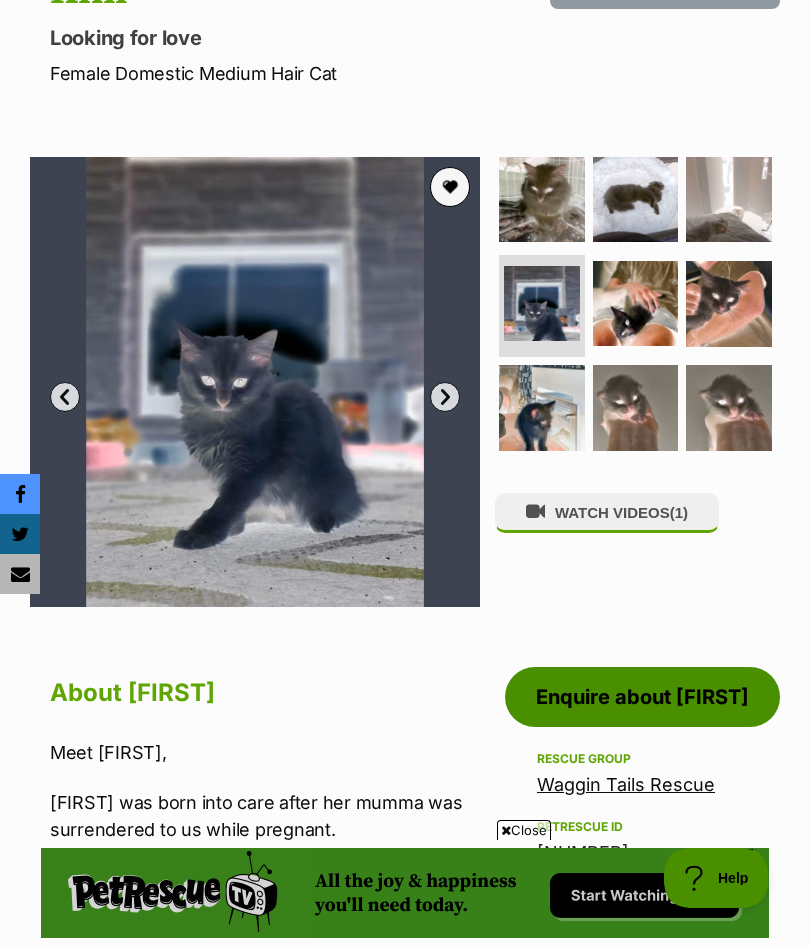 scroll, scrollTop: 0, scrollLeft: 0, axis: both 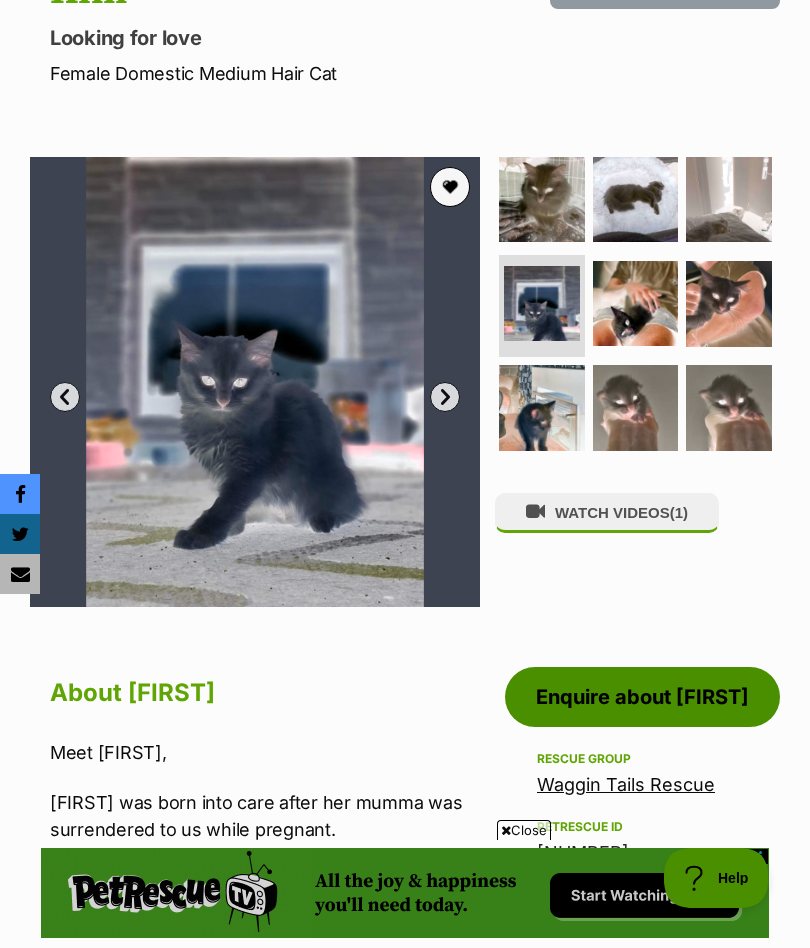 click at bounding box center (729, 200) 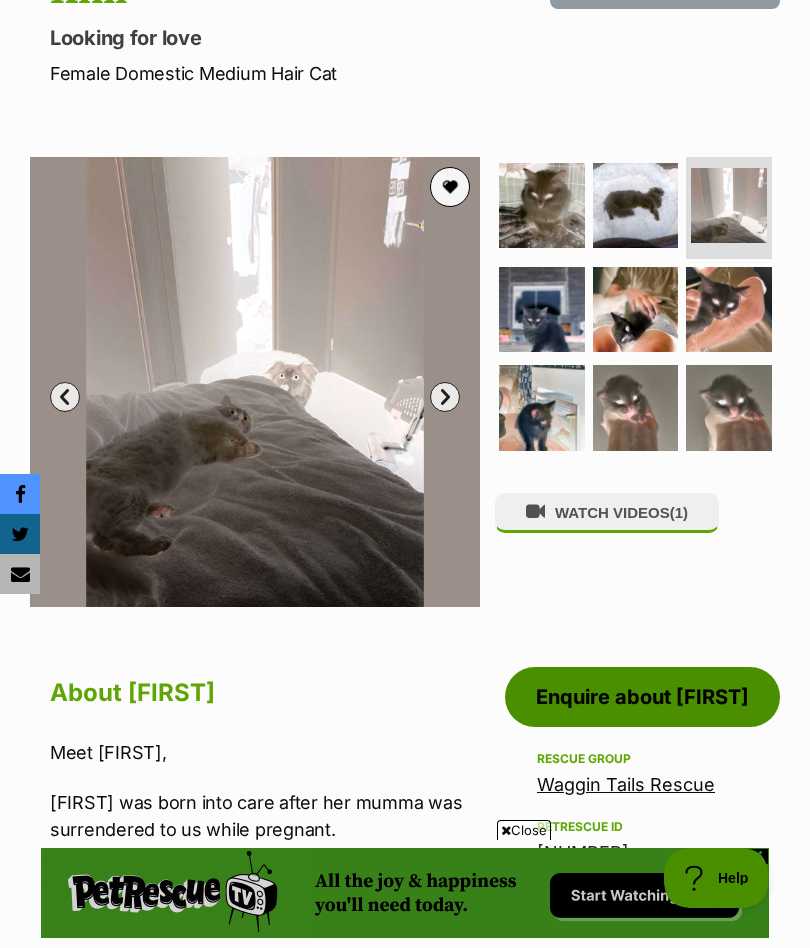 click at bounding box center (636, 206) 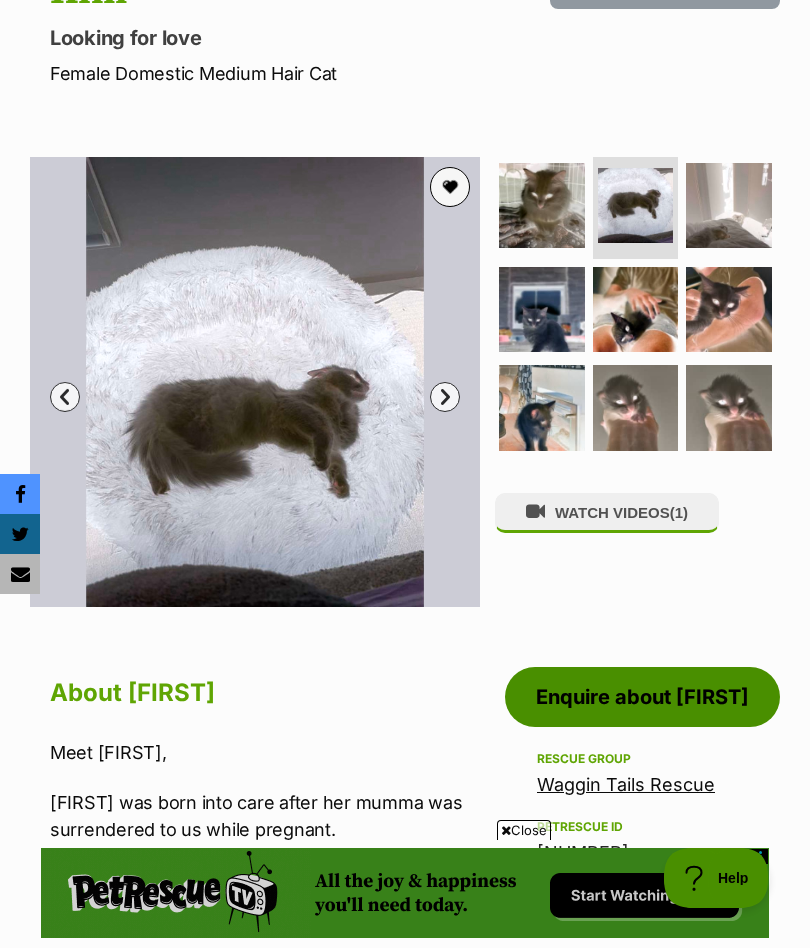 click at bounding box center (542, 206) 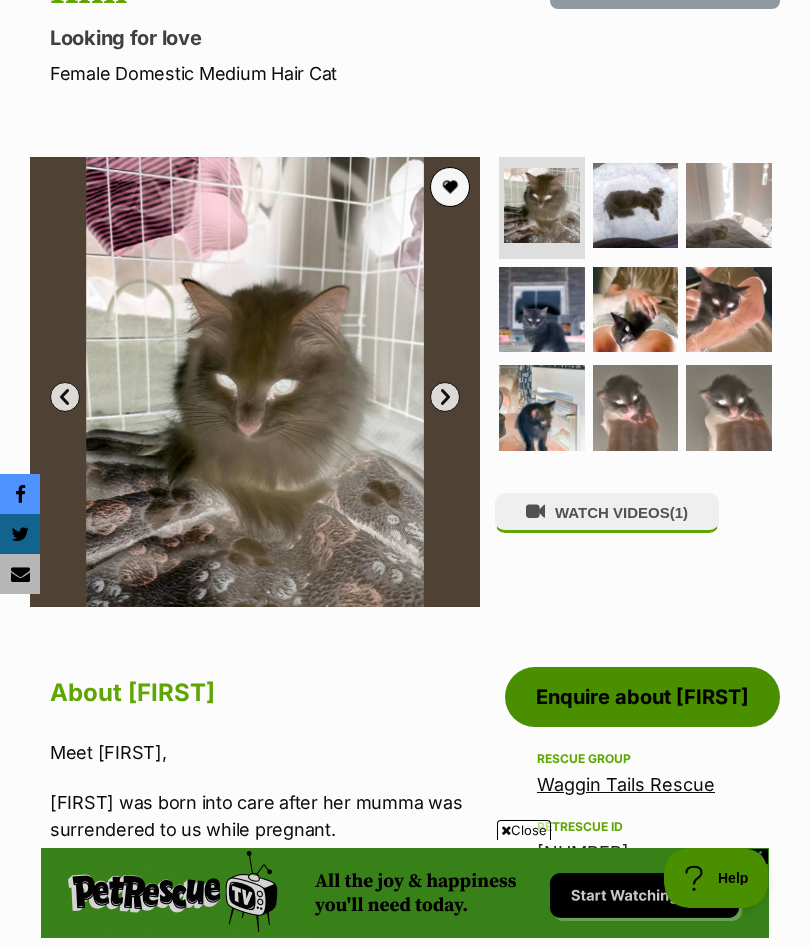 click at bounding box center [636, 408] 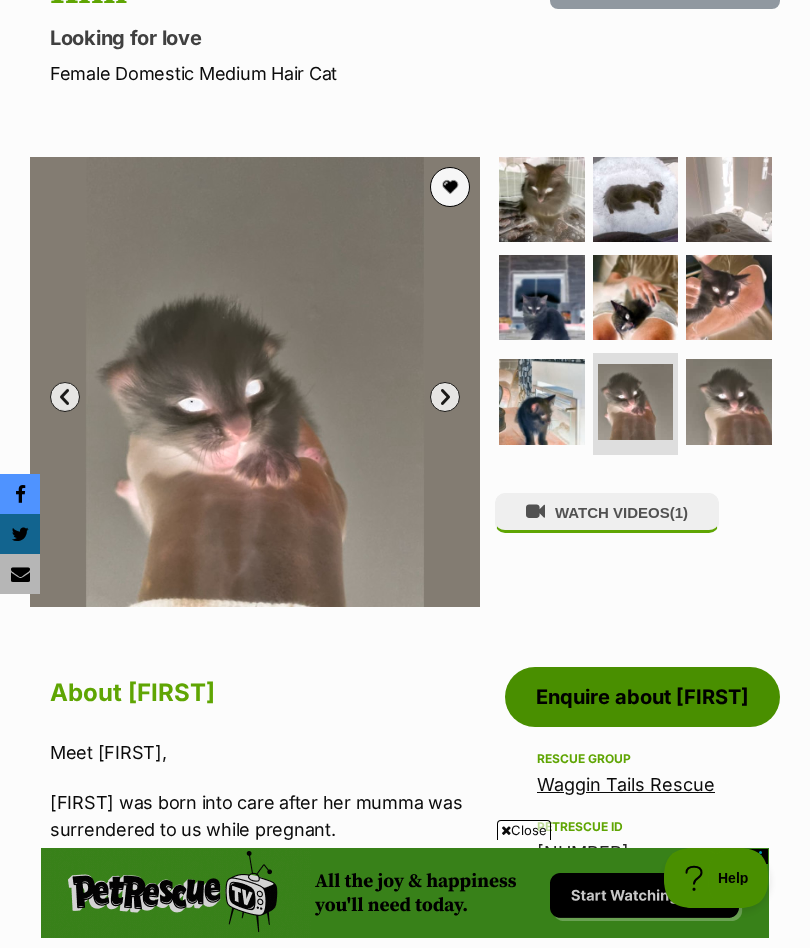 click on "WATCH VIDEOS
(1)" at bounding box center (607, 512) 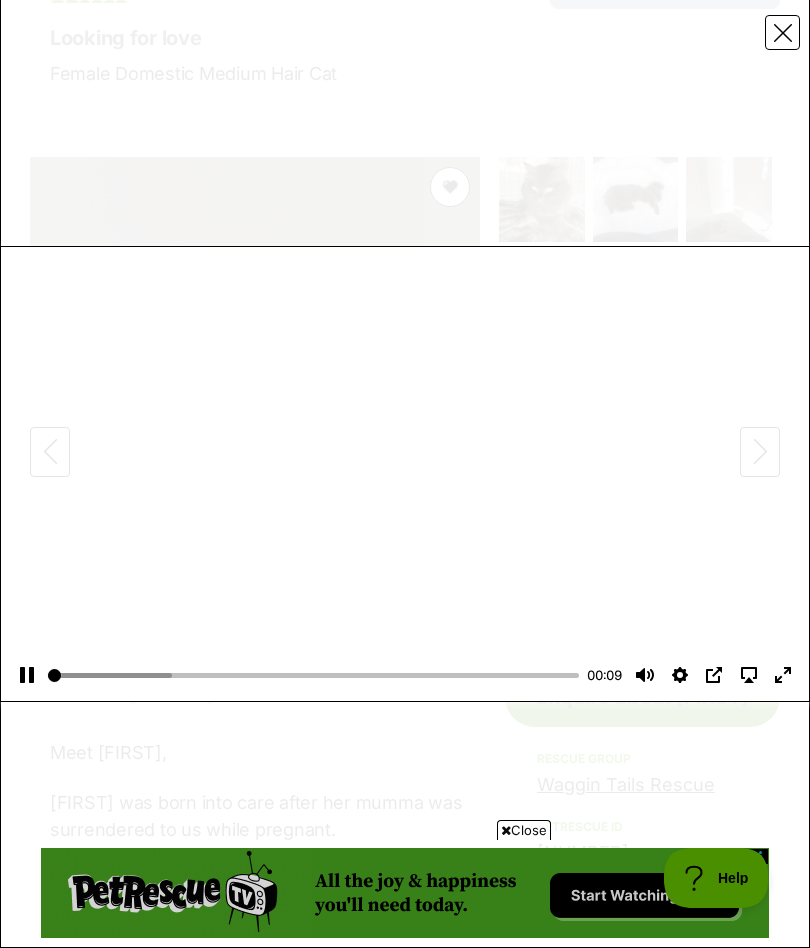 click on "Play" at bounding box center (405, 474) 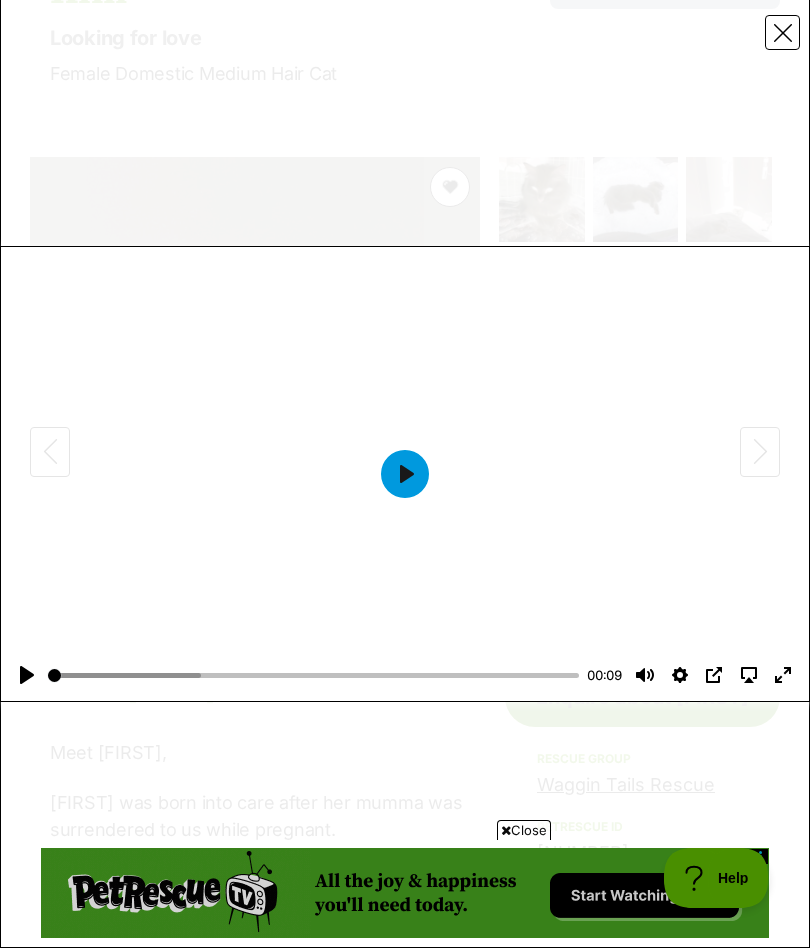 click on "Play" at bounding box center (405, 474) 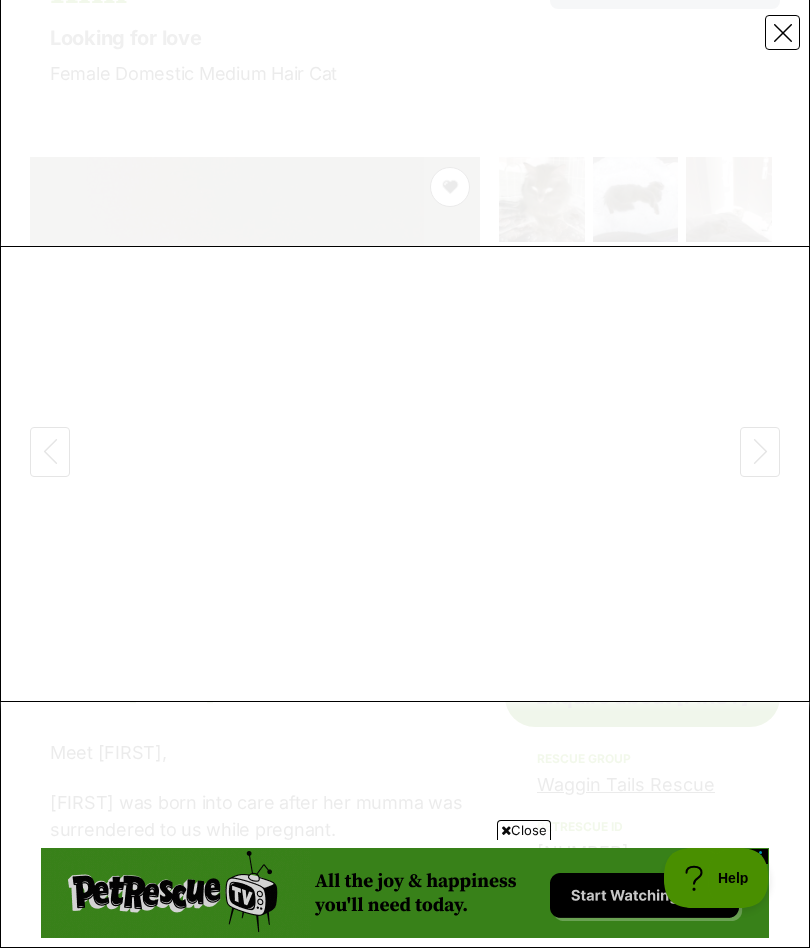 click at bounding box center (782, 32) 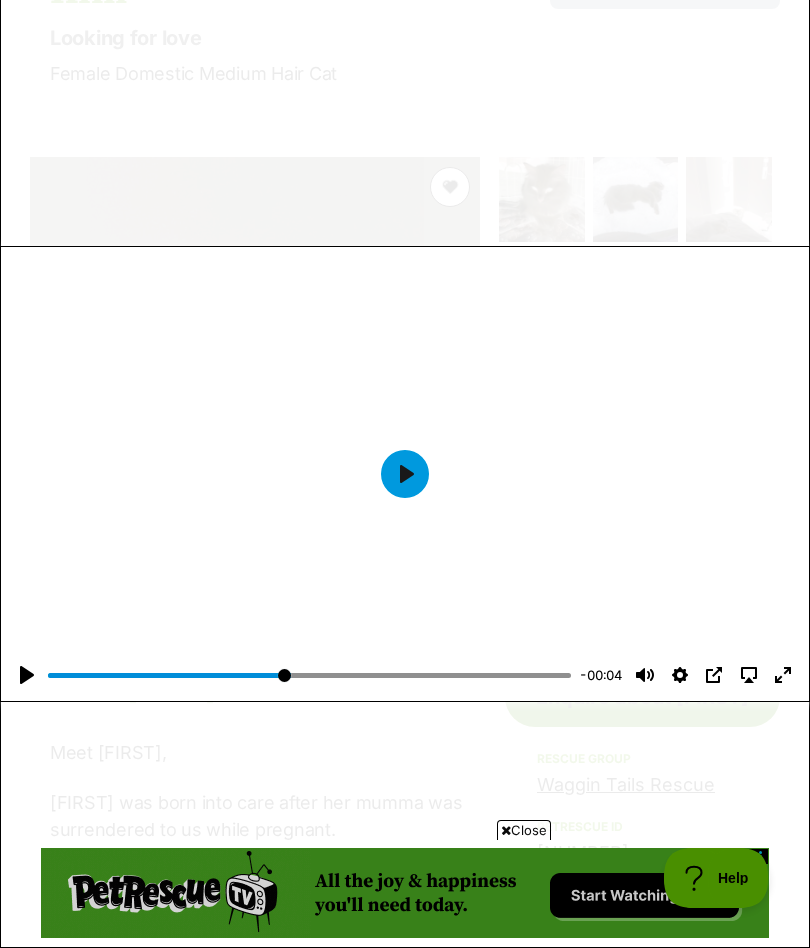 type on "46.55" 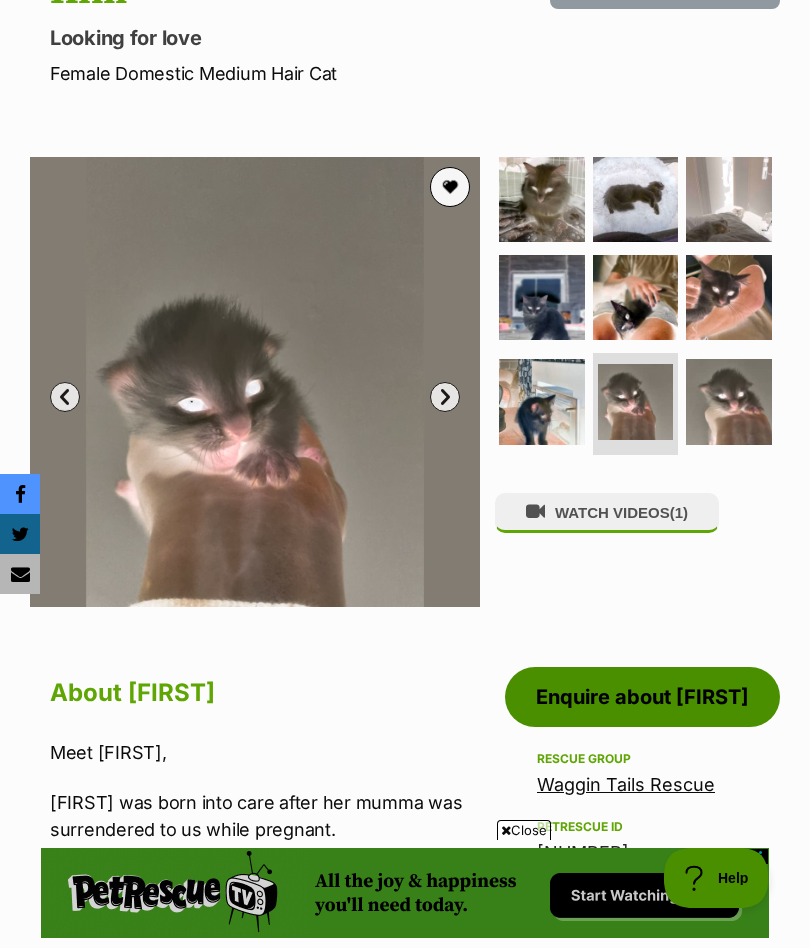 click at bounding box center [729, 402] 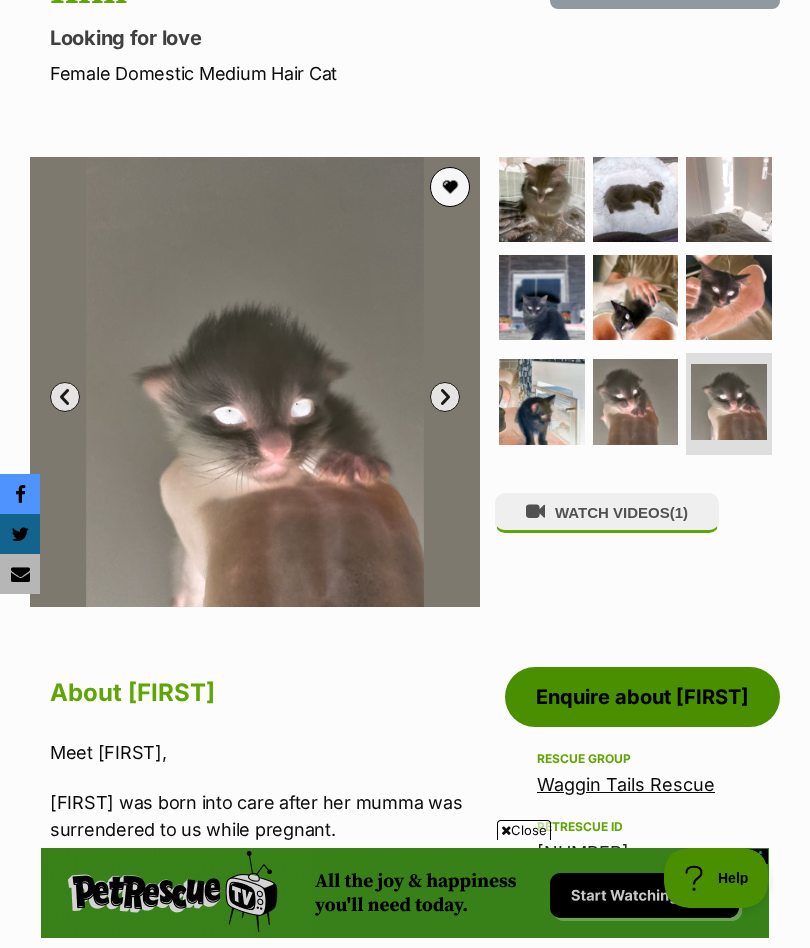 click at bounding box center [636, 402] 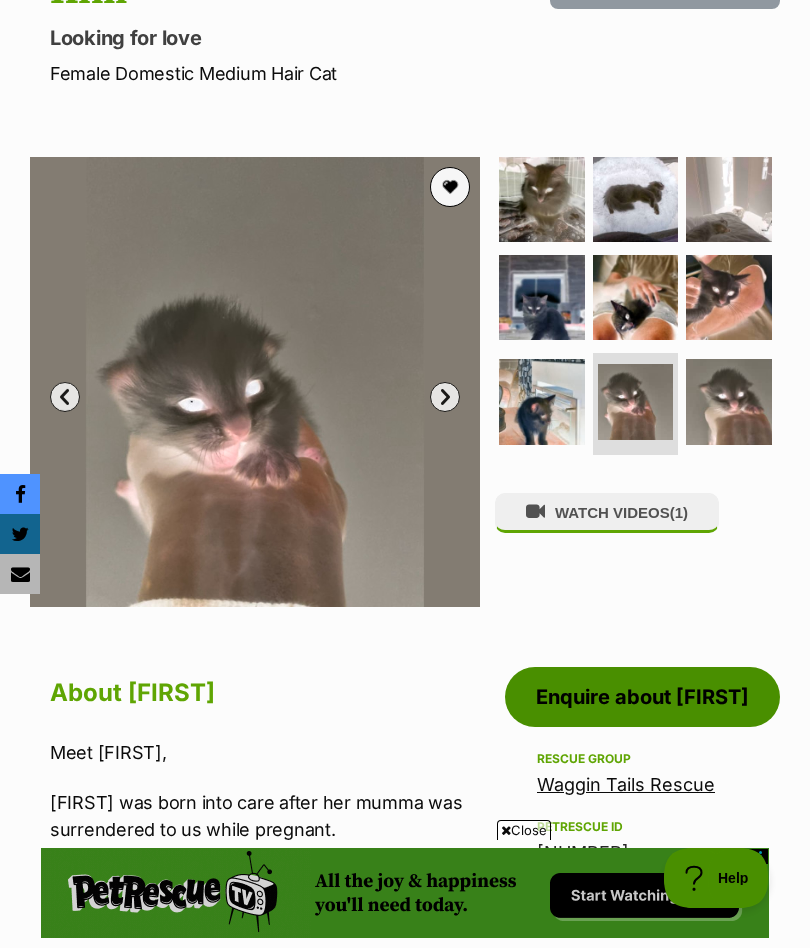 click at bounding box center (729, 402) 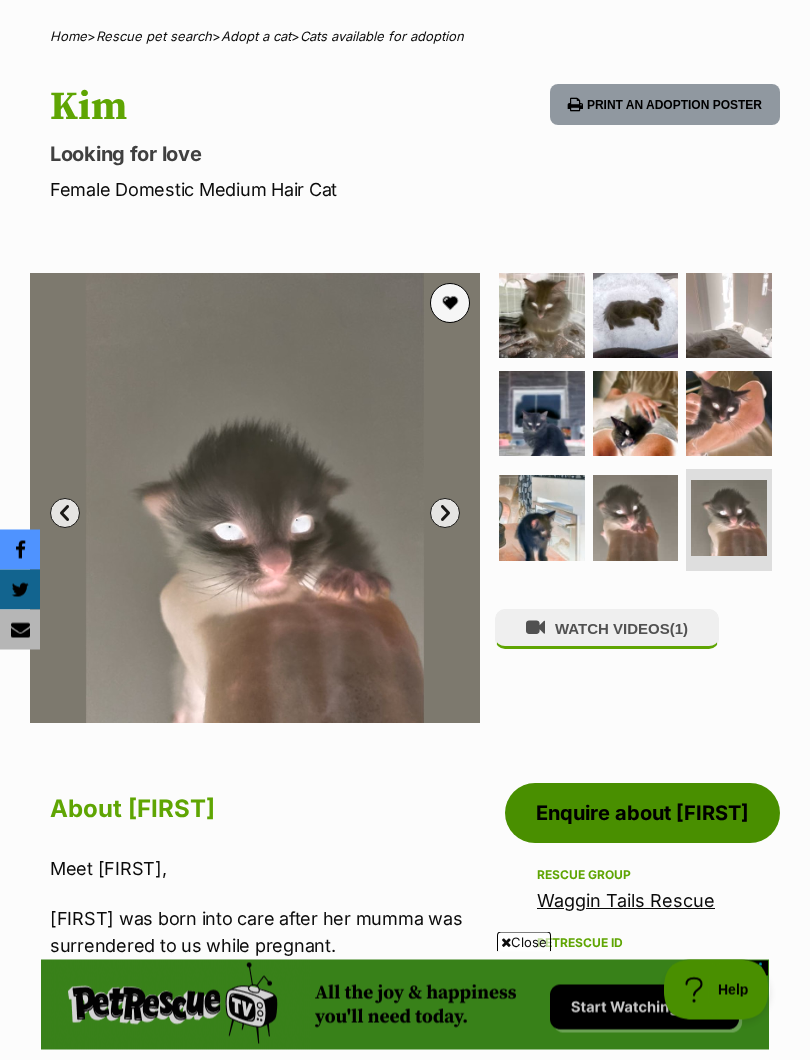 scroll, scrollTop: 129, scrollLeft: 0, axis: vertical 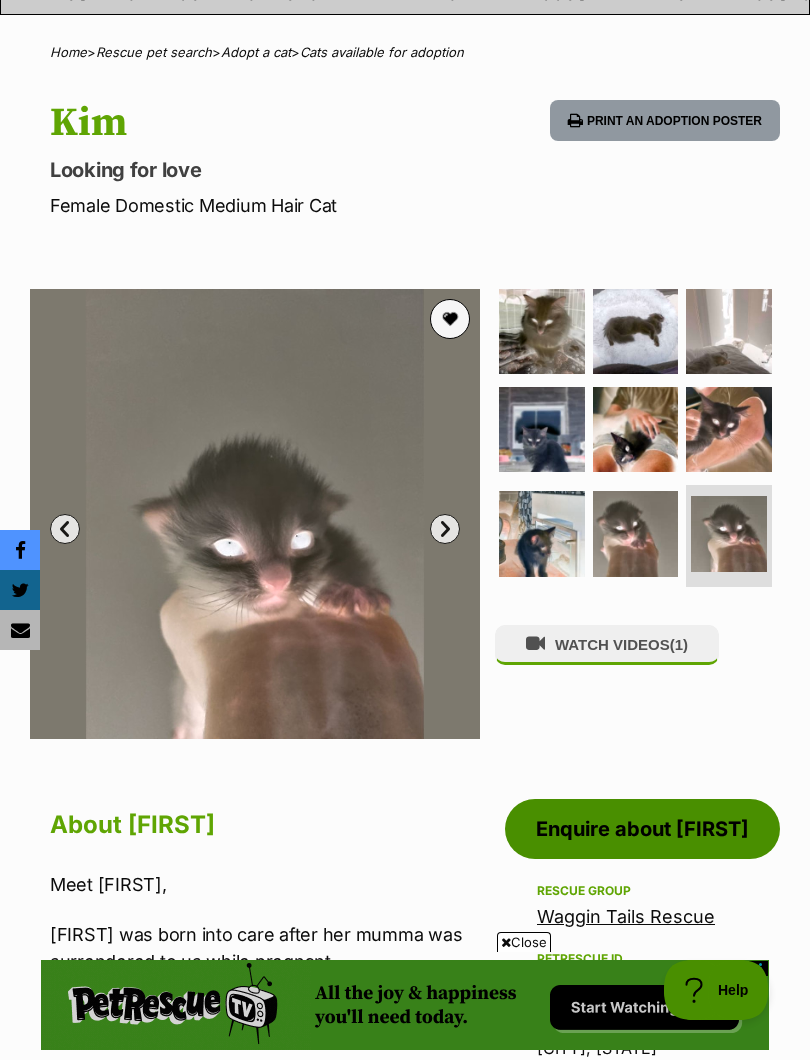 click at bounding box center [542, 332] 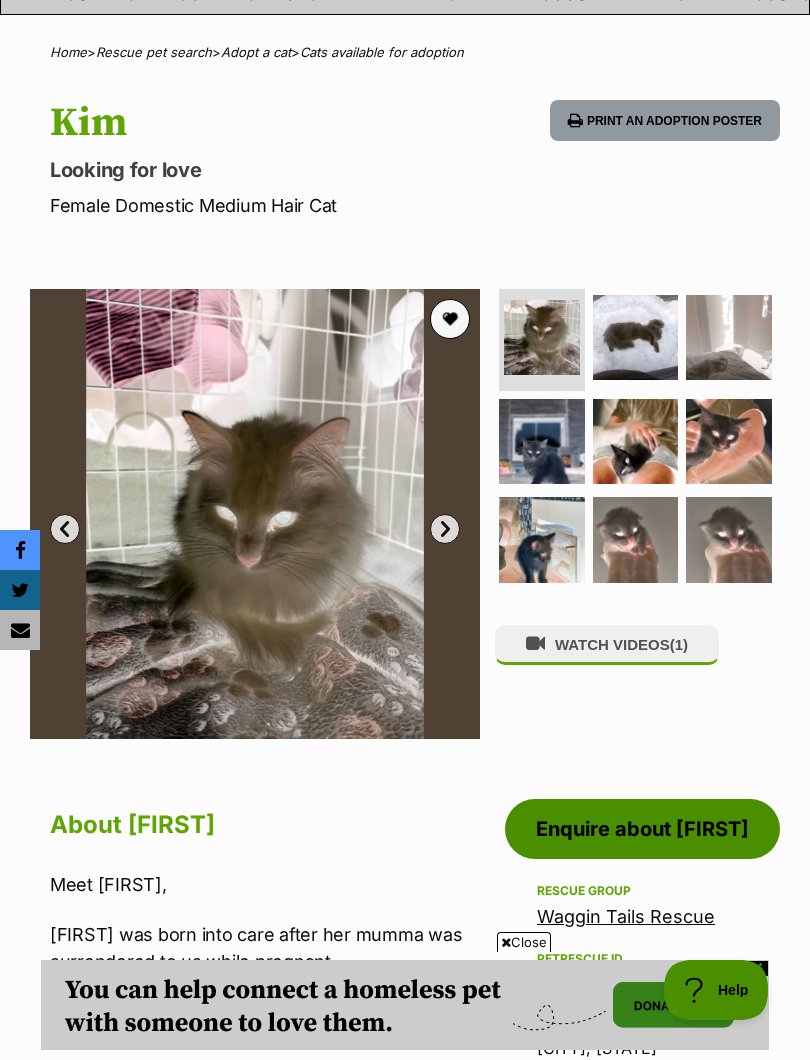 scroll, scrollTop: 0, scrollLeft: 0, axis: both 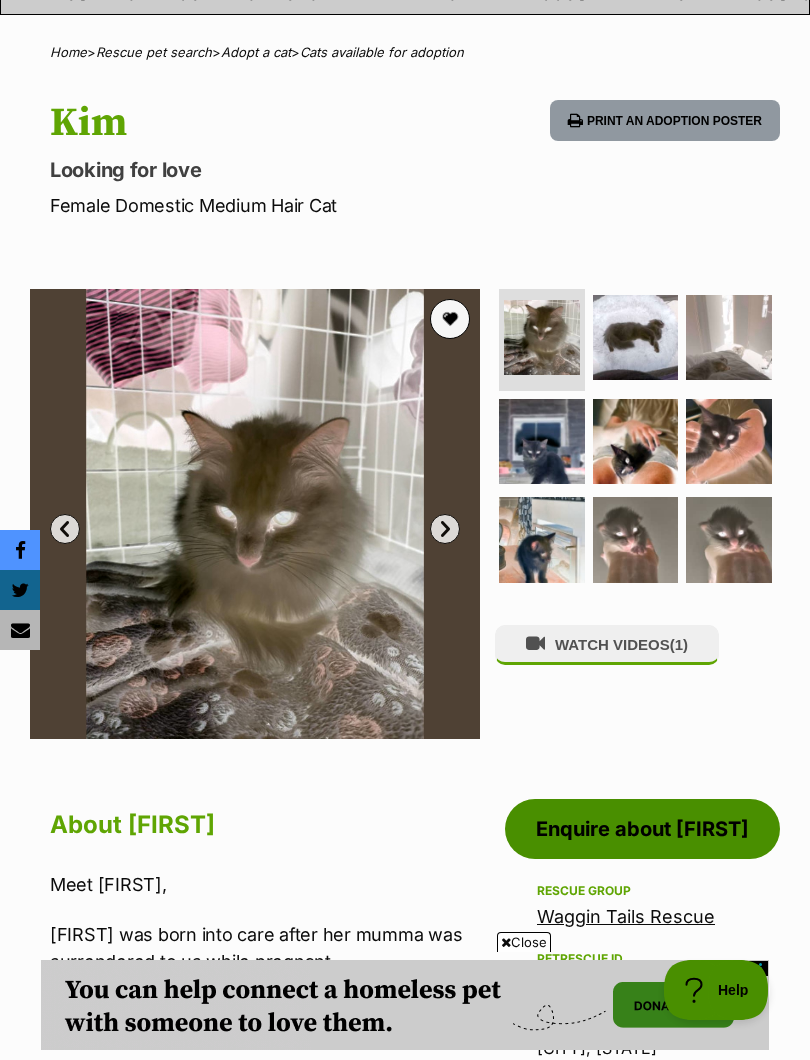 click at bounding box center (636, 540) 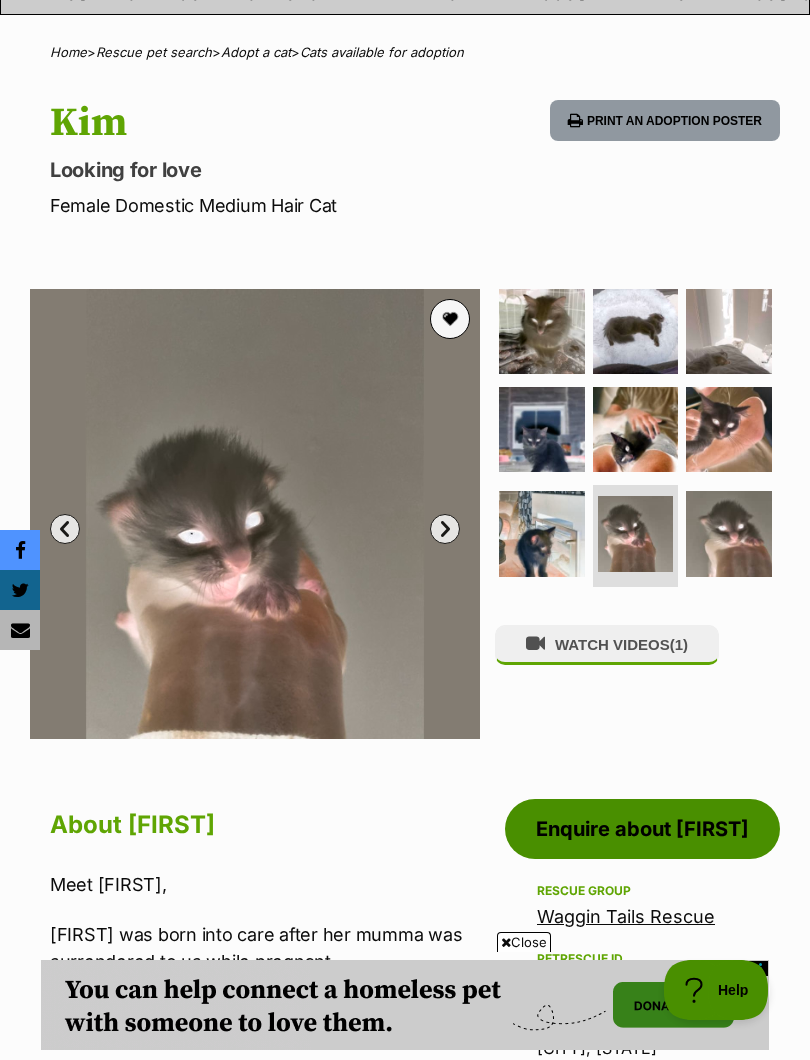 click at bounding box center (729, 534) 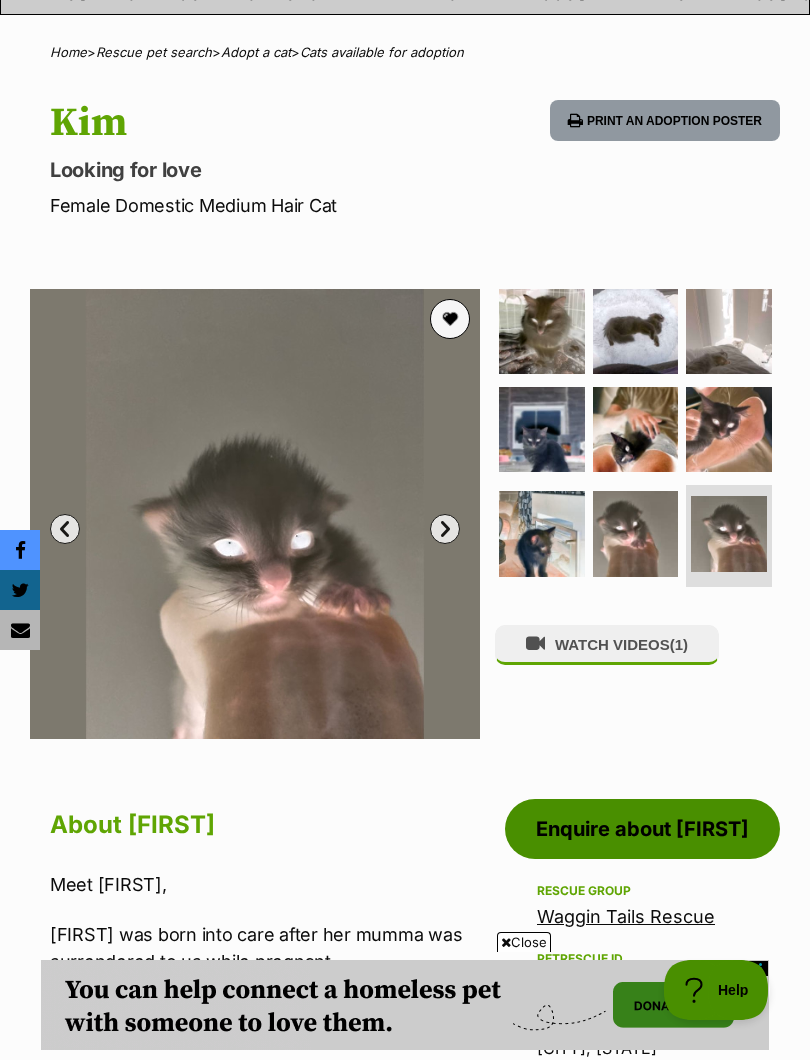 click at bounding box center (636, 534) 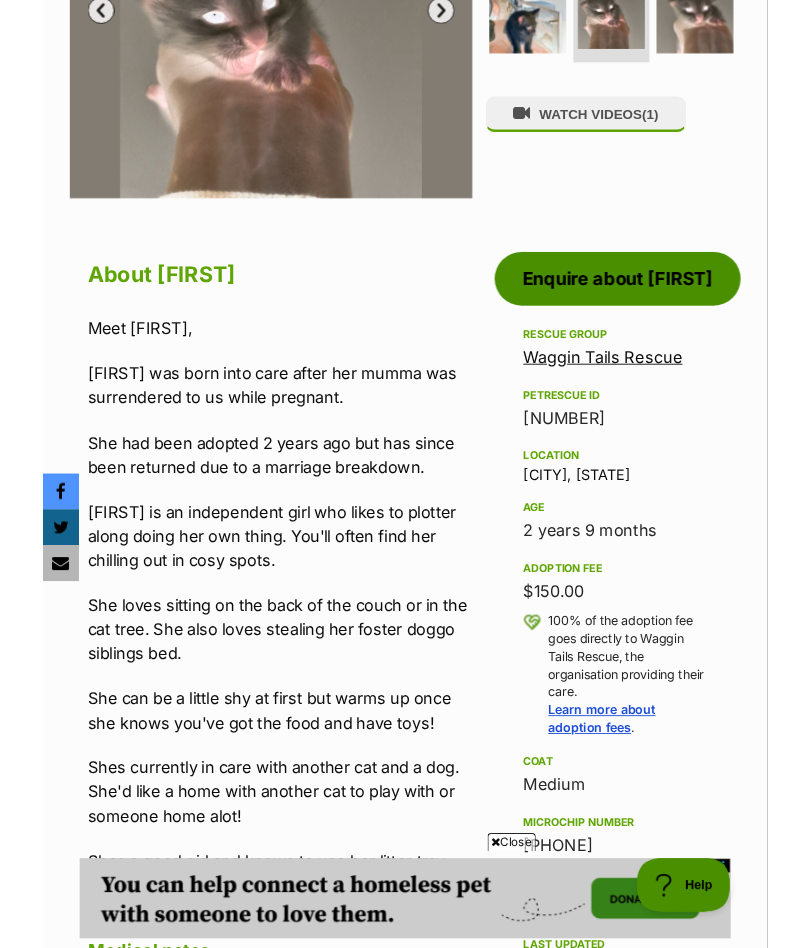 scroll, scrollTop: 0, scrollLeft: 0, axis: both 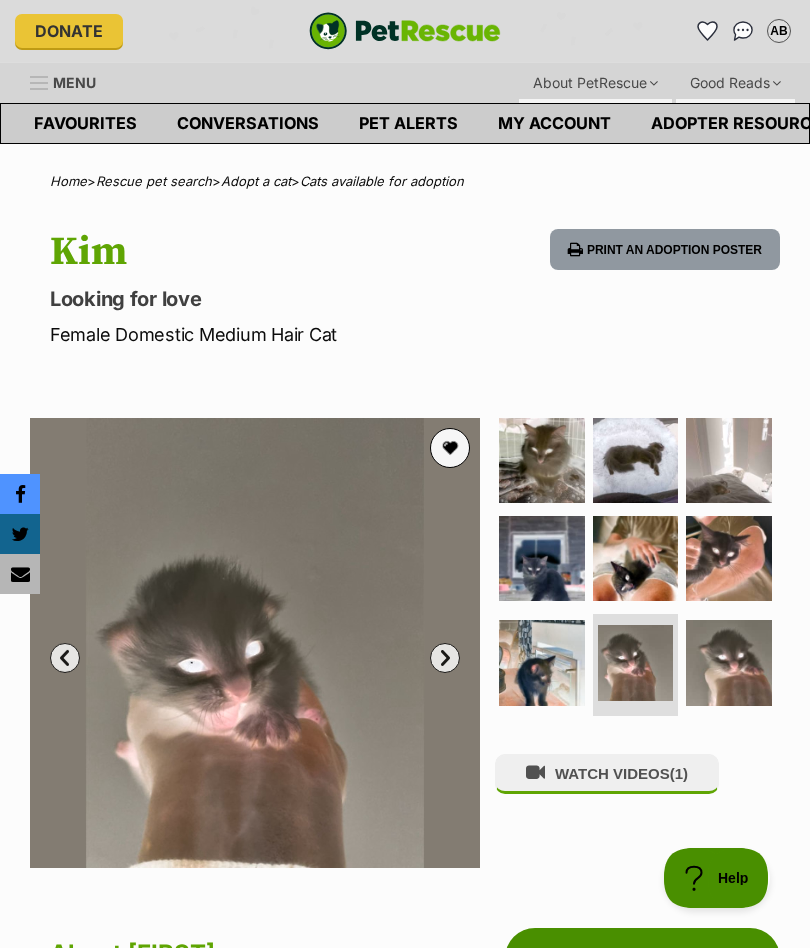 click at bounding box center [450, 448] 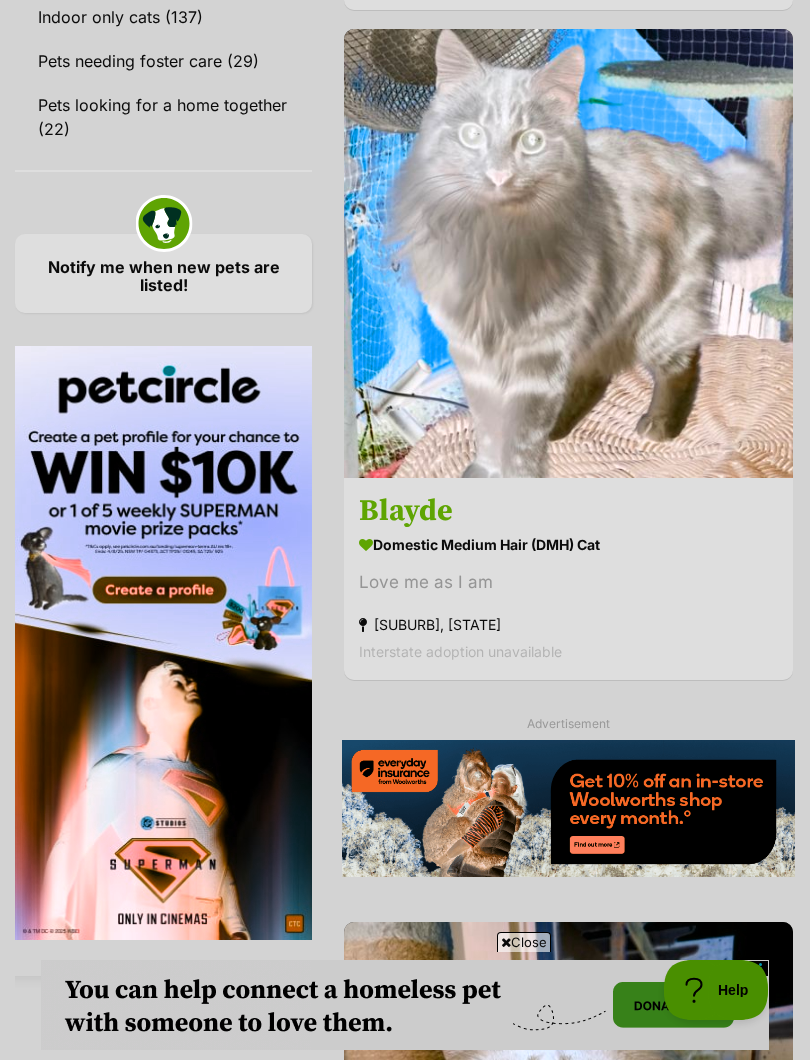 scroll, scrollTop: 0, scrollLeft: 0, axis: both 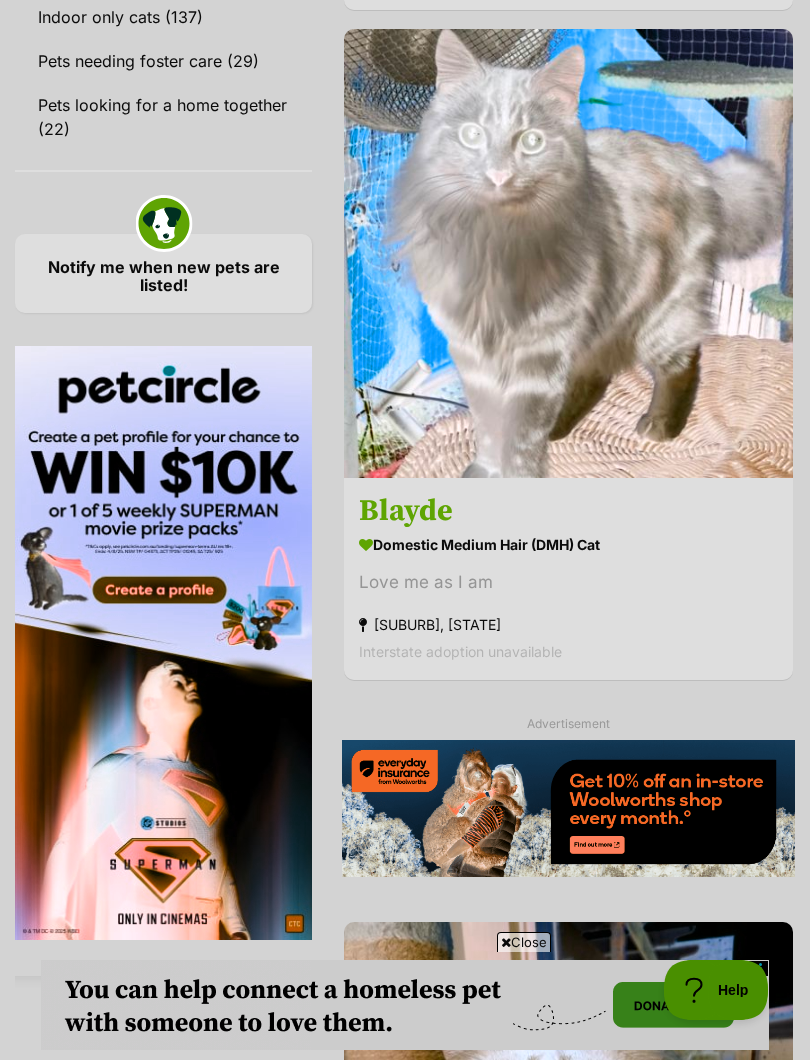 click at bounding box center [568, 253] 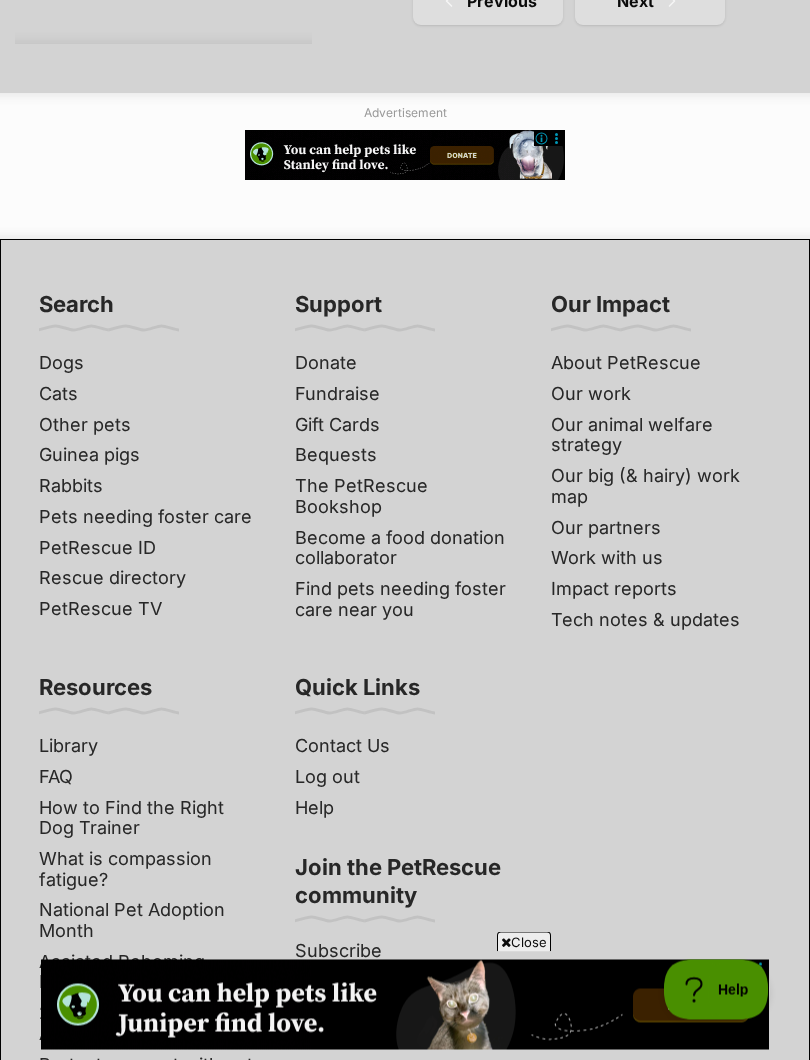 scroll, scrollTop: 14695, scrollLeft: 0, axis: vertical 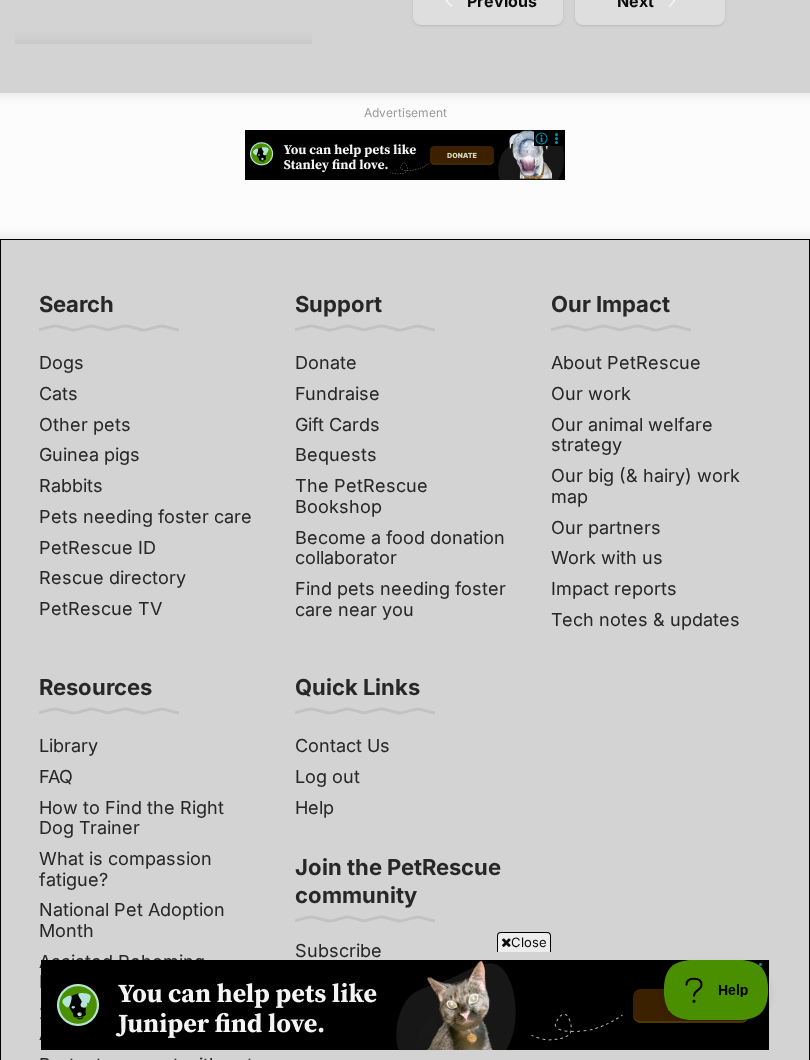 click on "Next" at bounding box center (650, 1) 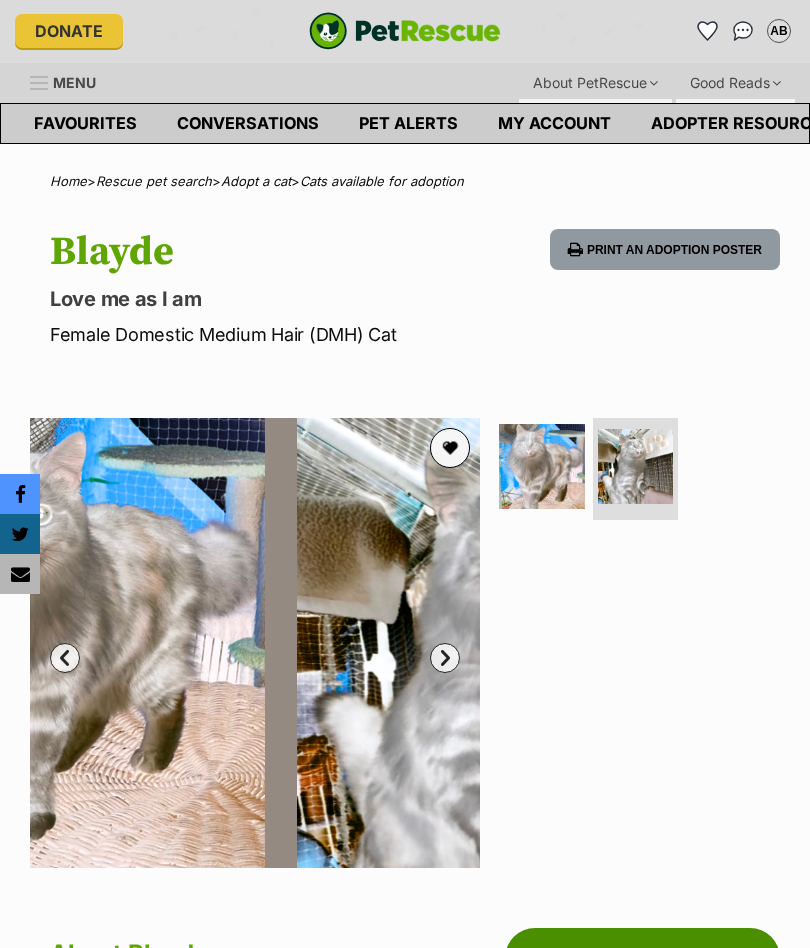 click at bounding box center [636, 467] 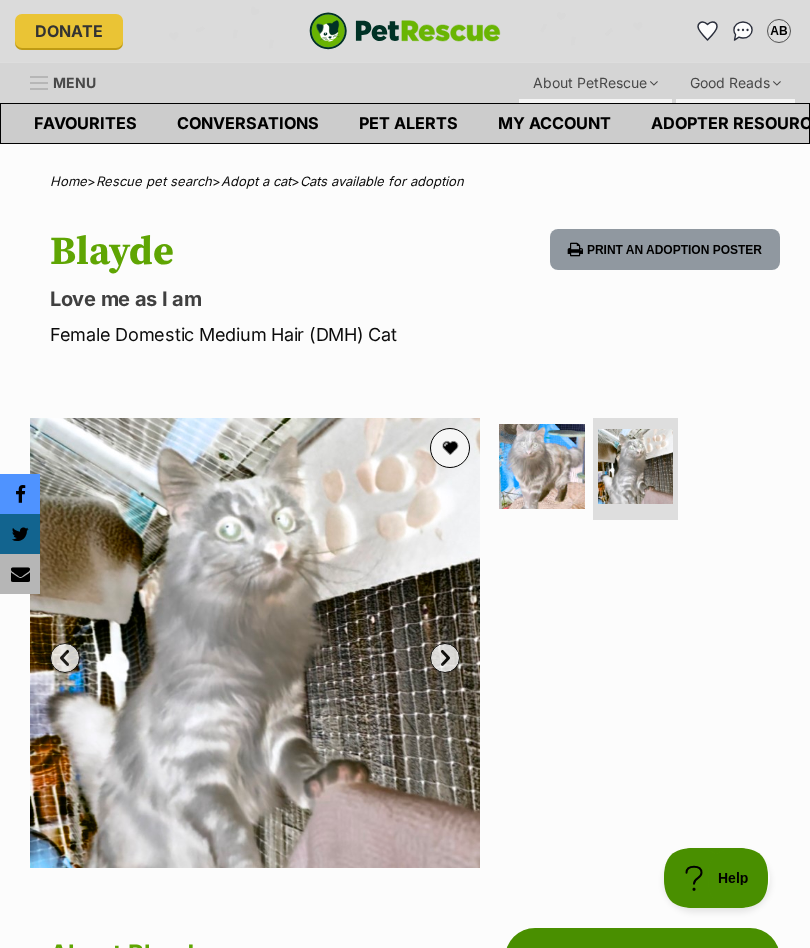 scroll, scrollTop: 0, scrollLeft: 0, axis: both 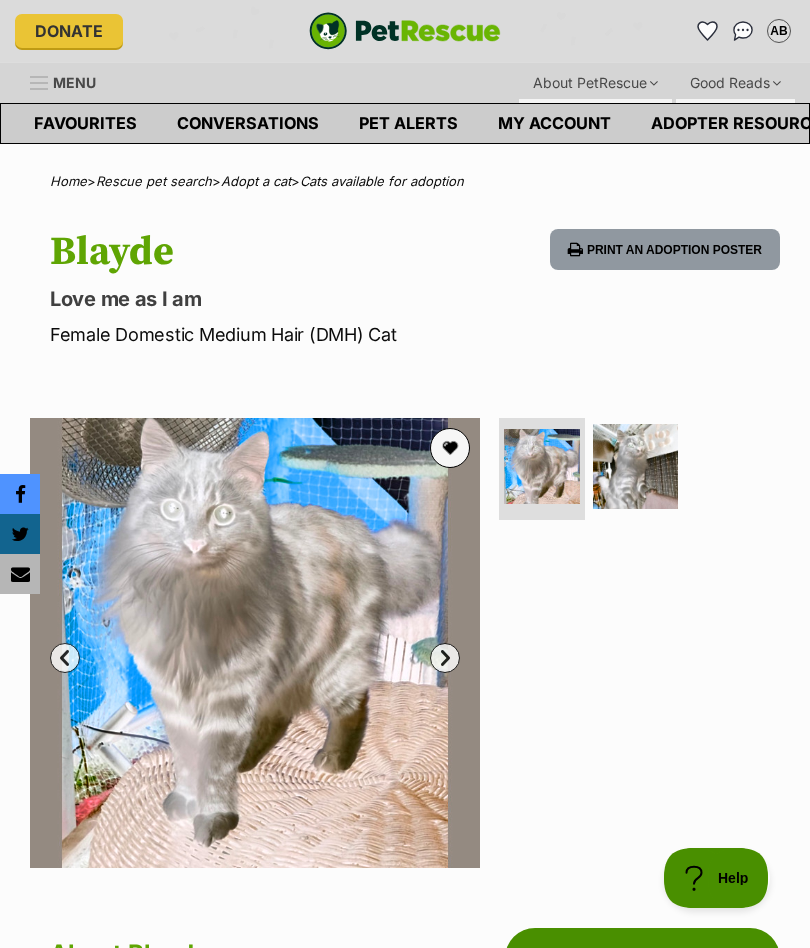 click at bounding box center (636, 467) 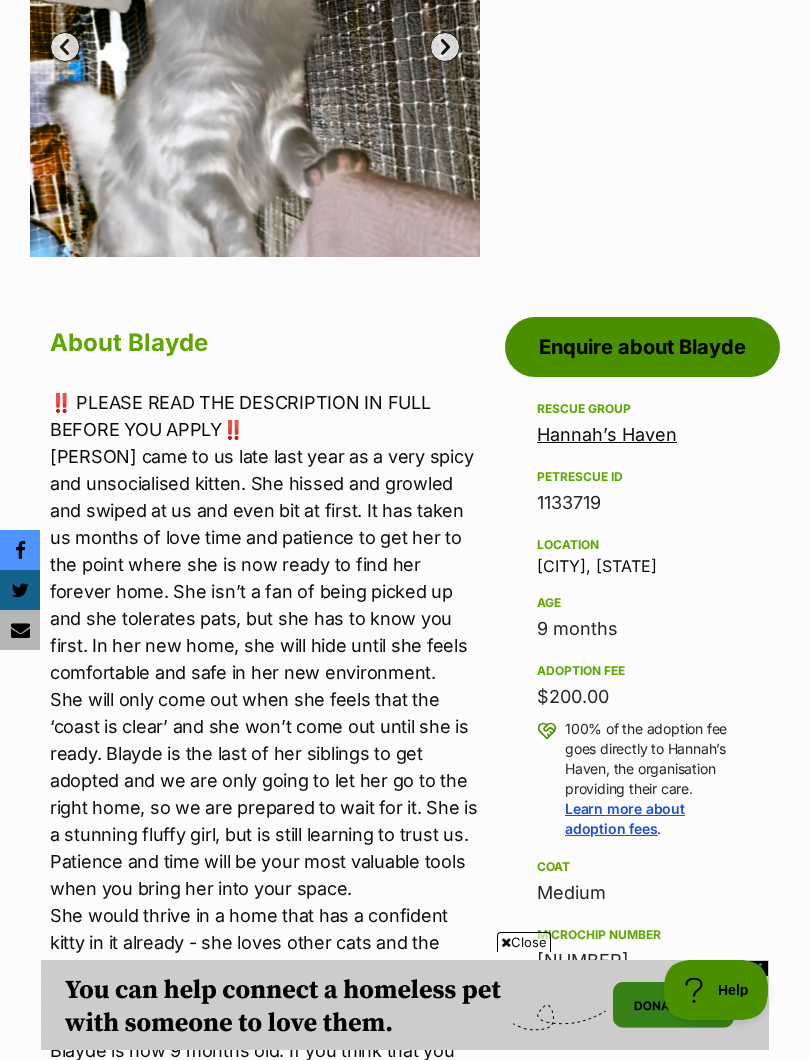 scroll, scrollTop: 0, scrollLeft: 0, axis: both 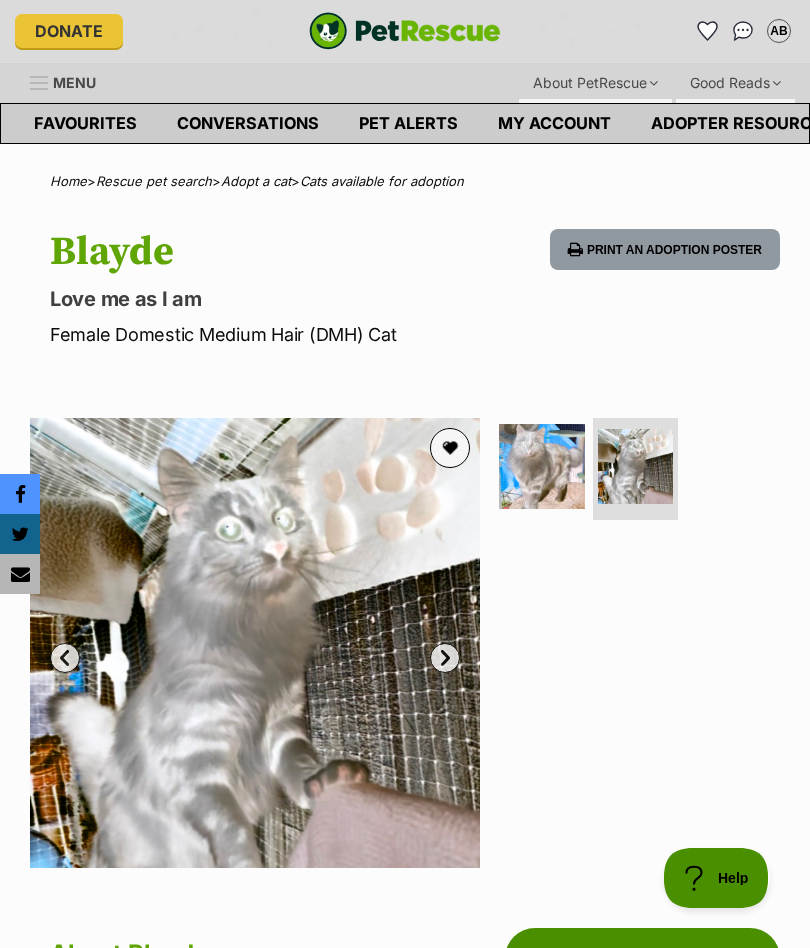 click at bounding box center [636, 467] 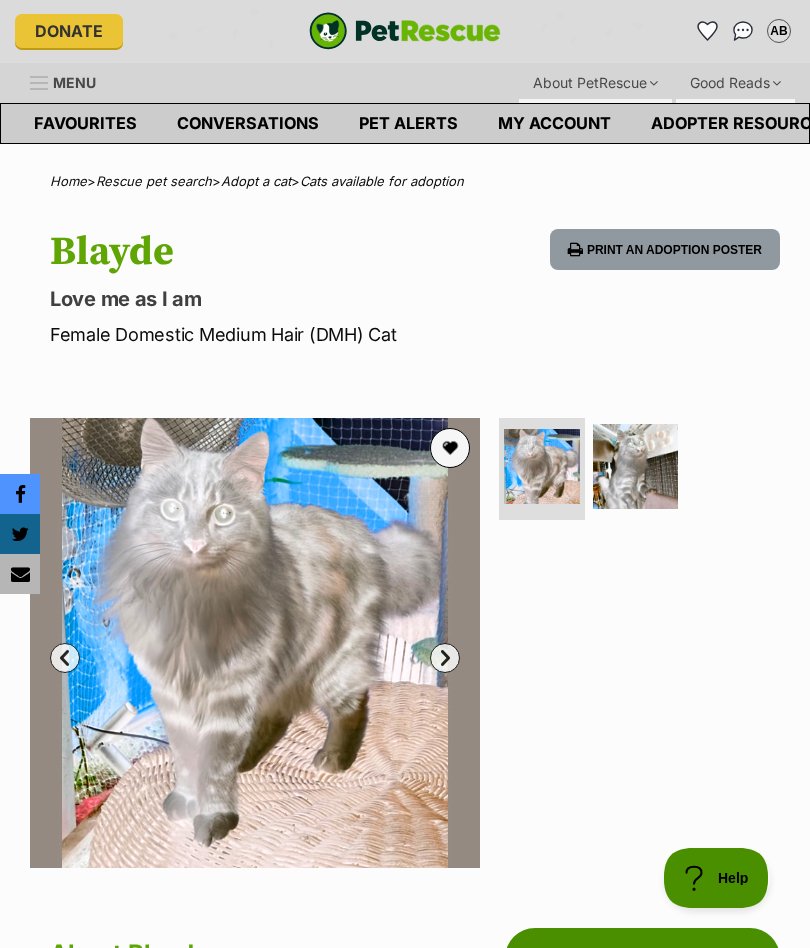 scroll, scrollTop: 0, scrollLeft: 0, axis: both 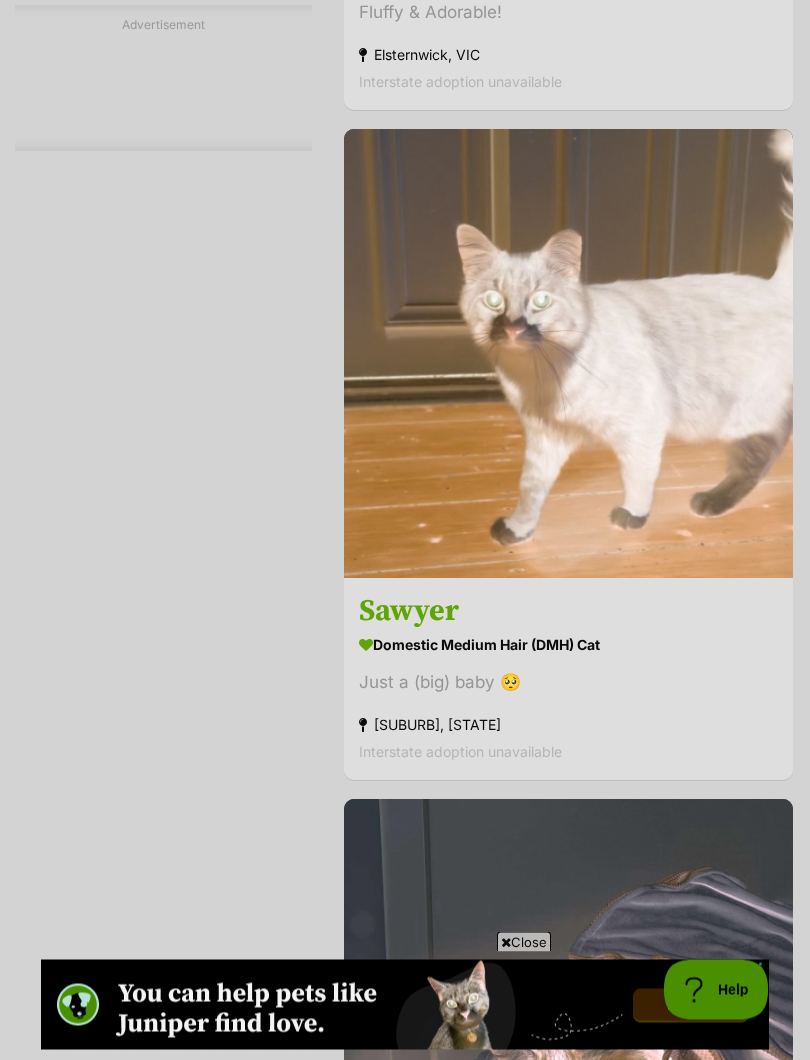 click on "Interstate adoption unavailable" at bounding box center [568, 82] 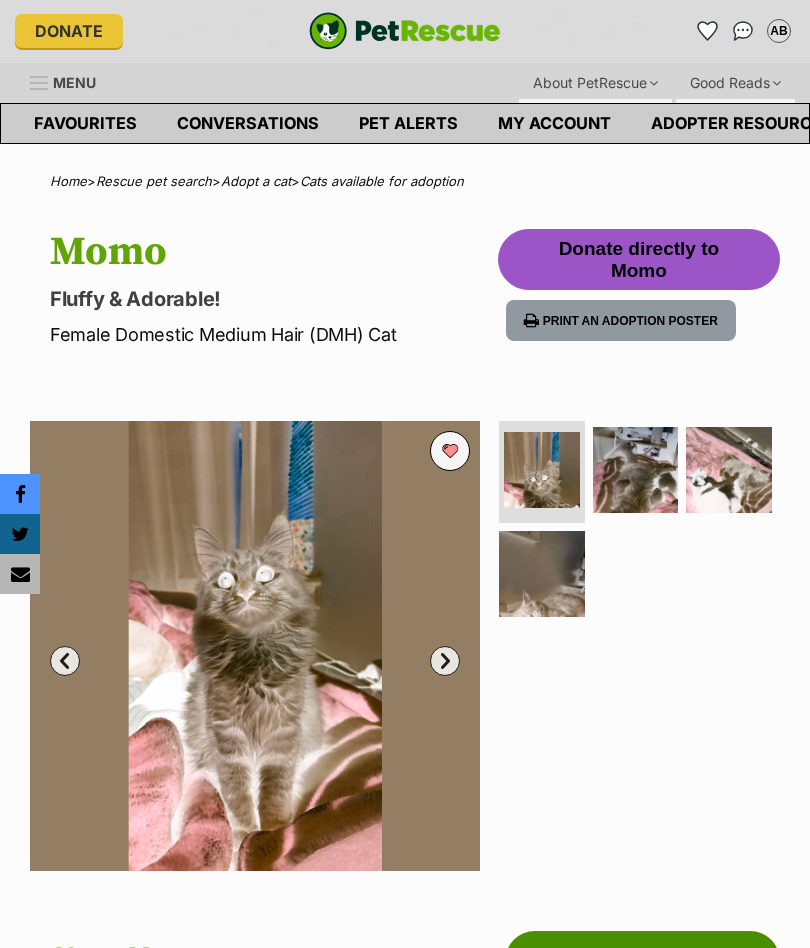 scroll, scrollTop: 0, scrollLeft: 0, axis: both 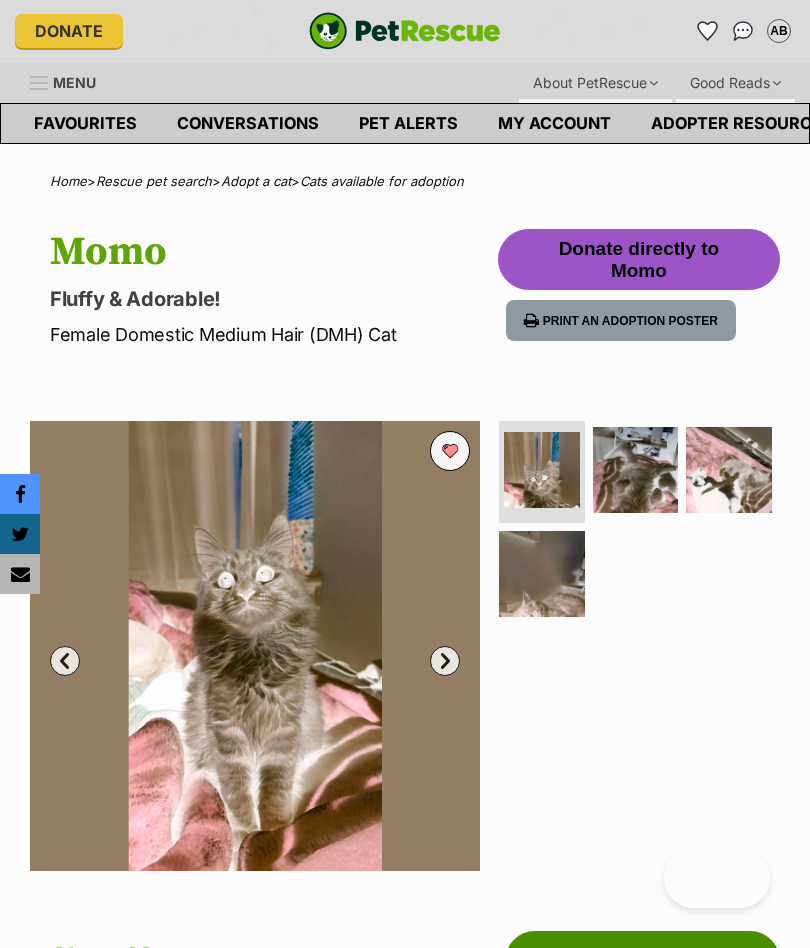 click at bounding box center [636, 470] 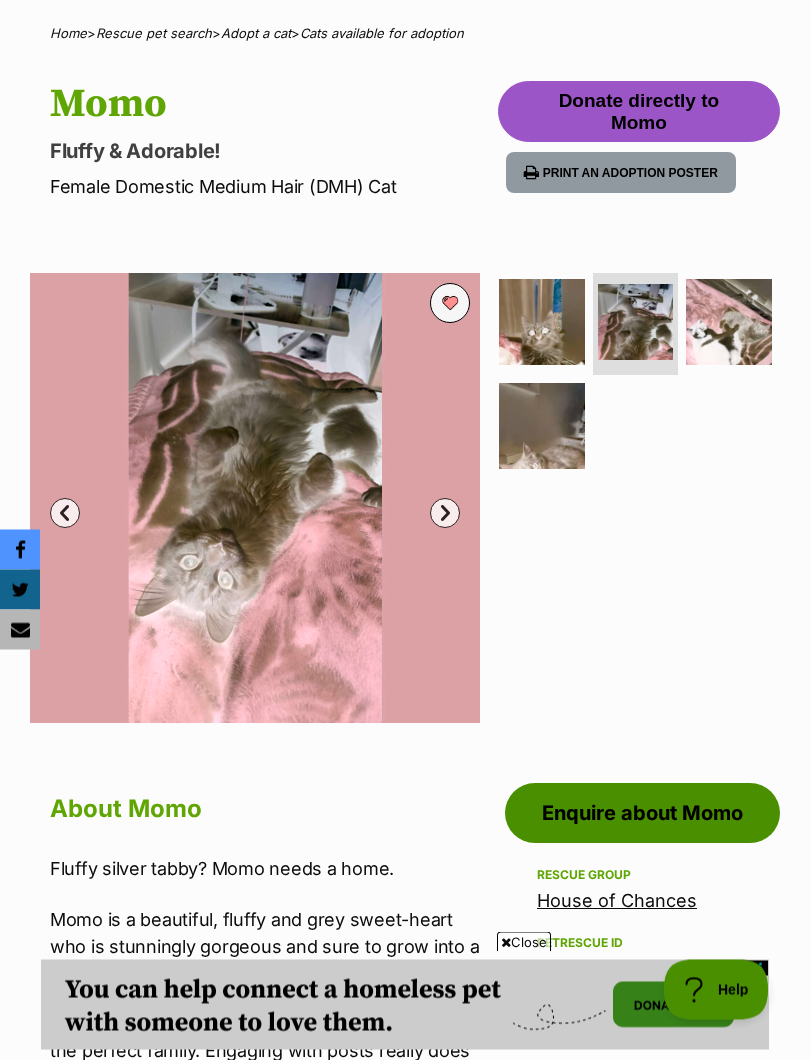 scroll, scrollTop: 148, scrollLeft: 0, axis: vertical 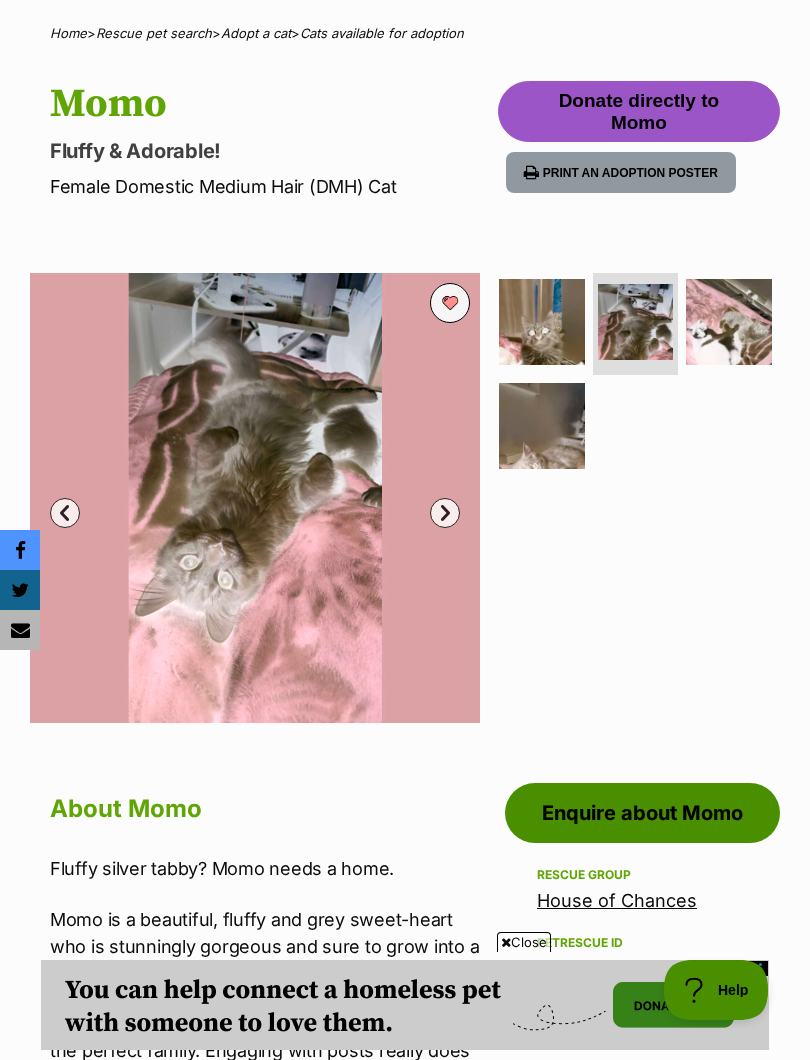 click at bounding box center [729, 322] 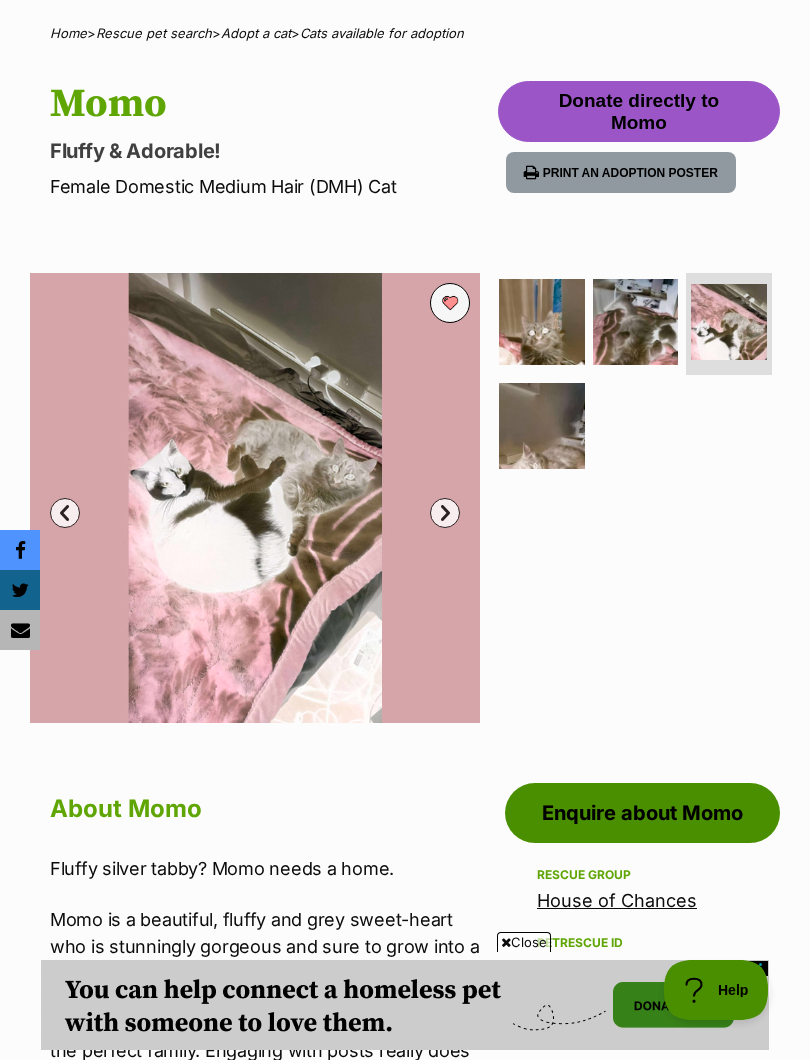 click at bounding box center (542, 426) 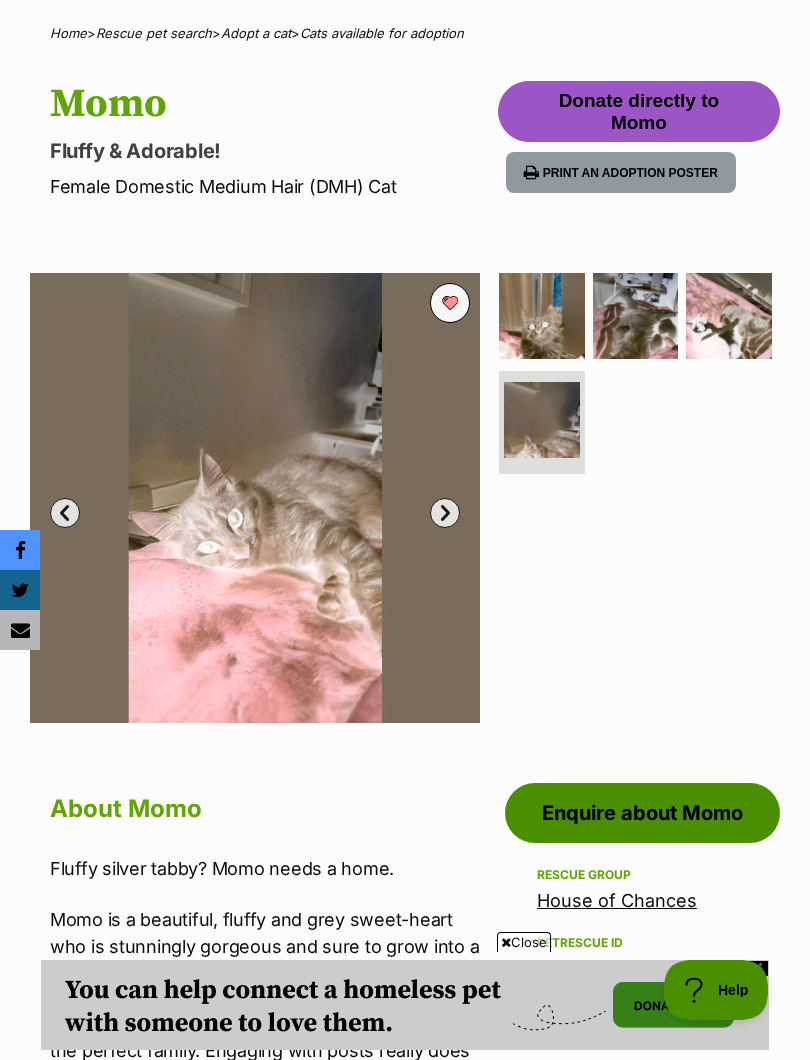 click at bounding box center [542, 316] 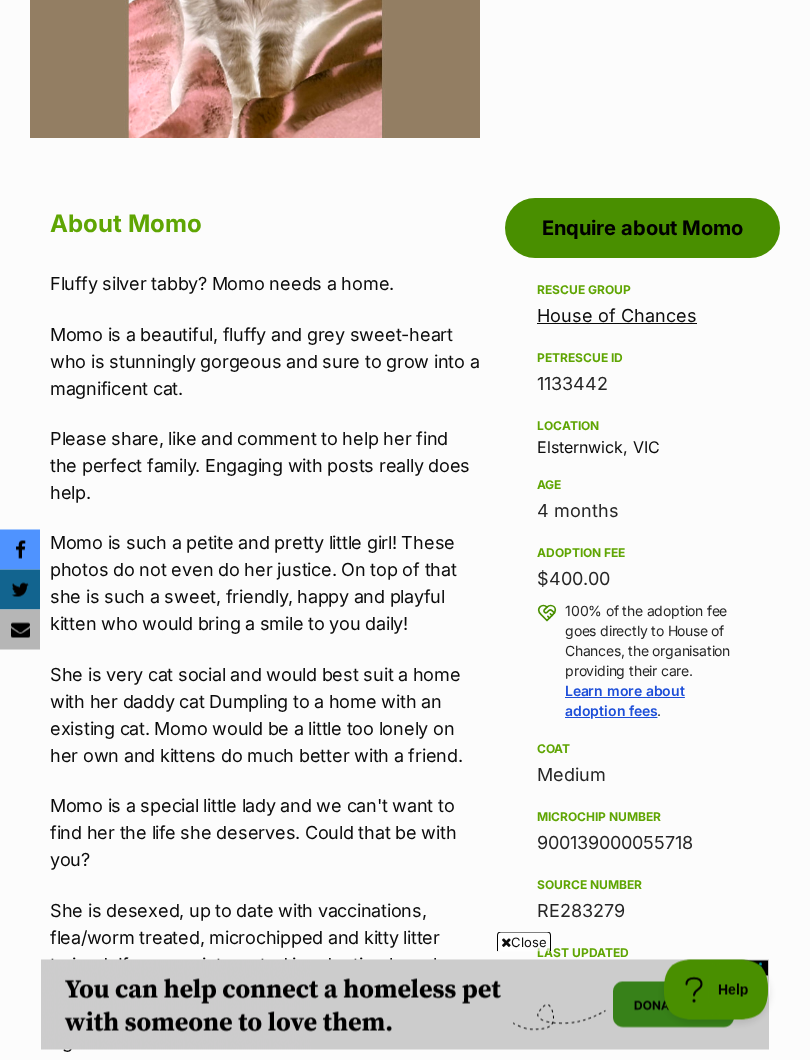 scroll, scrollTop: 800, scrollLeft: 0, axis: vertical 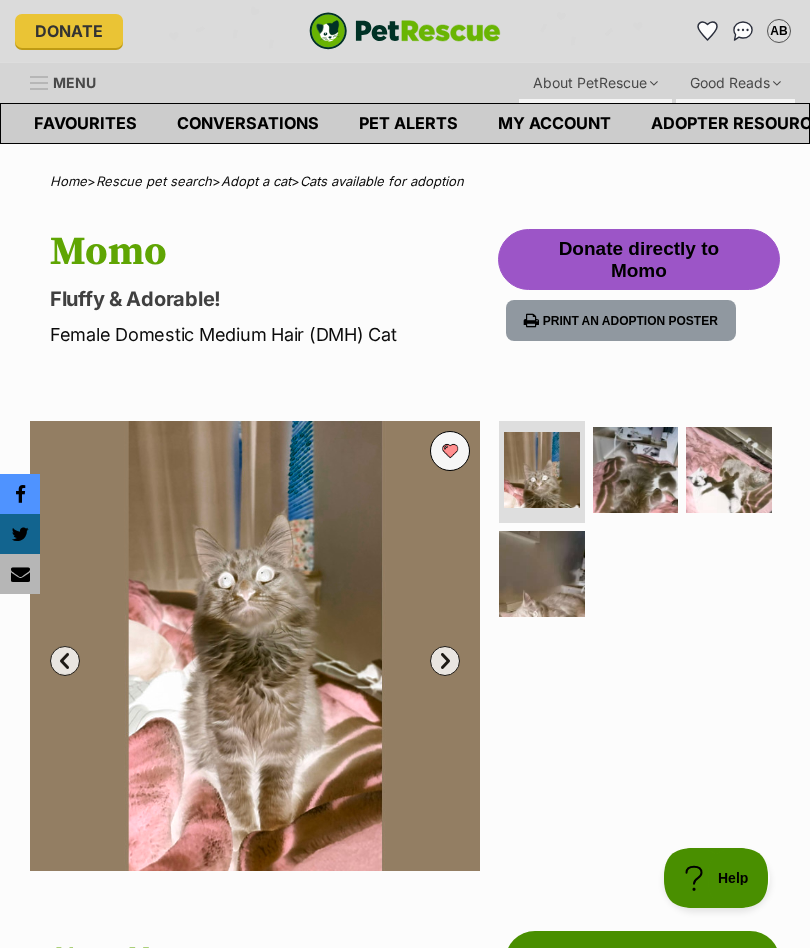 click at bounding box center (707, 31) 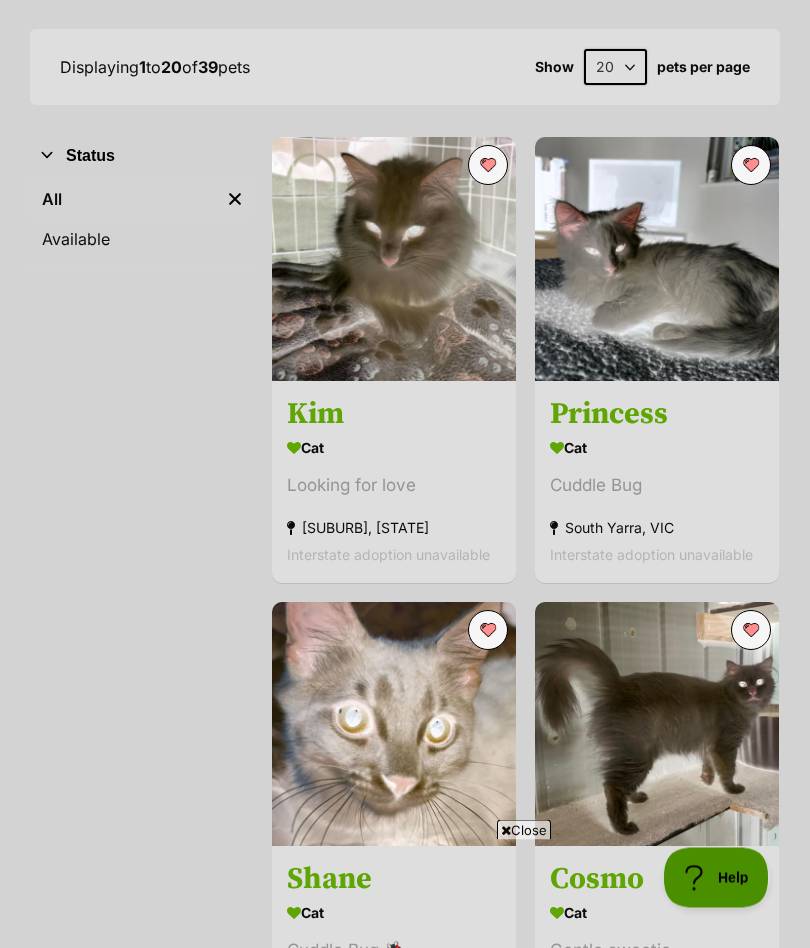 scroll, scrollTop: 274, scrollLeft: 0, axis: vertical 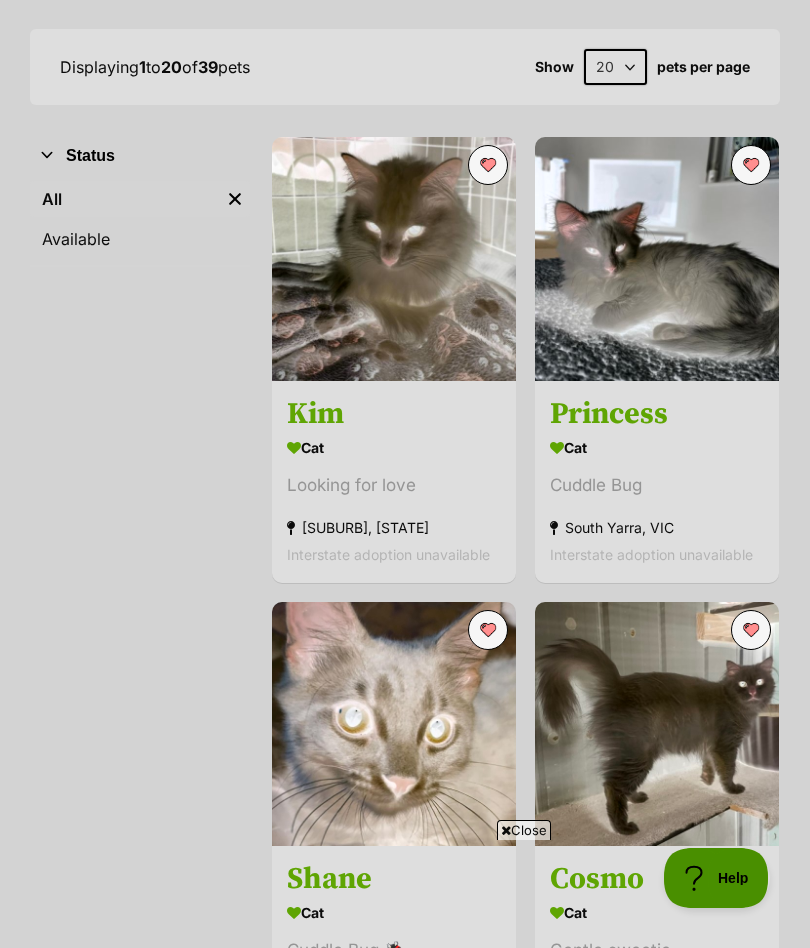 click on "Cat" at bounding box center (657, 447) 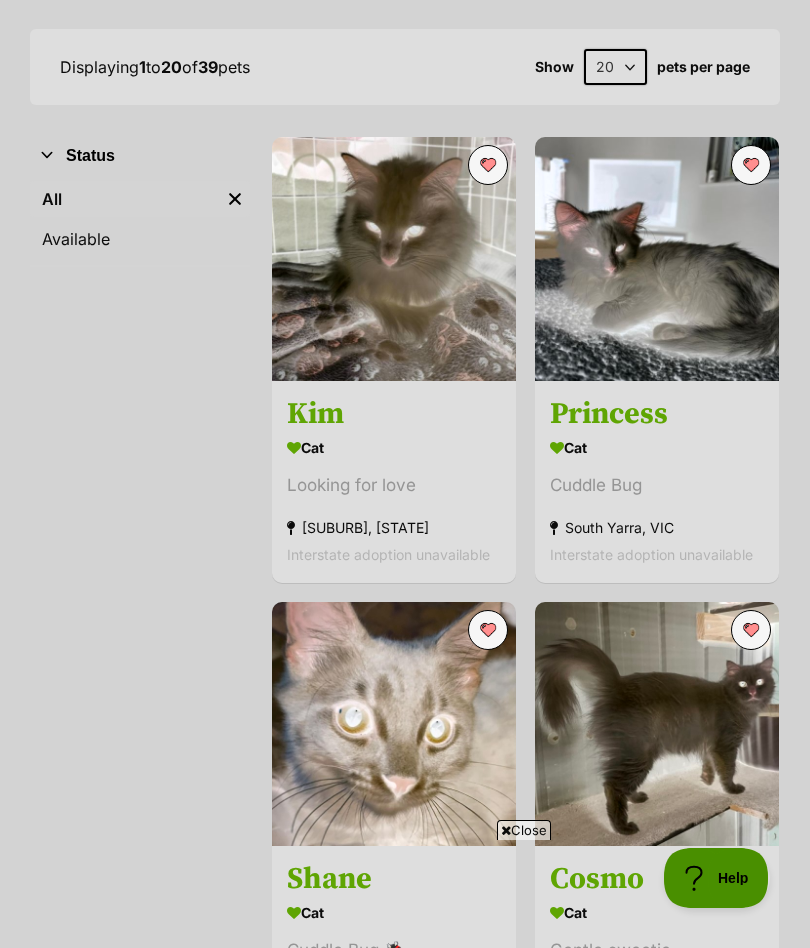 click on "[SUBURB], [STATE]
Interstate adoption unavailable" at bounding box center [394, 500] 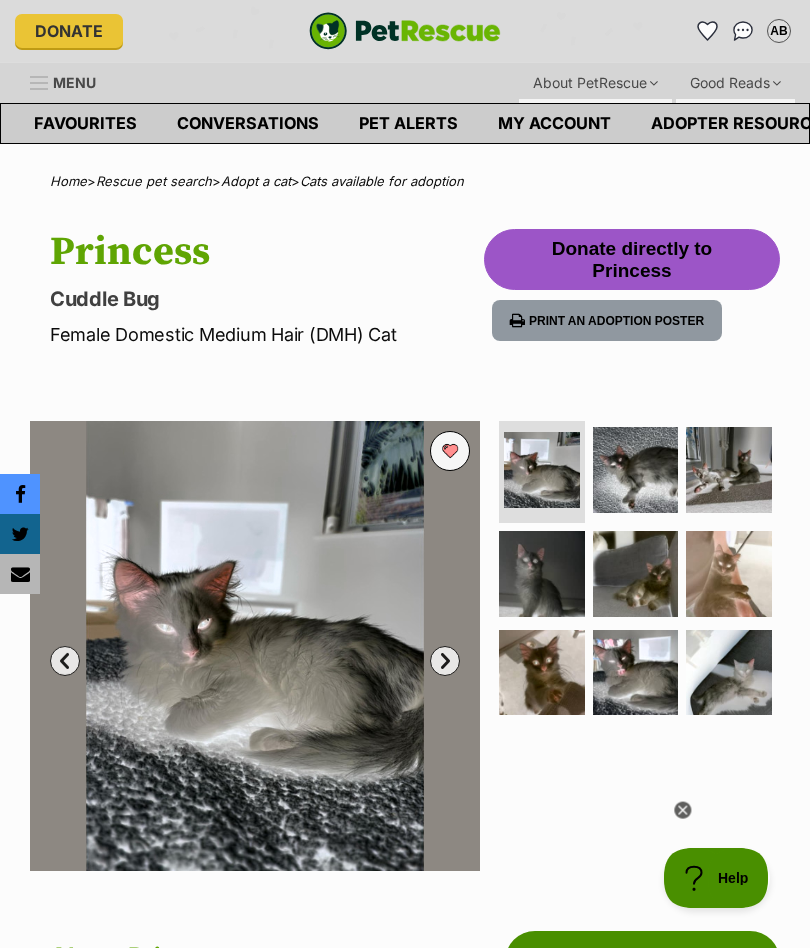 scroll, scrollTop: 0, scrollLeft: 0, axis: both 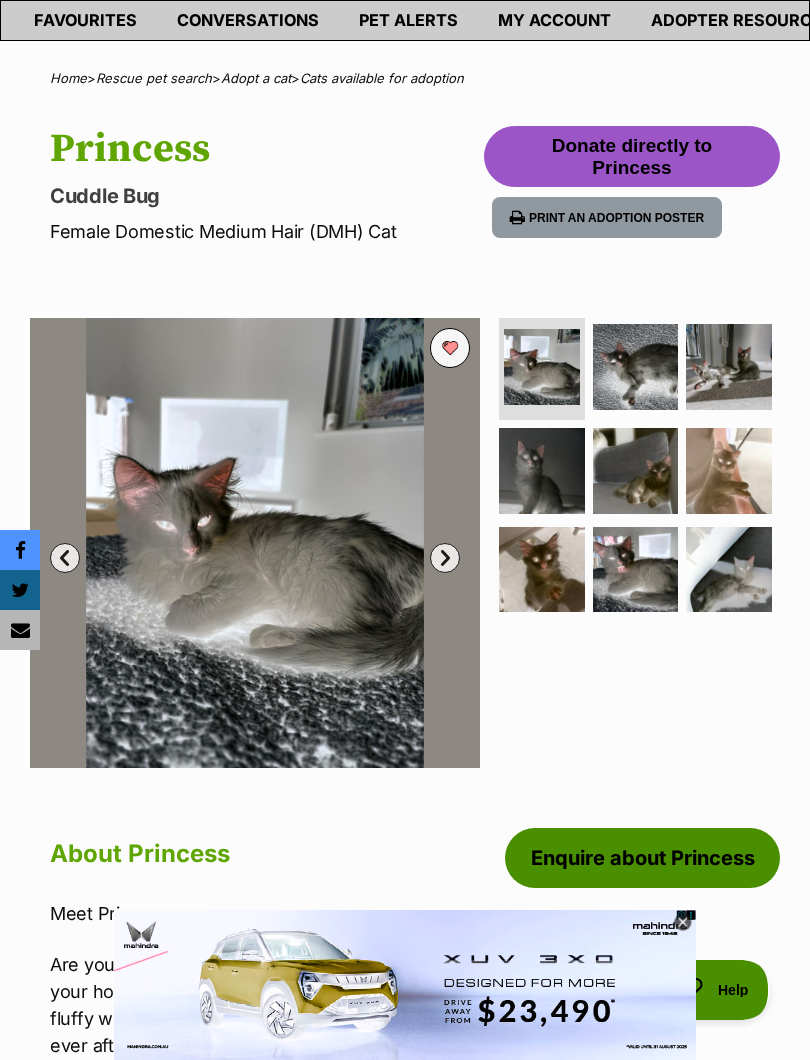 click at bounding box center [542, 570] 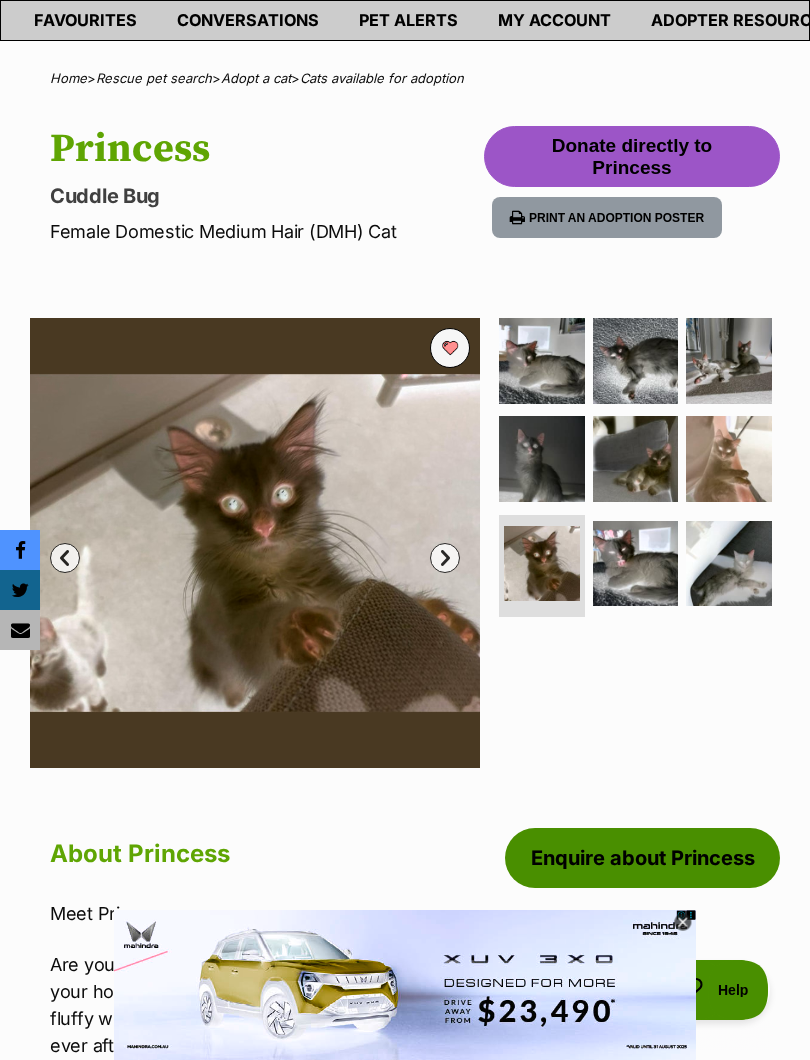 click at bounding box center [636, 564] 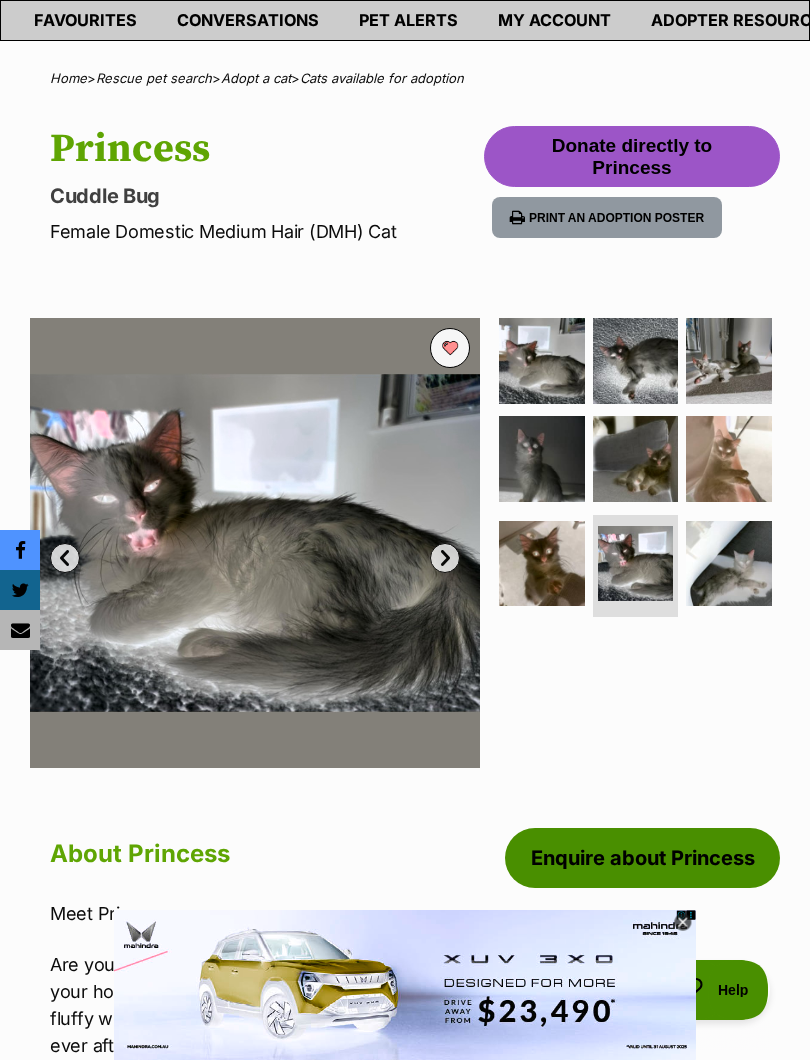 click at bounding box center (729, 564) 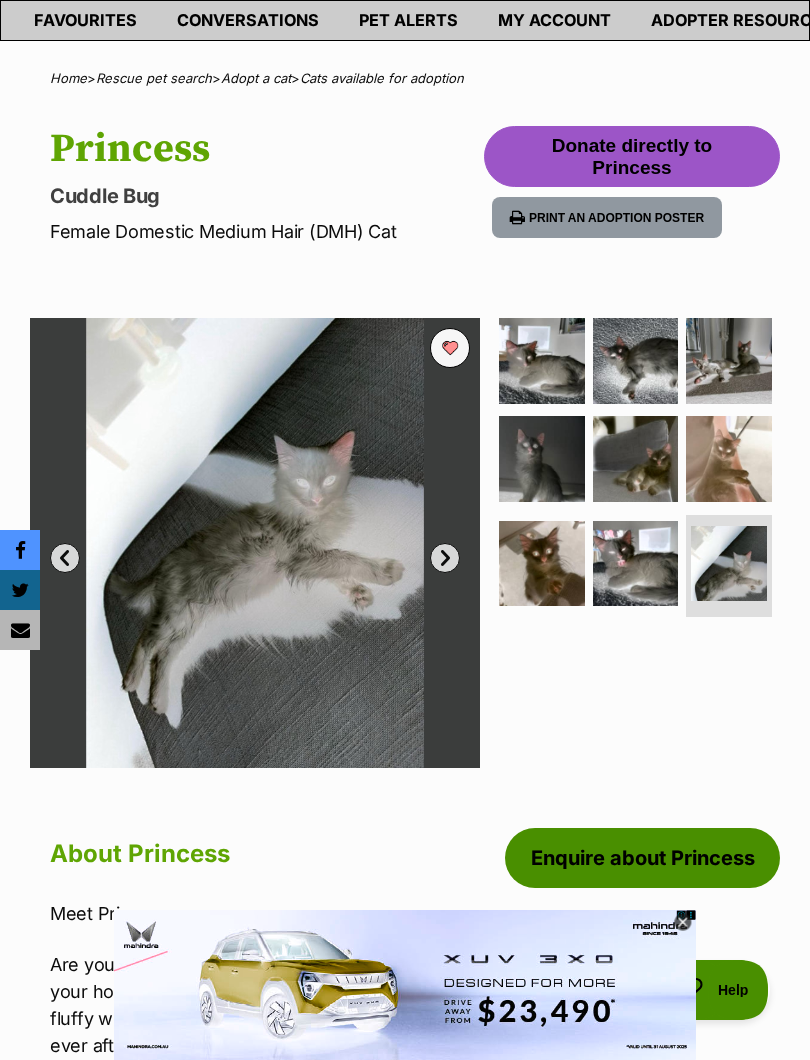 click at bounding box center [636, 459] 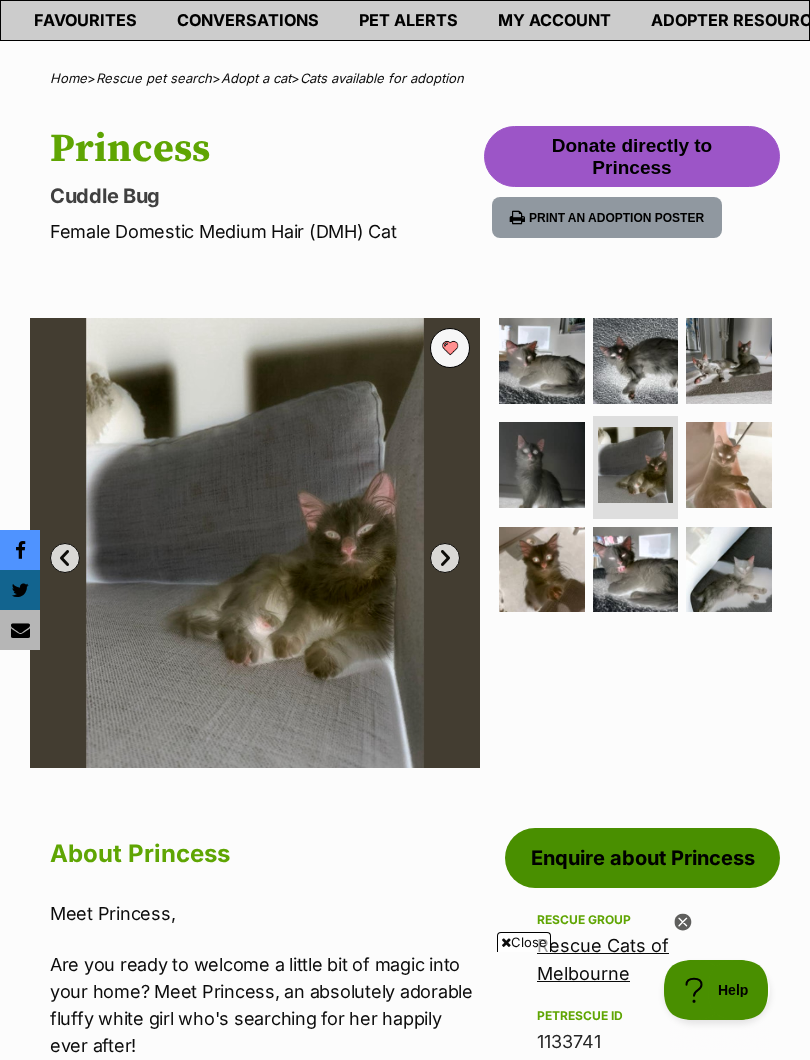 scroll, scrollTop: 0, scrollLeft: 0, axis: both 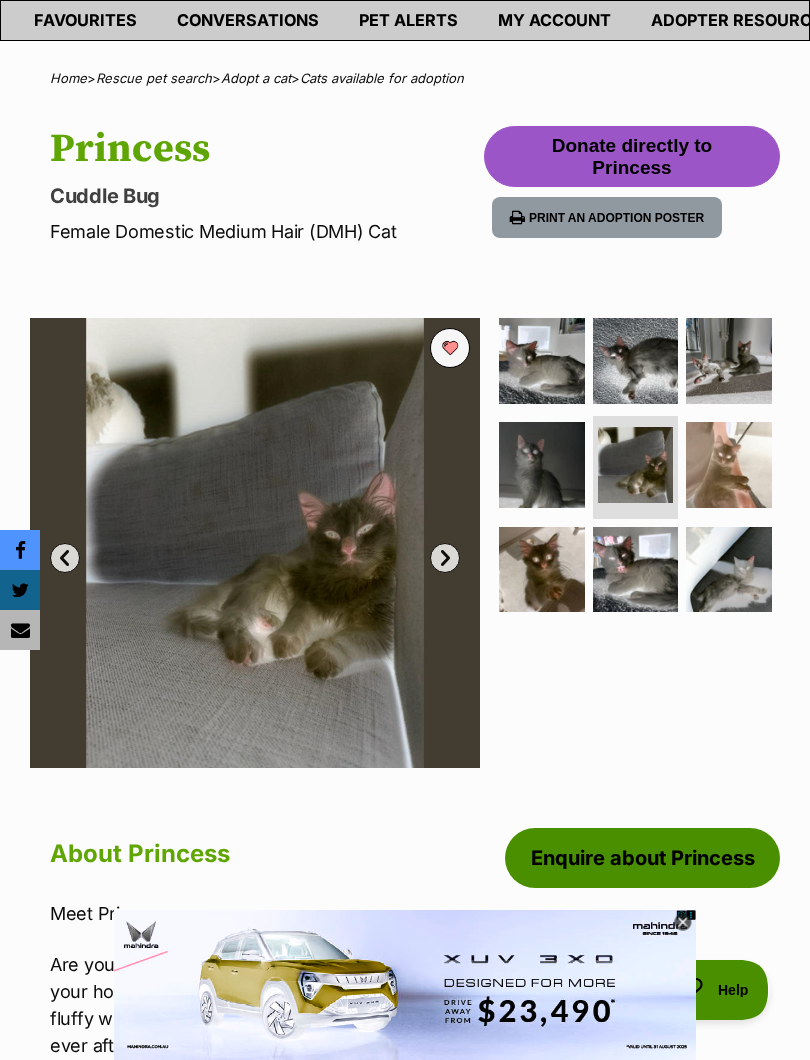 click at bounding box center (636, 465) 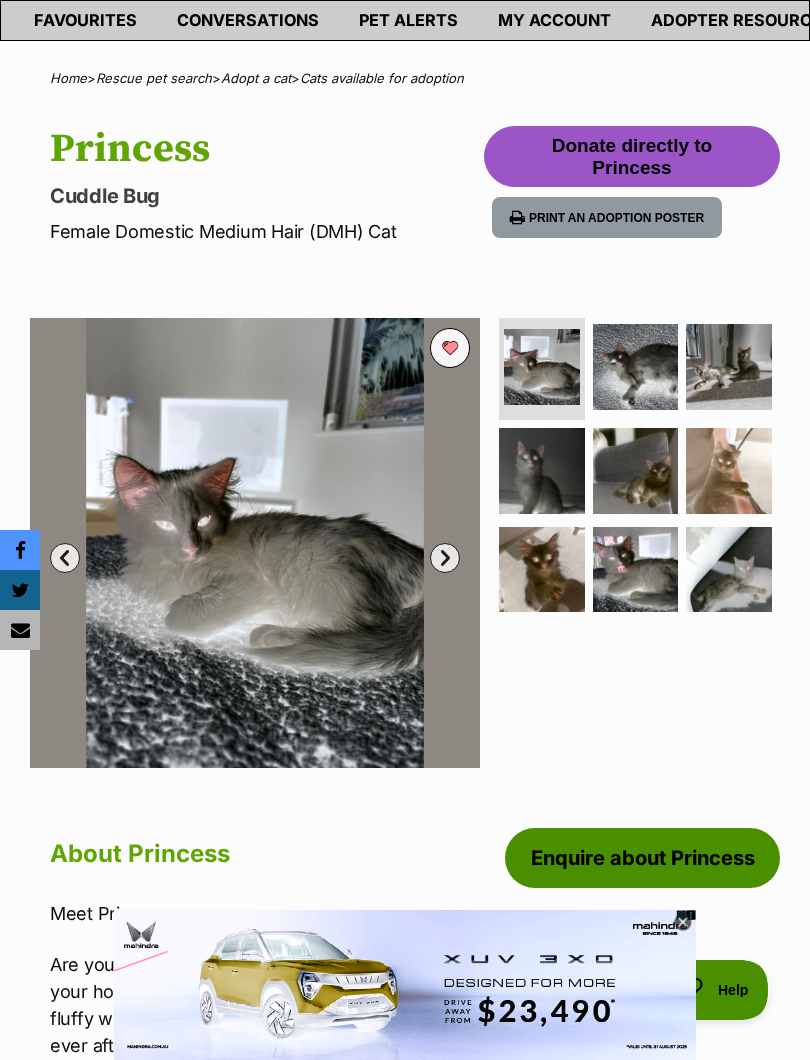 click at bounding box center (636, 367) 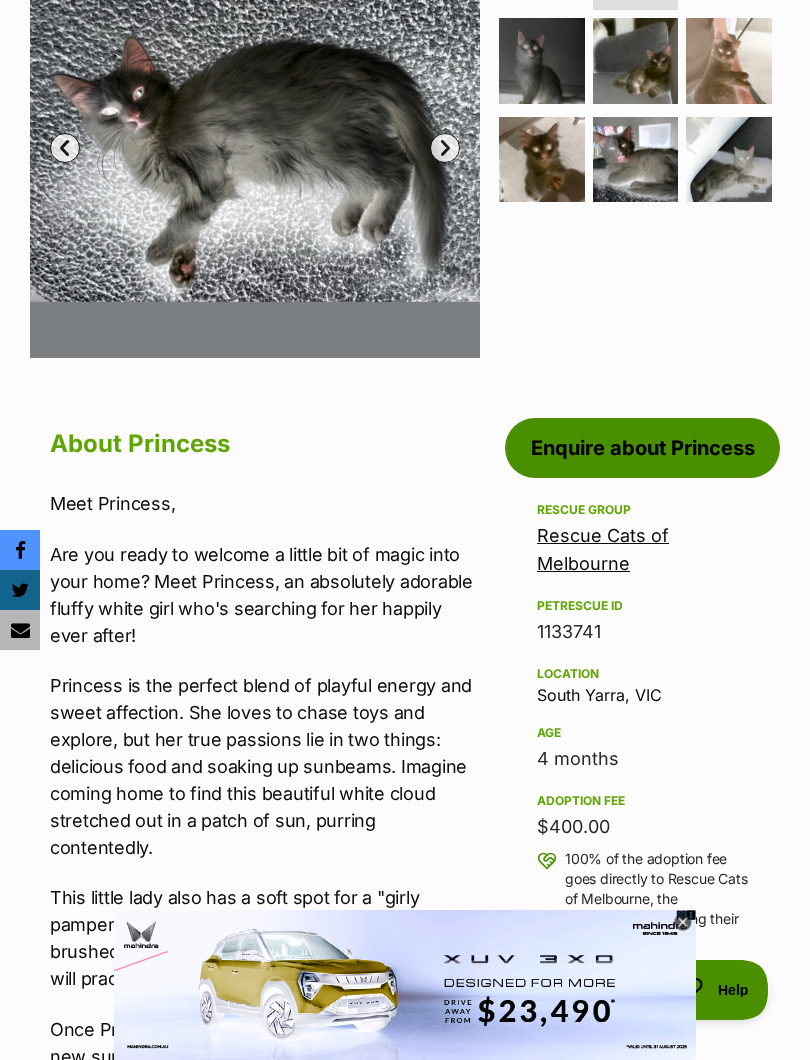 scroll, scrollTop: 515, scrollLeft: 0, axis: vertical 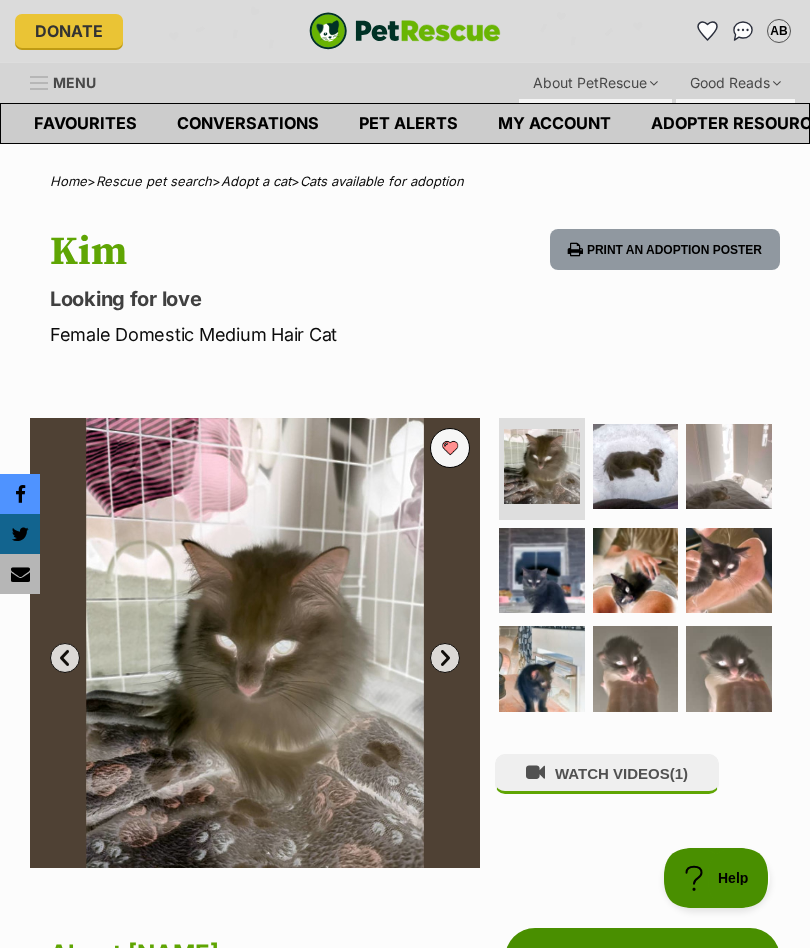 click at bounding box center (729, 669) 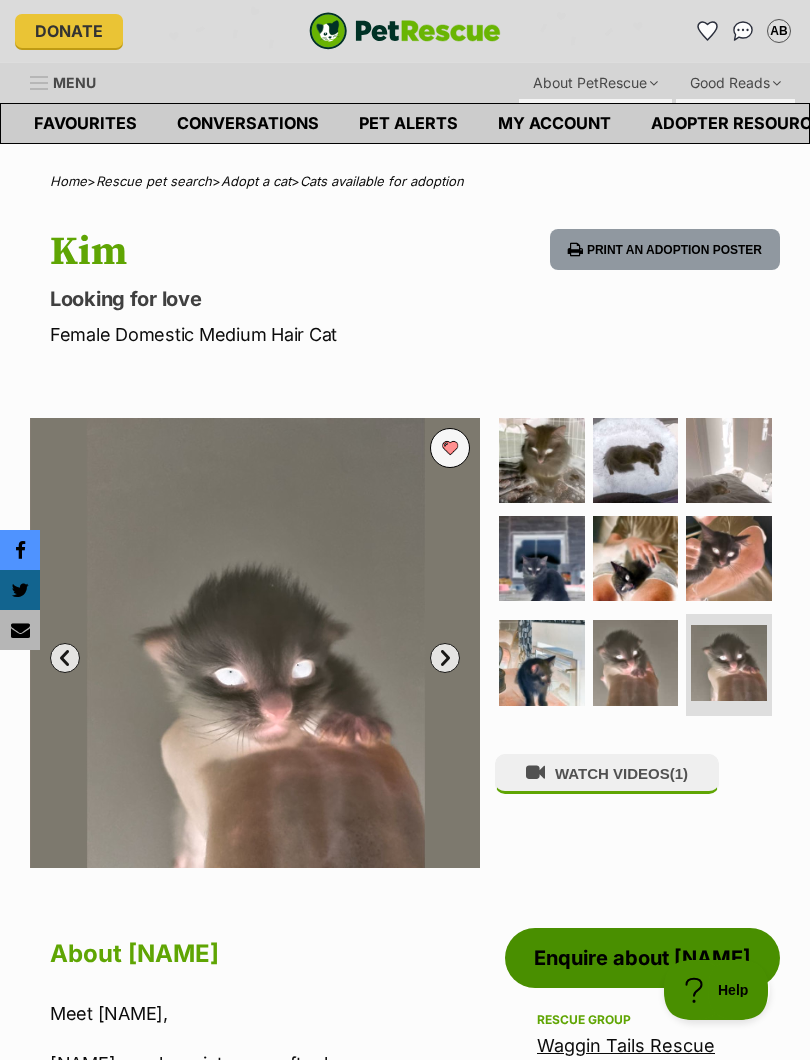 scroll, scrollTop: 0, scrollLeft: 0, axis: both 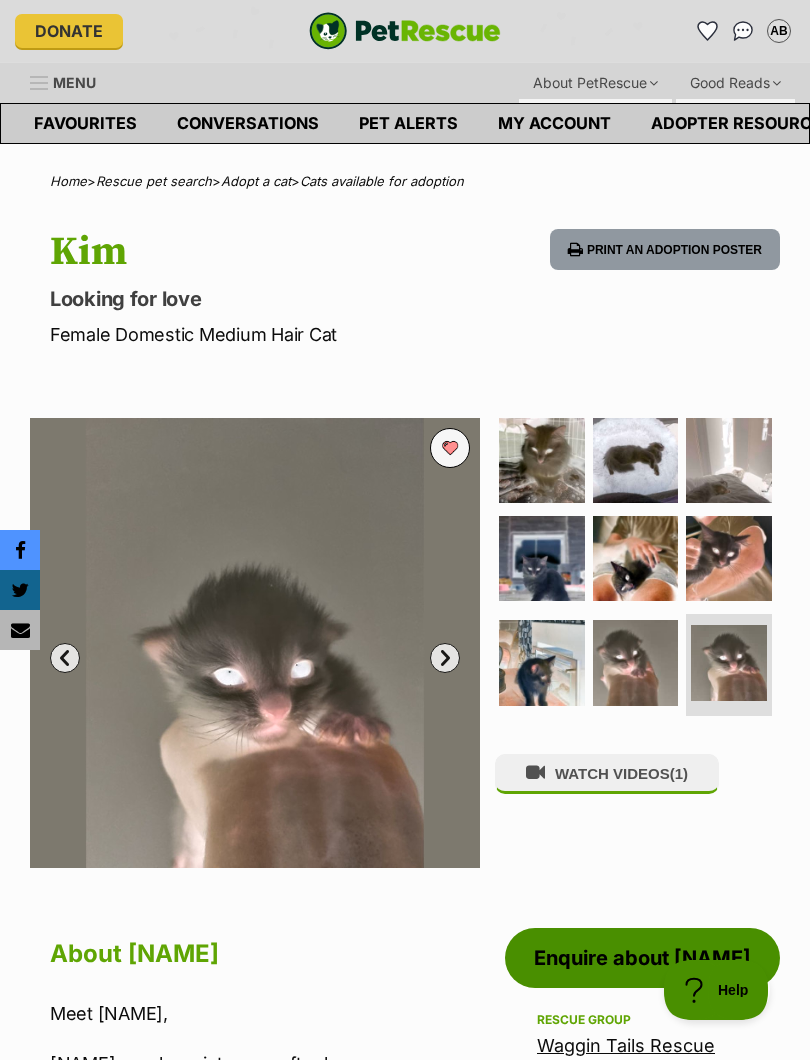 click at bounding box center [542, 663] 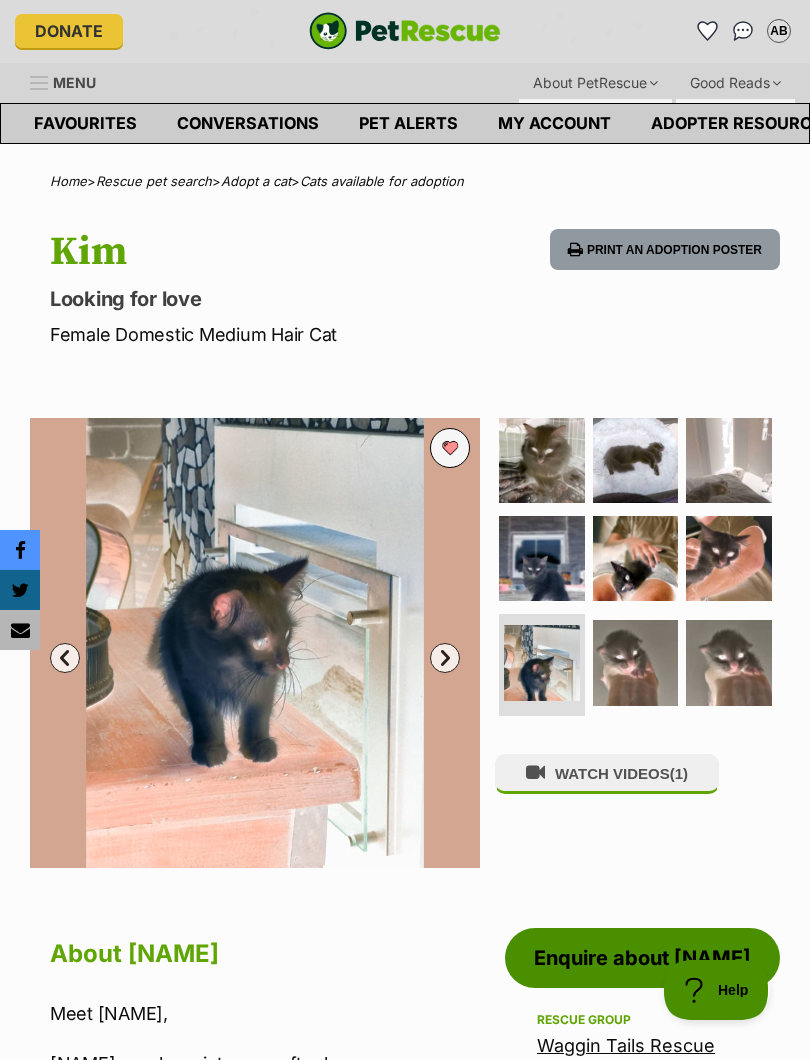 click at bounding box center [729, 559] 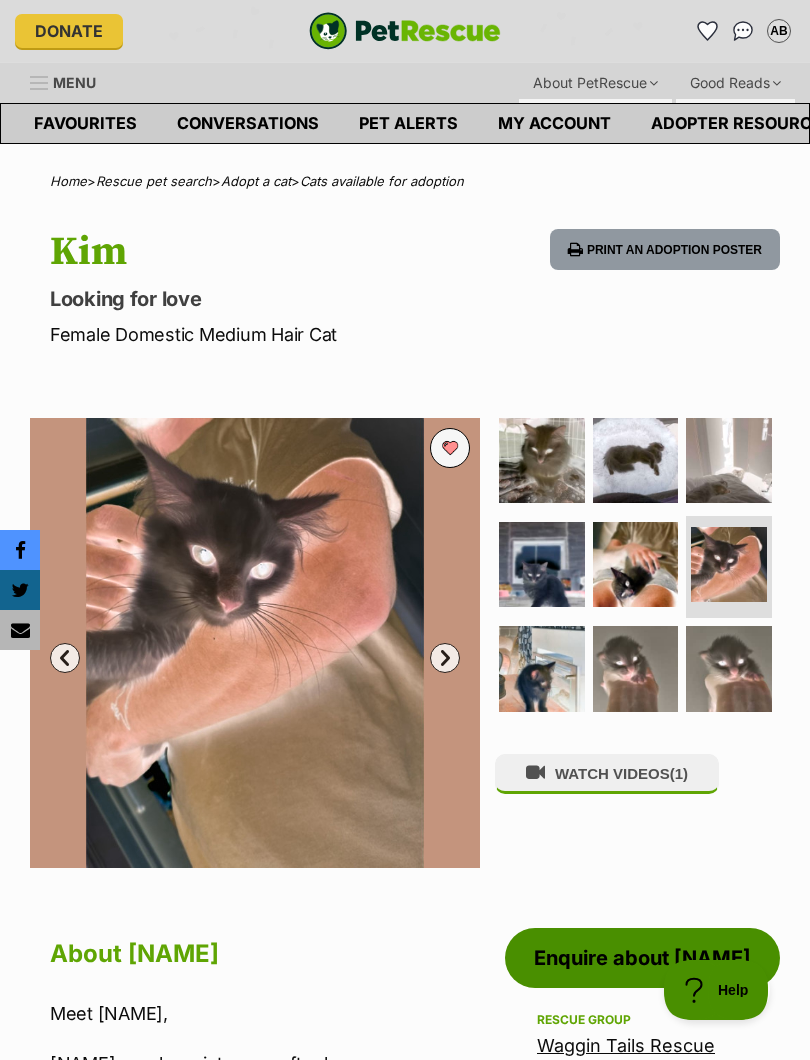 click at bounding box center [636, 565] 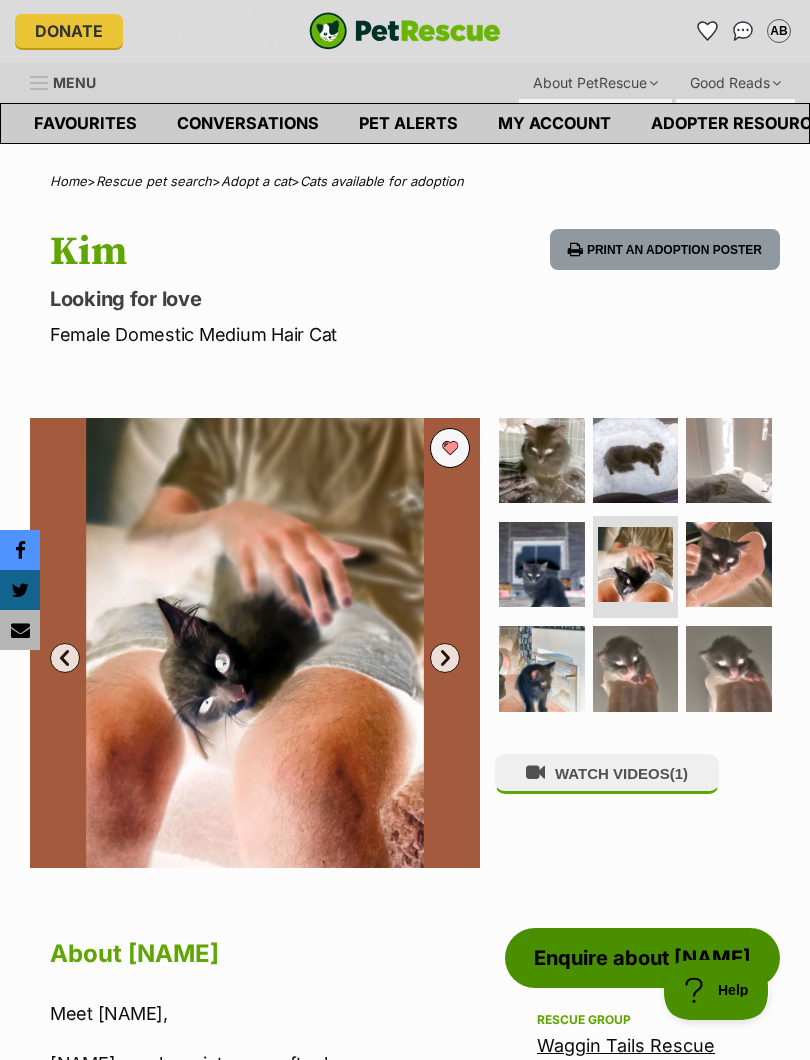 click at bounding box center [542, 565] 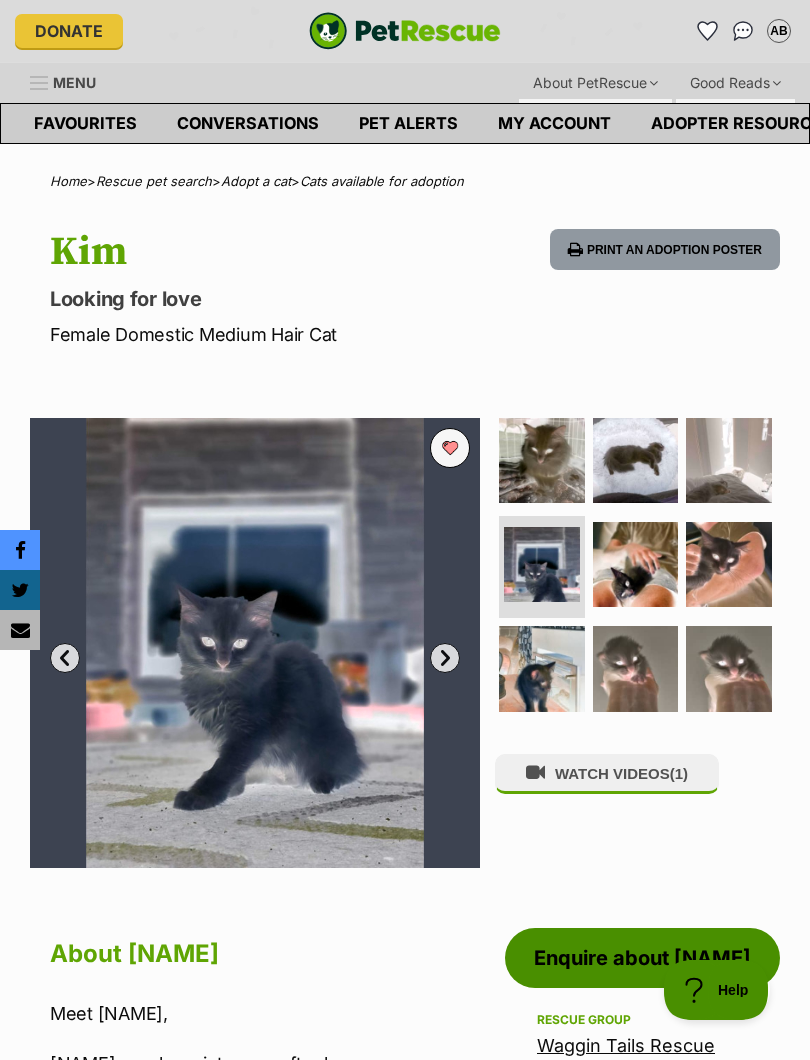 click at bounding box center [542, 565] 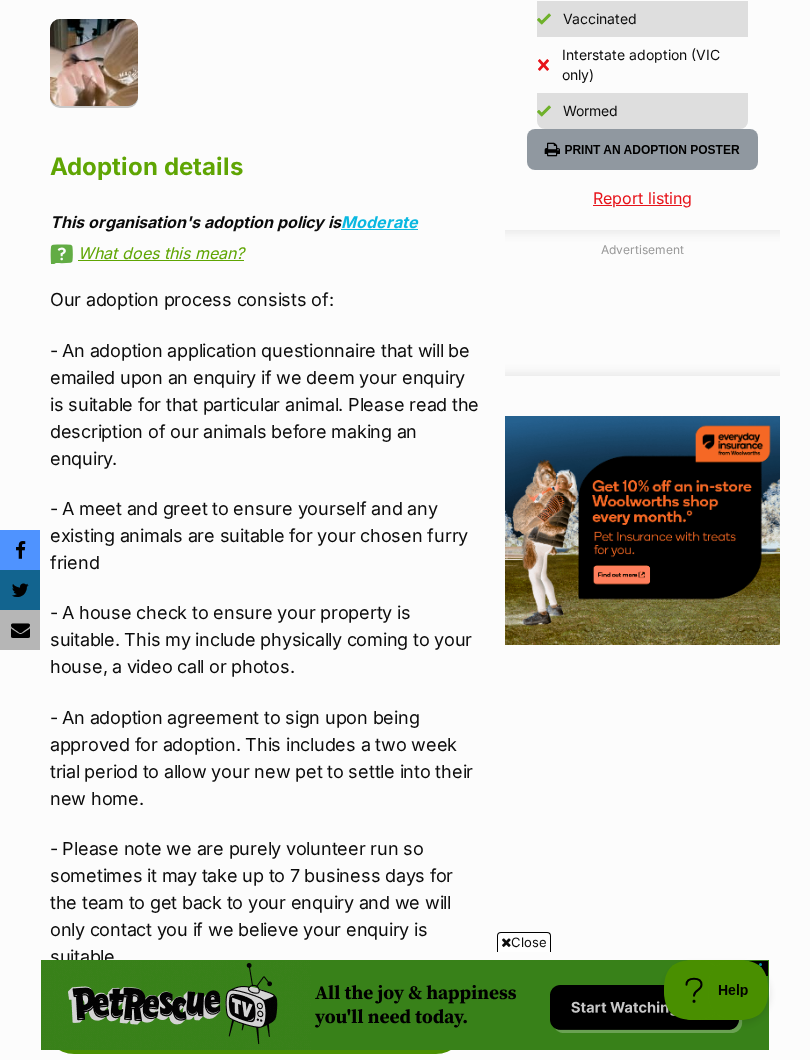scroll, scrollTop: 0, scrollLeft: 0, axis: both 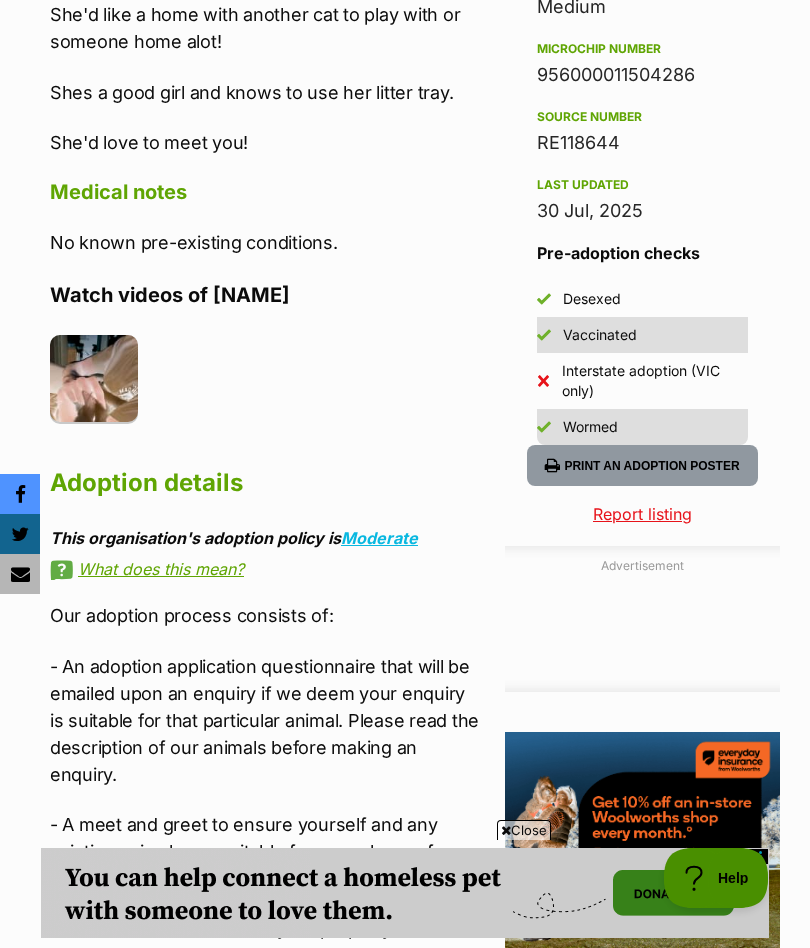 click on "Enquire about Kim" at bounding box center [255, 1340] 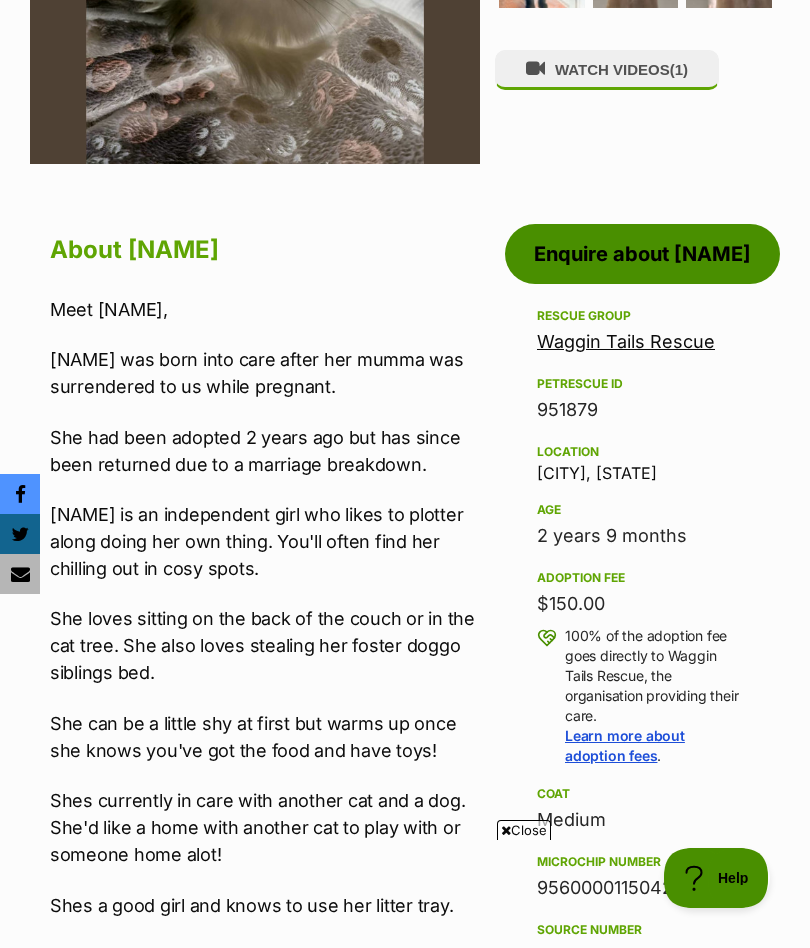 scroll, scrollTop: 576, scrollLeft: 0, axis: vertical 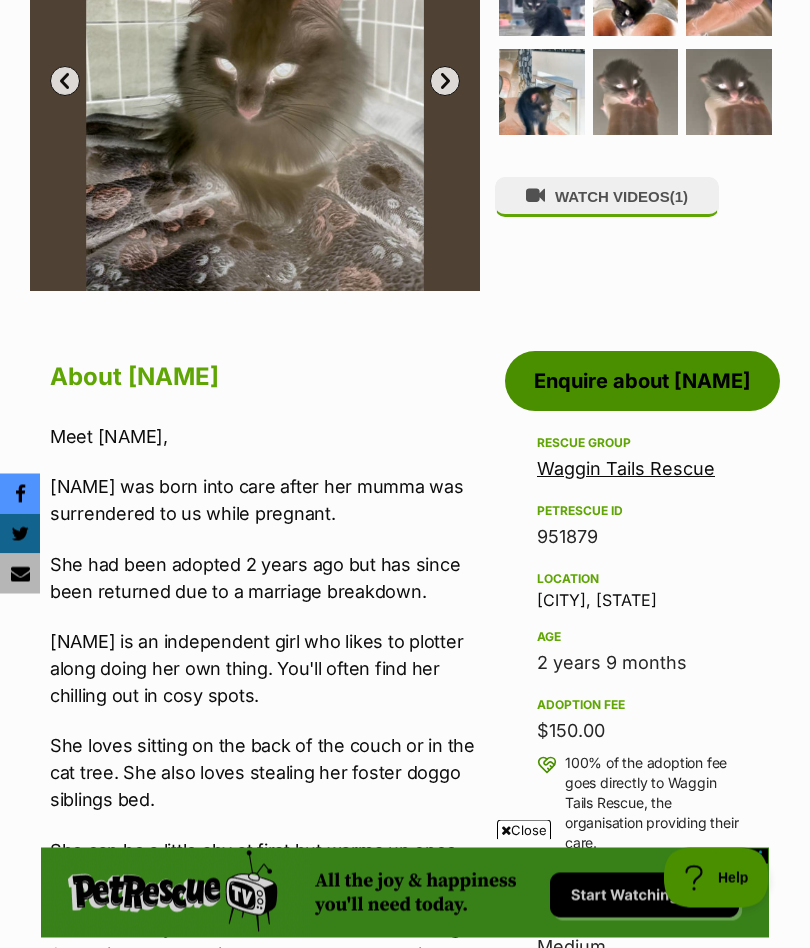 click on "Waggin Tails Rescue" at bounding box center [626, 469] 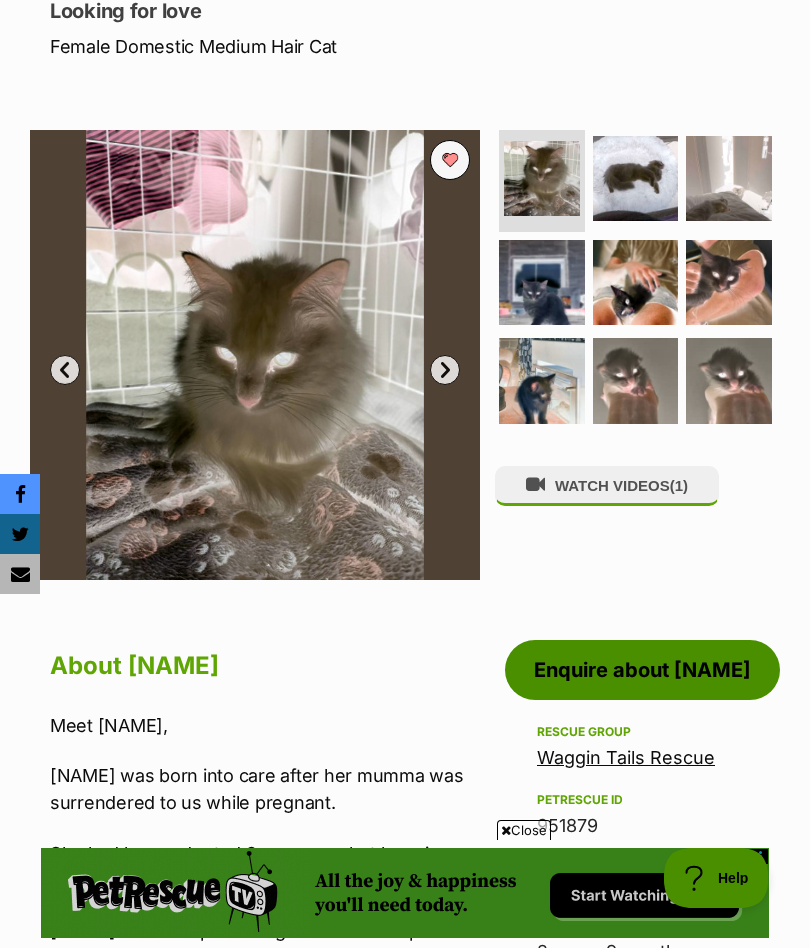 scroll, scrollTop: 222, scrollLeft: 0, axis: vertical 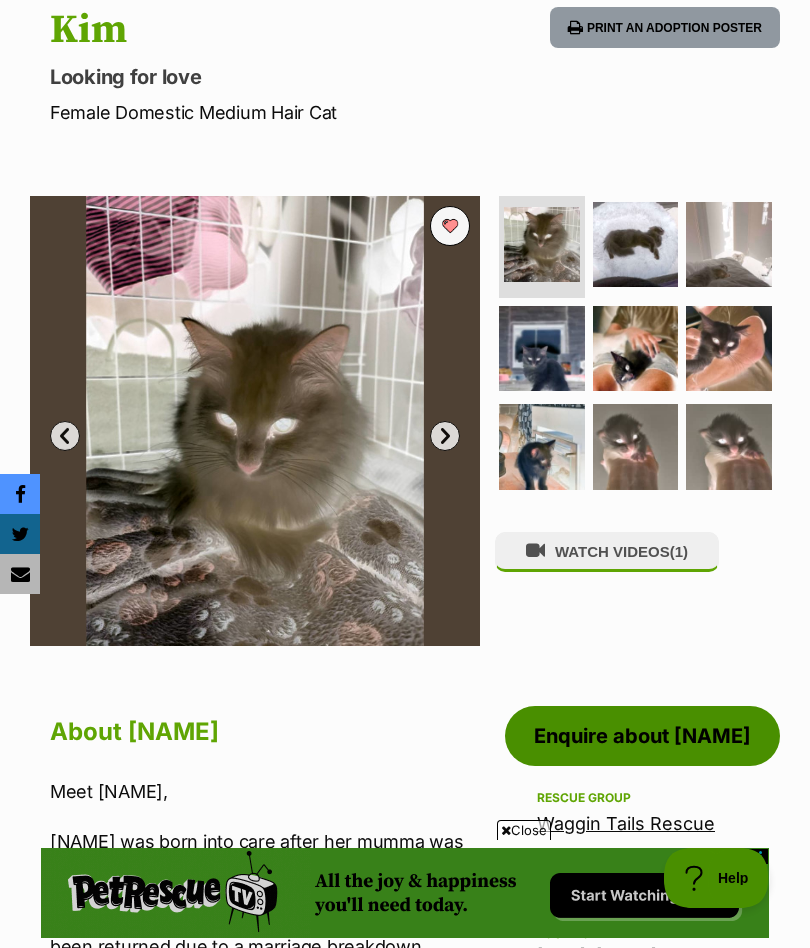 click at bounding box center (636, 245) 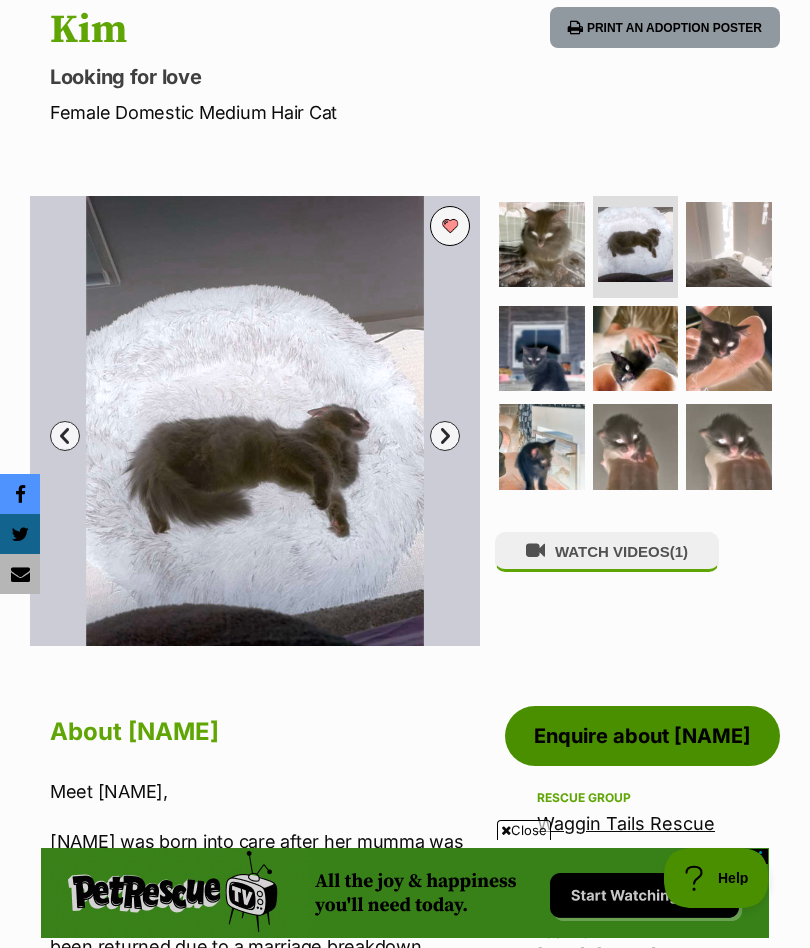 click at bounding box center [729, 245] 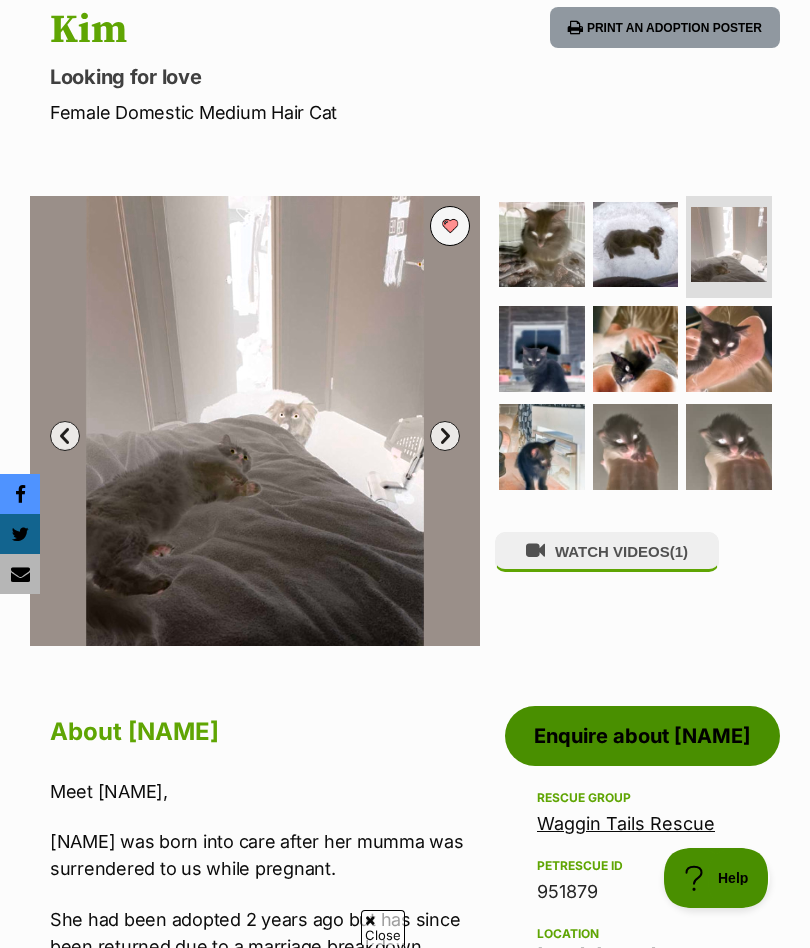 scroll, scrollTop: 0, scrollLeft: 0, axis: both 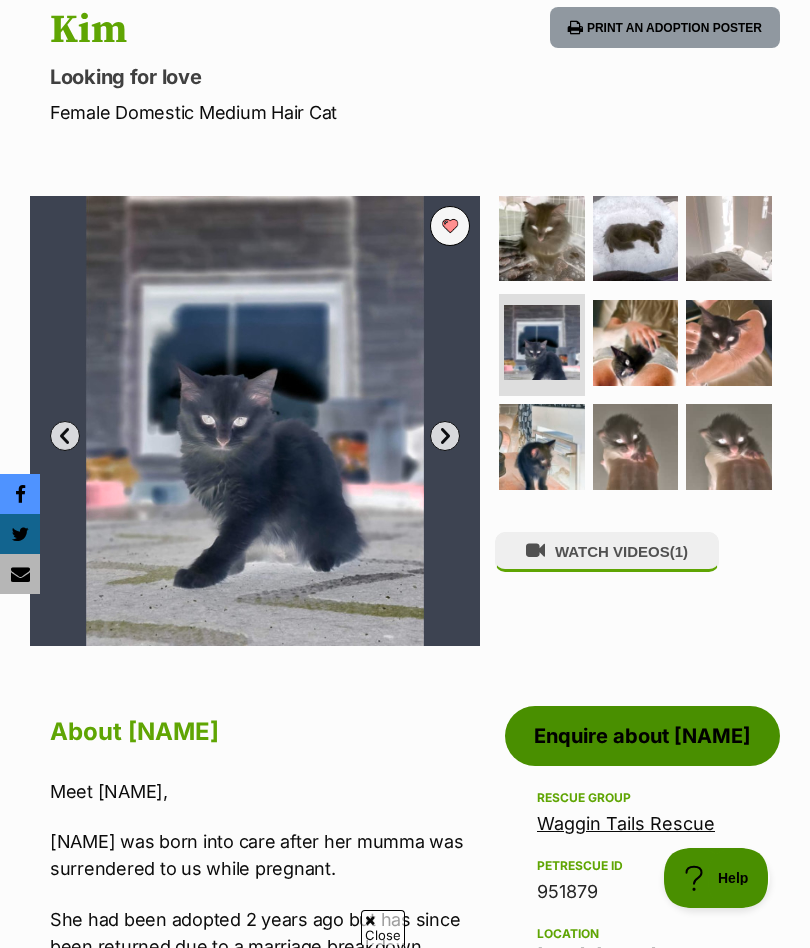 click at bounding box center [636, 343] 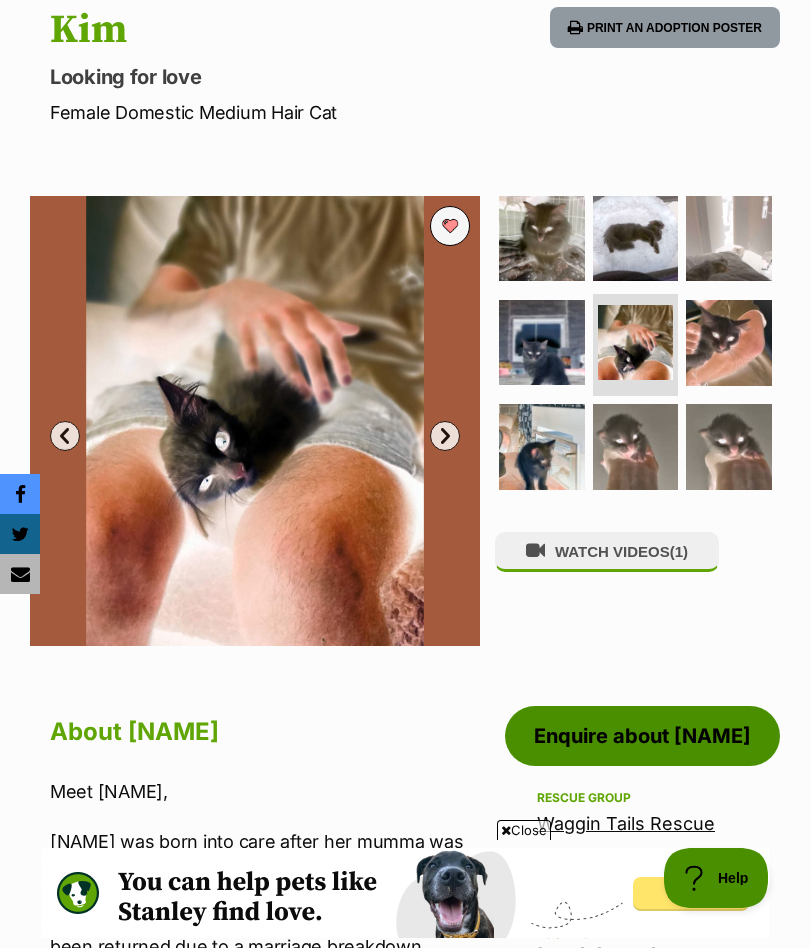 scroll, scrollTop: 0, scrollLeft: 0, axis: both 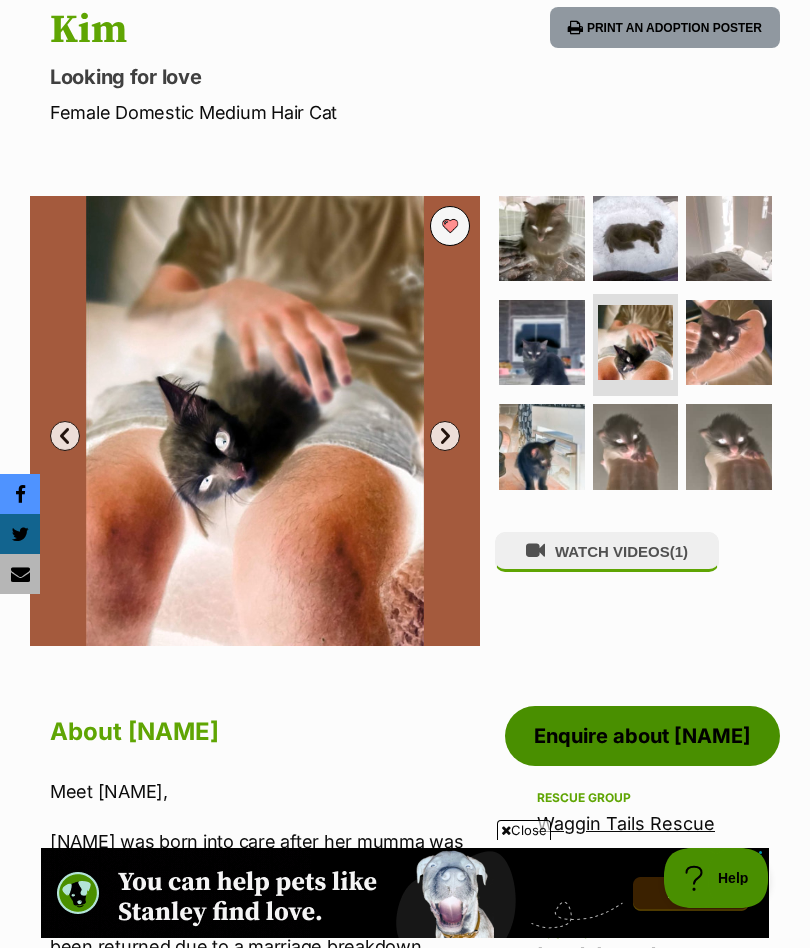 click at bounding box center [542, 239] 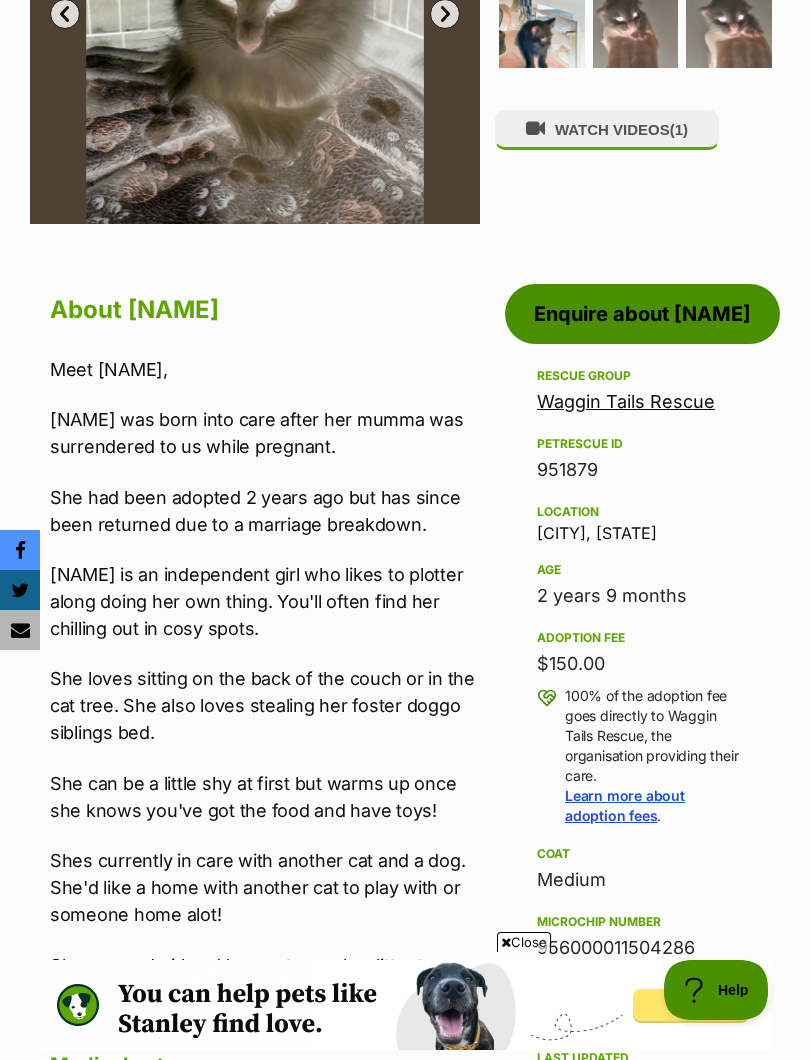 scroll, scrollTop: 0, scrollLeft: 0, axis: both 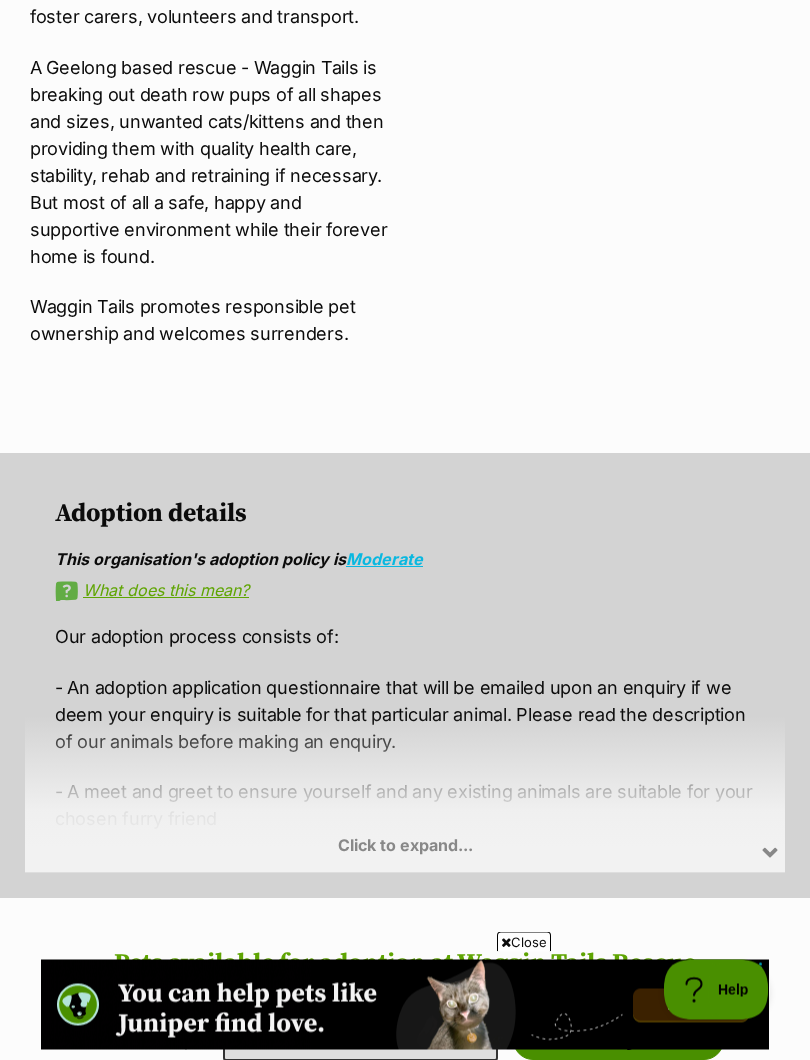 click on "Adoption details
This organisation's adoption policy is
Moderate
What does this mean?
Our adoption process consists of:
- An adoption application questionnaire that will be emailed upon an enquiry if we deem your enquiry is suitable for that particular animal. Please read the description of our animals before making an enquiry.
- A meet and greet to ensure yourself and any existing animals are suitable for your chosen furry friend
- A house check to ensure your property is suitable. This my include physically coming to your house, a video call or photos.
- An adoption agreement to sign upon being approved for adoption. This includes a two week trial period to allow your new pet to settle into their new home.
- Please note we are purely volunteer run so sometimes it may take up to 7 business days for the team to get back to your enquiry and we will only contact you if we believe your enquiry is suitable.
Click to expand..." at bounding box center (405, 676) 